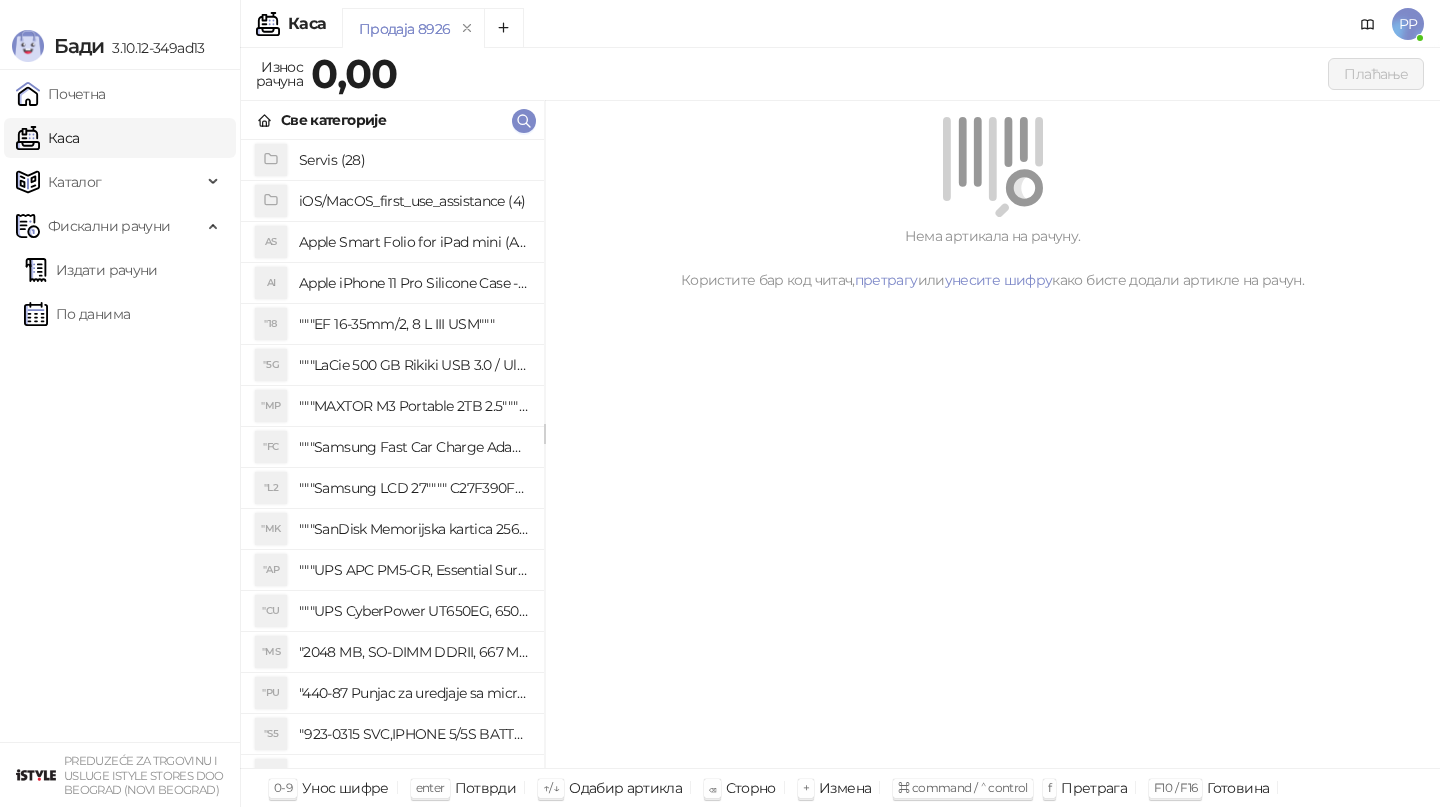 scroll, scrollTop: 0, scrollLeft: 0, axis: both 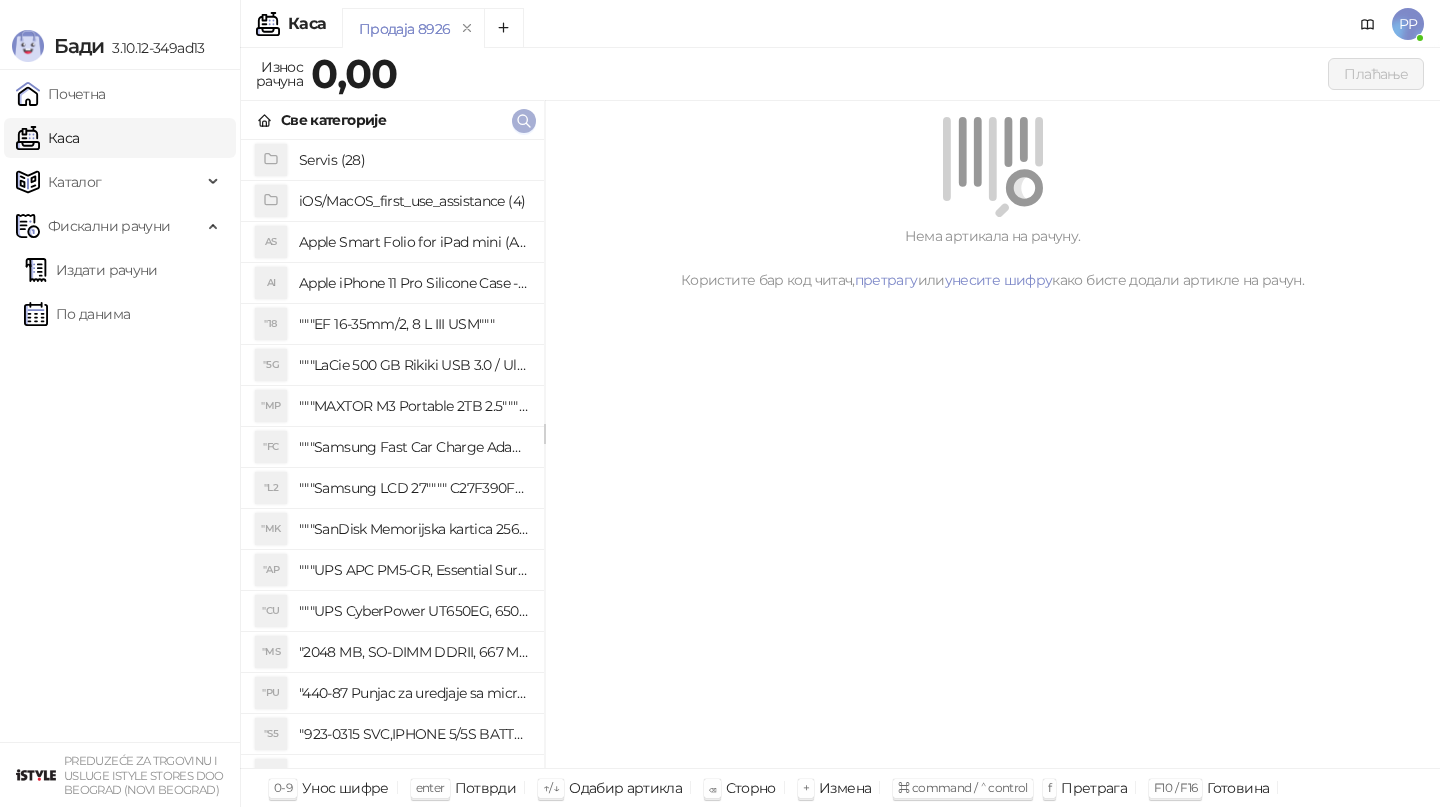 click 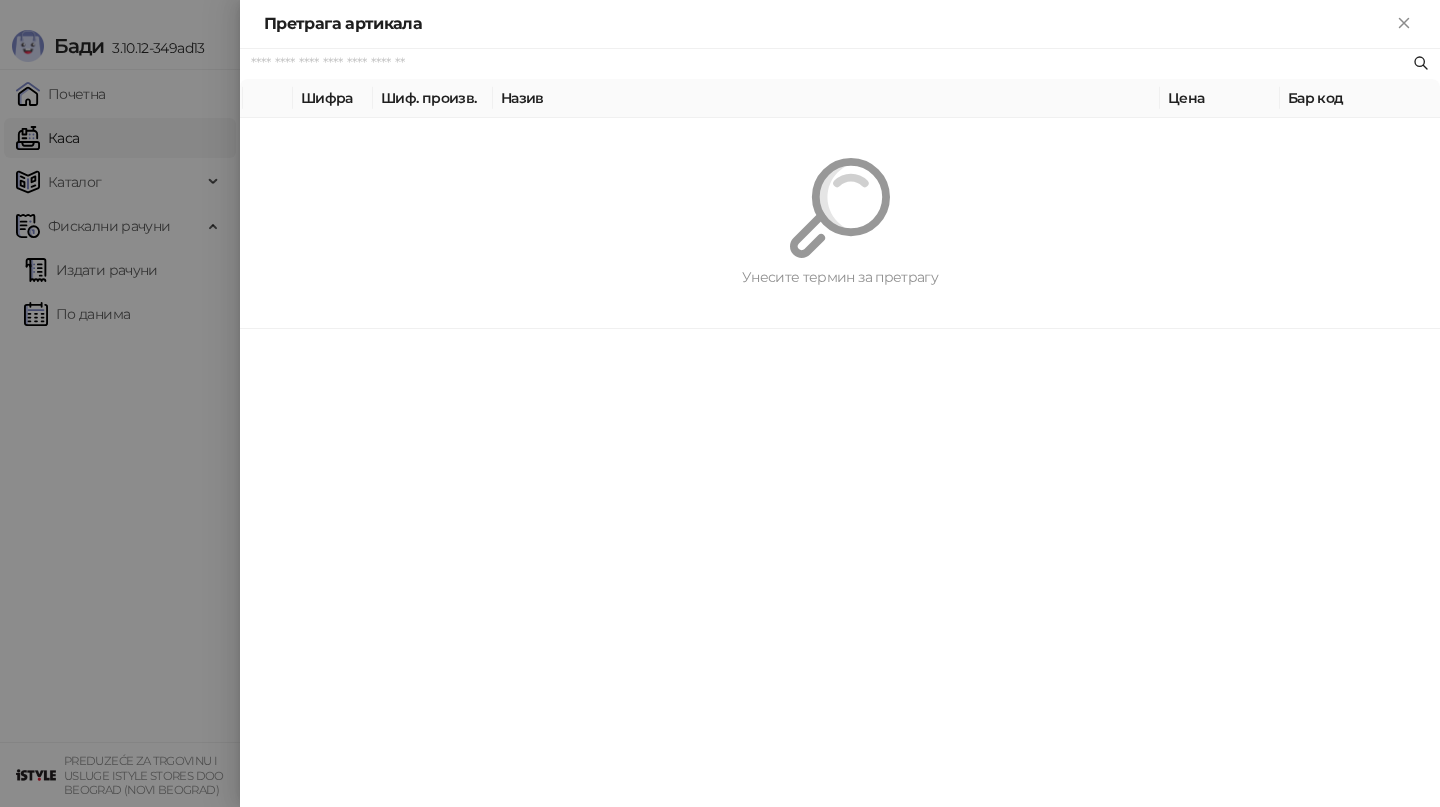 paste on "*********" 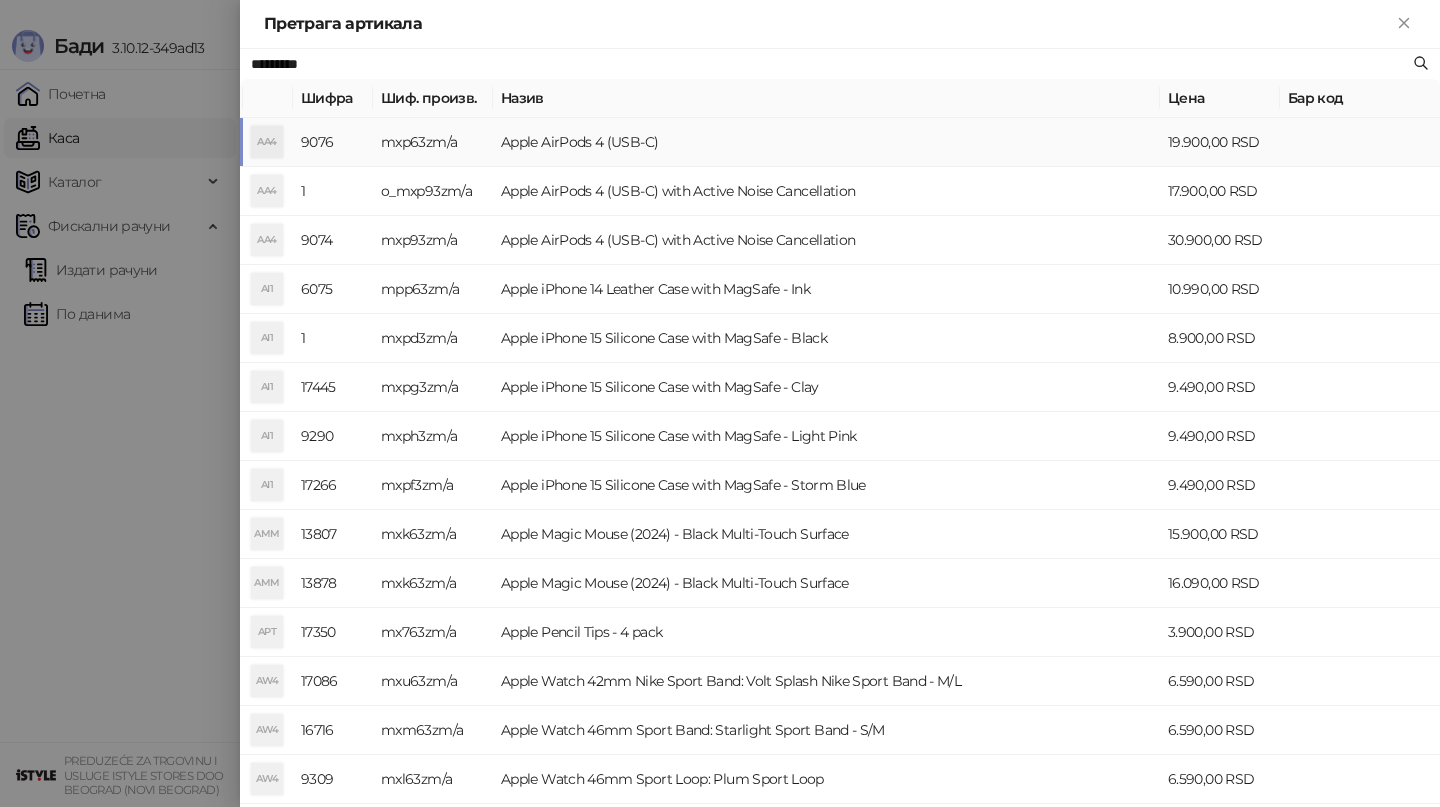 click on "Apple AirPods 4 (USB-C)" at bounding box center (826, 142) 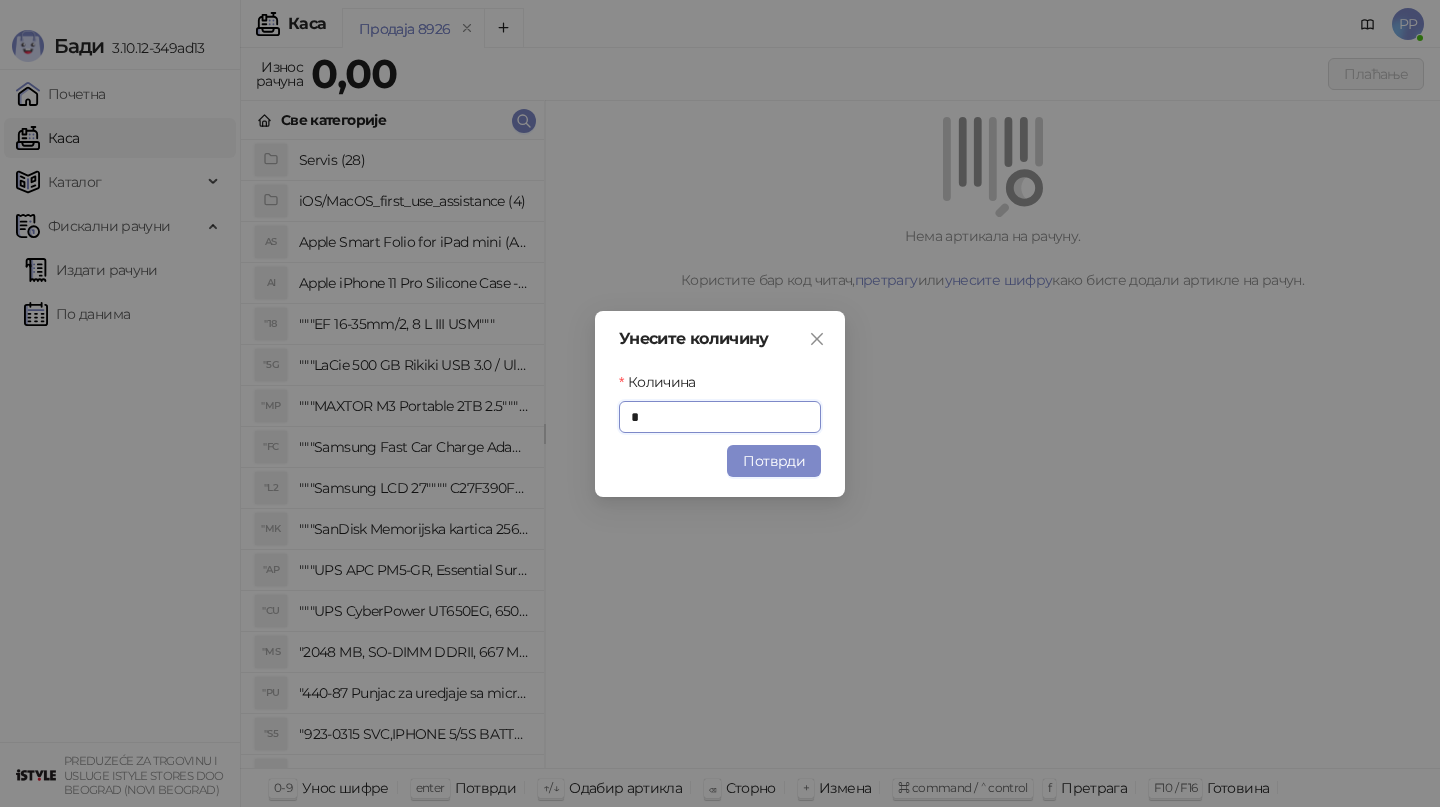 click on "Потврди" at bounding box center (774, 461) 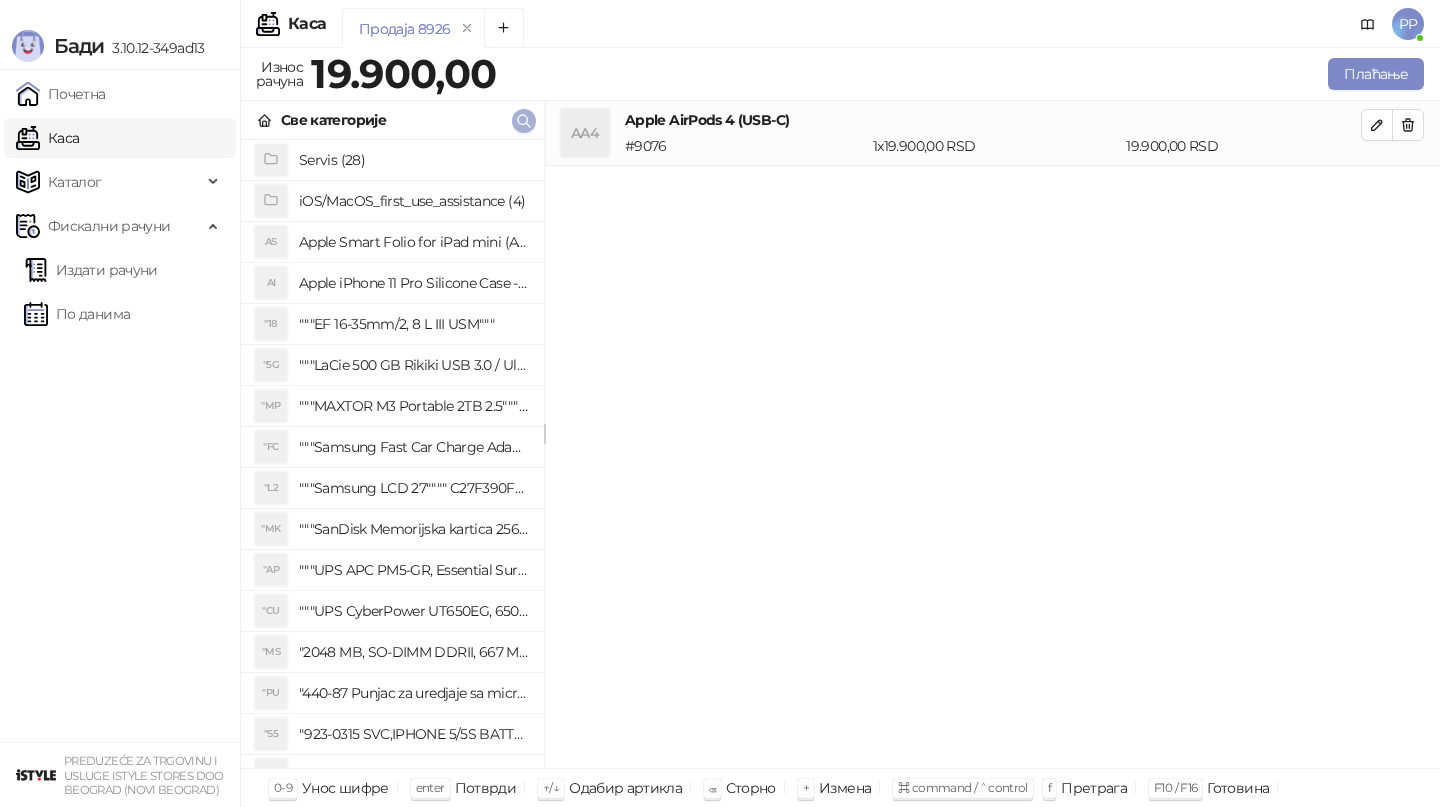 click 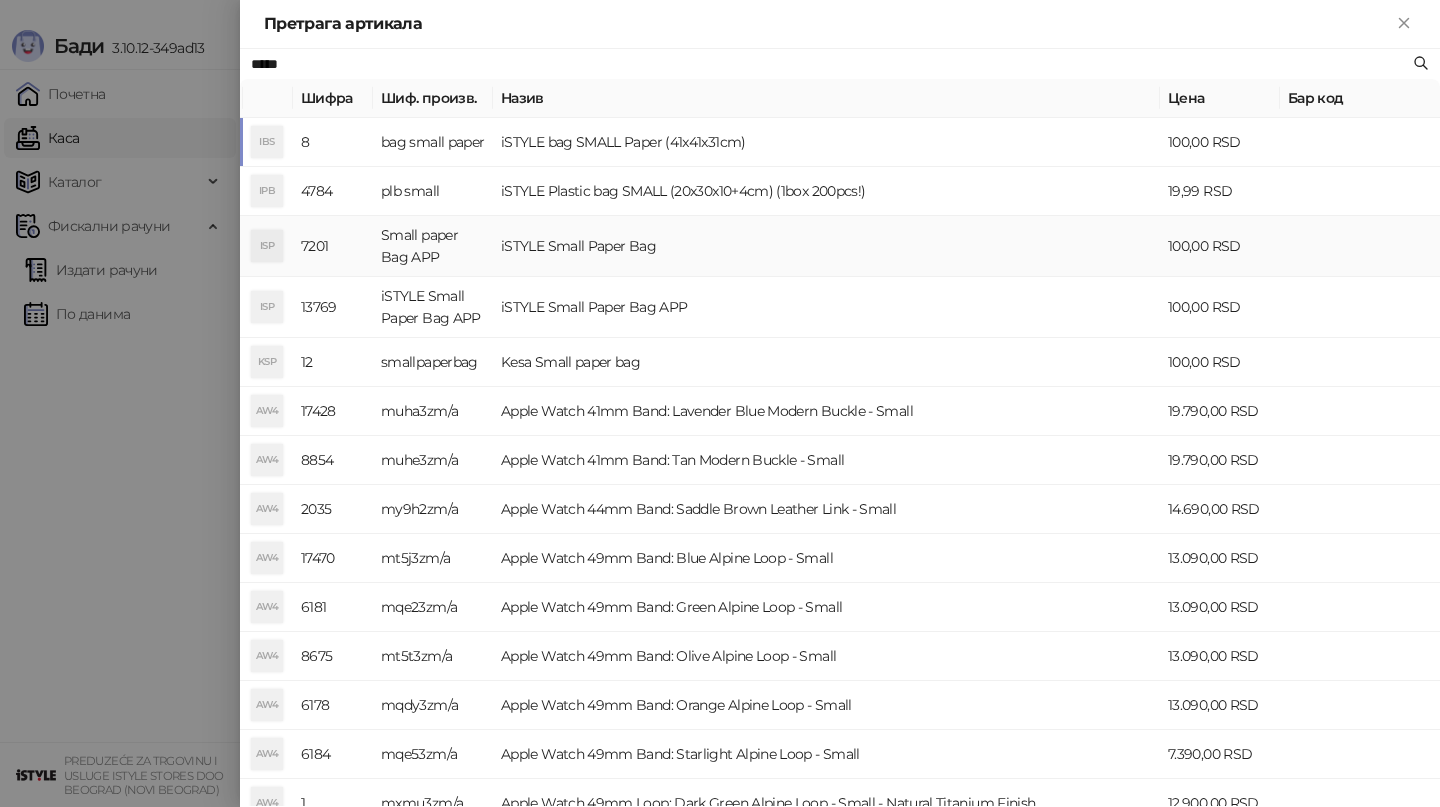 type on "*****" 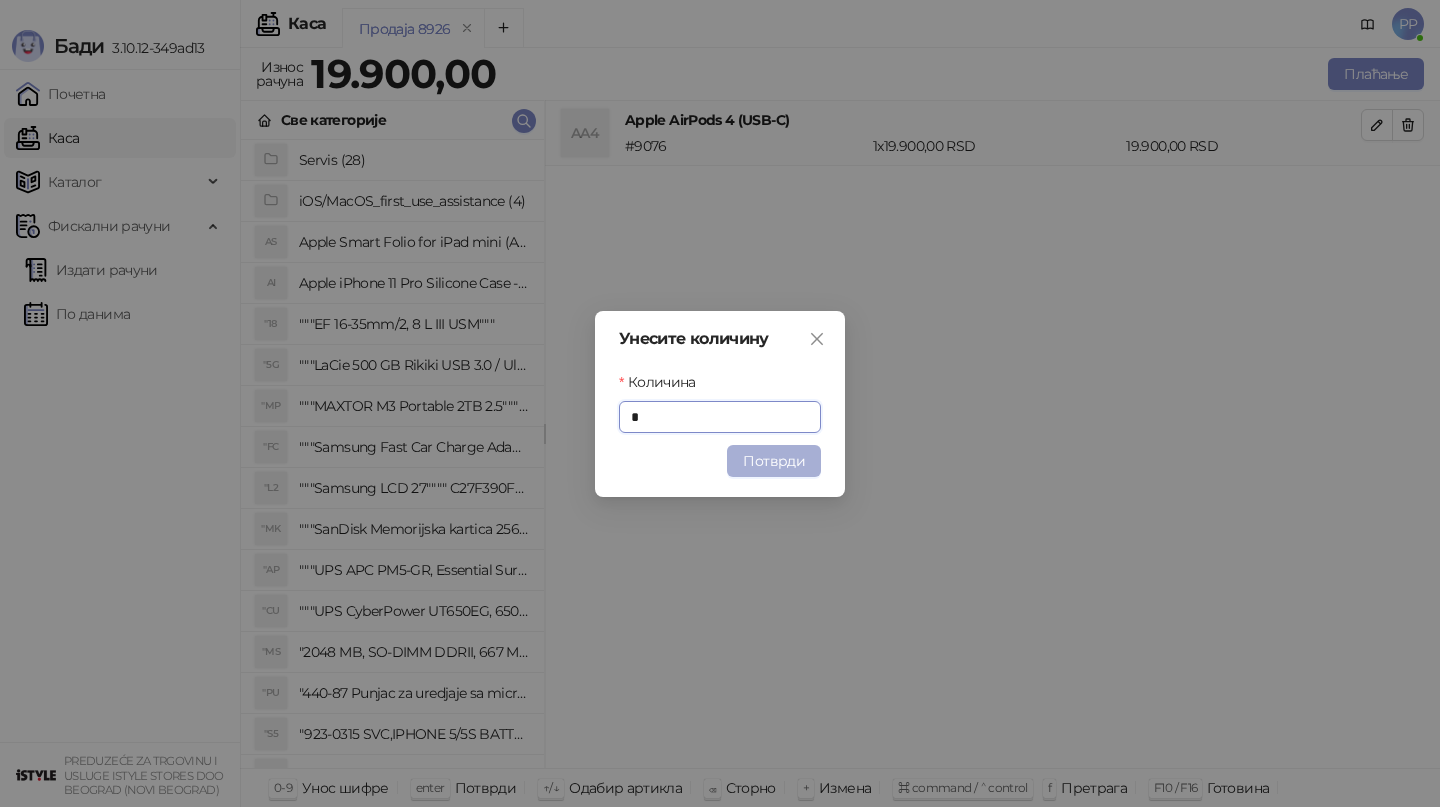 click on "Потврди" at bounding box center [774, 461] 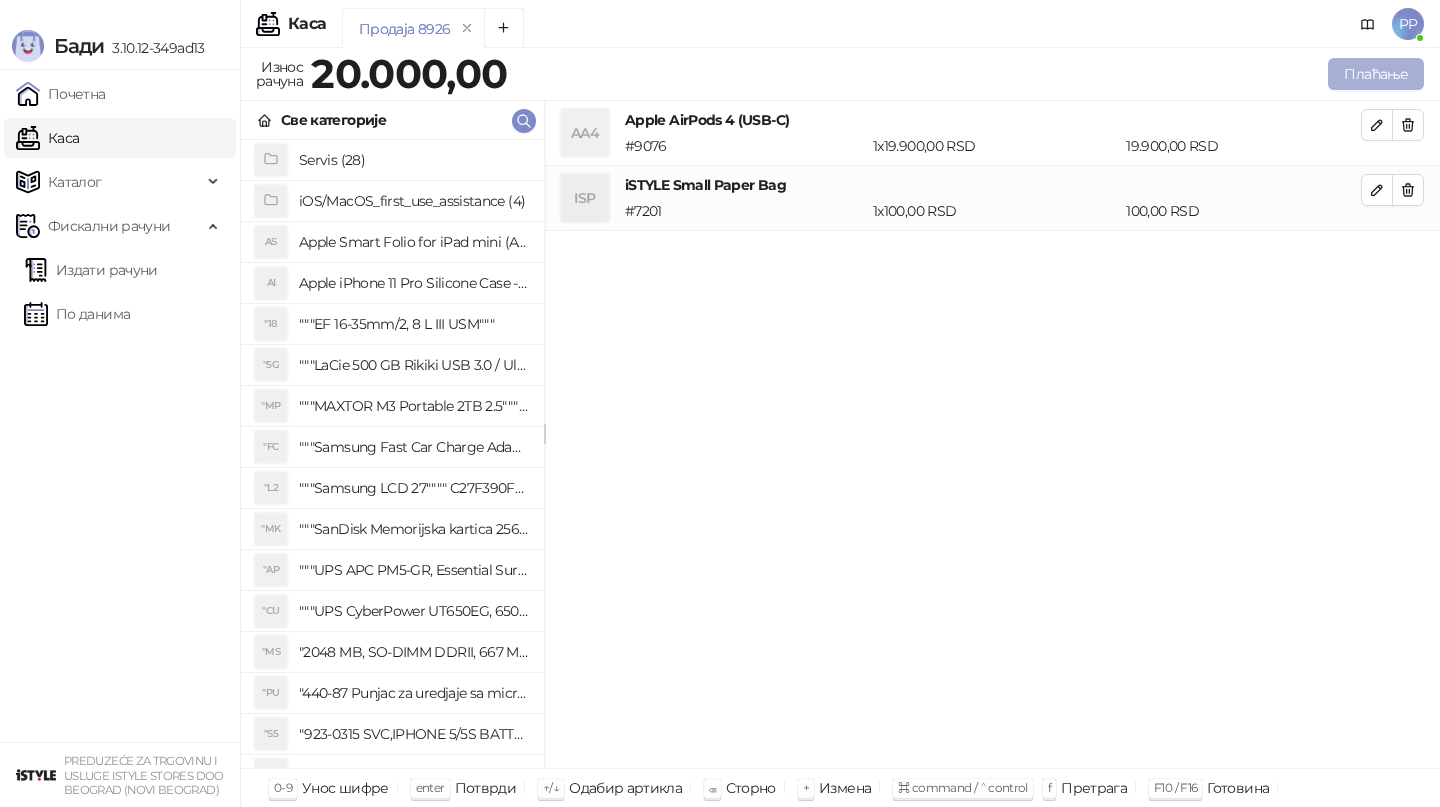 click on "Плаћање" at bounding box center [1376, 74] 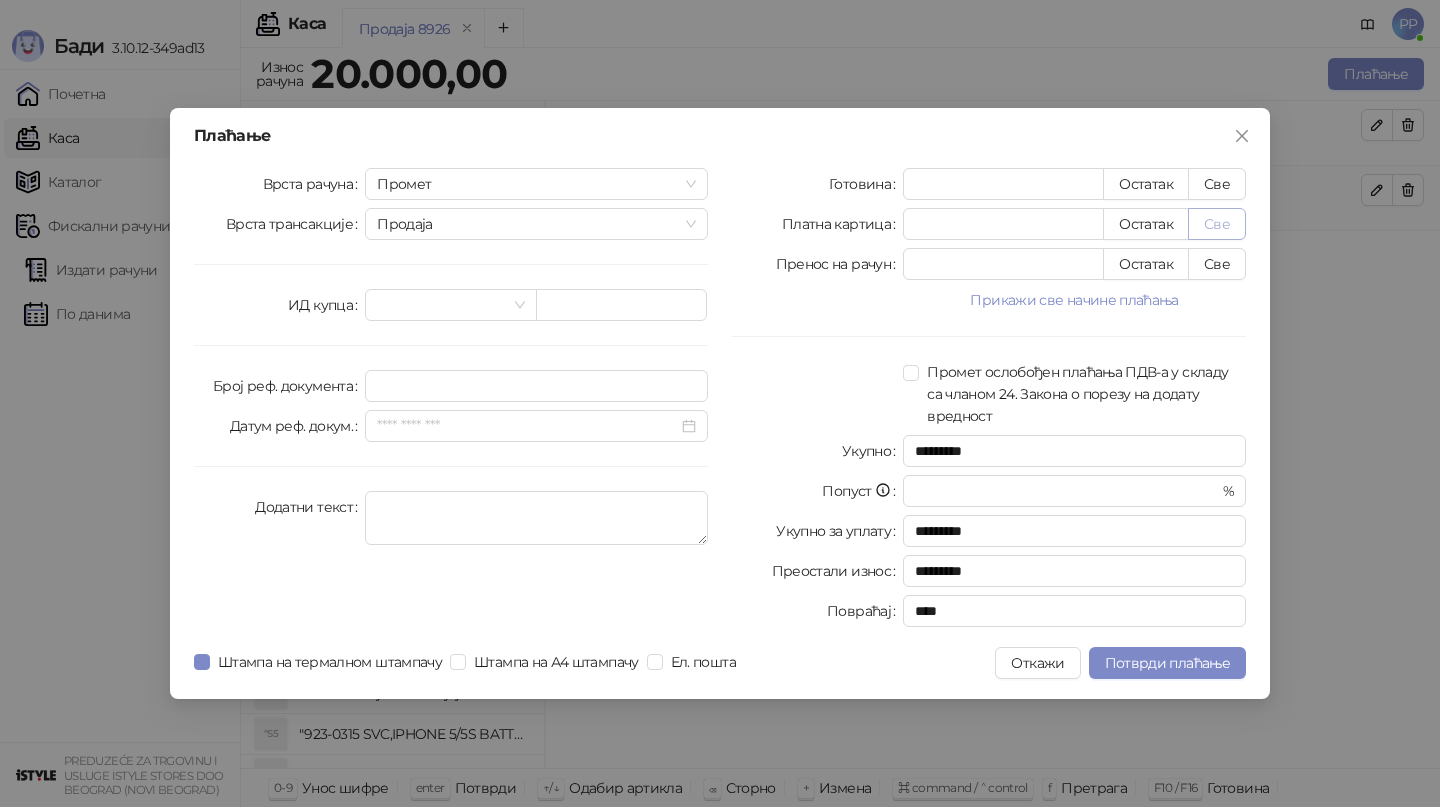 click on "Све" at bounding box center (1217, 224) 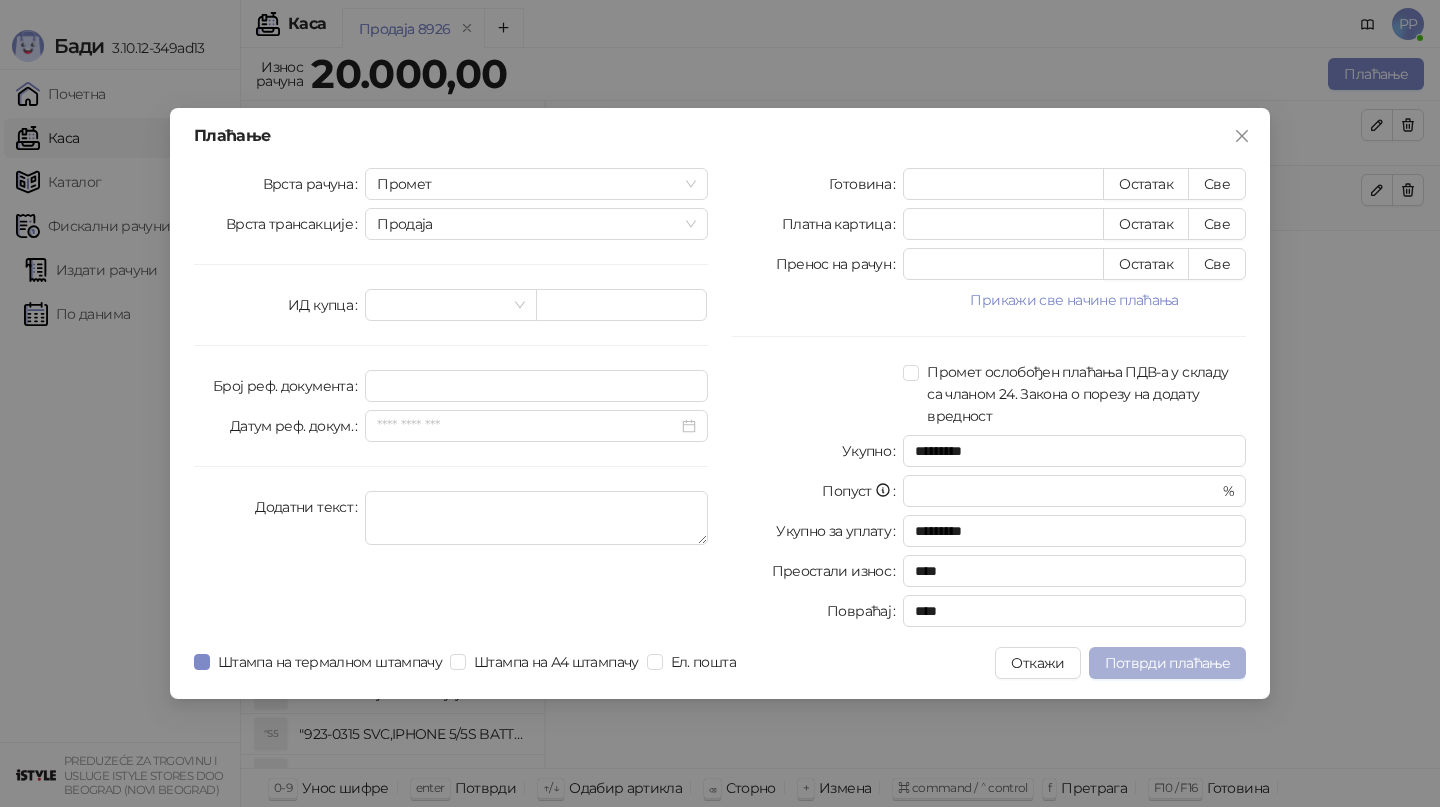 click on "Потврди плаћање" at bounding box center (1167, 663) 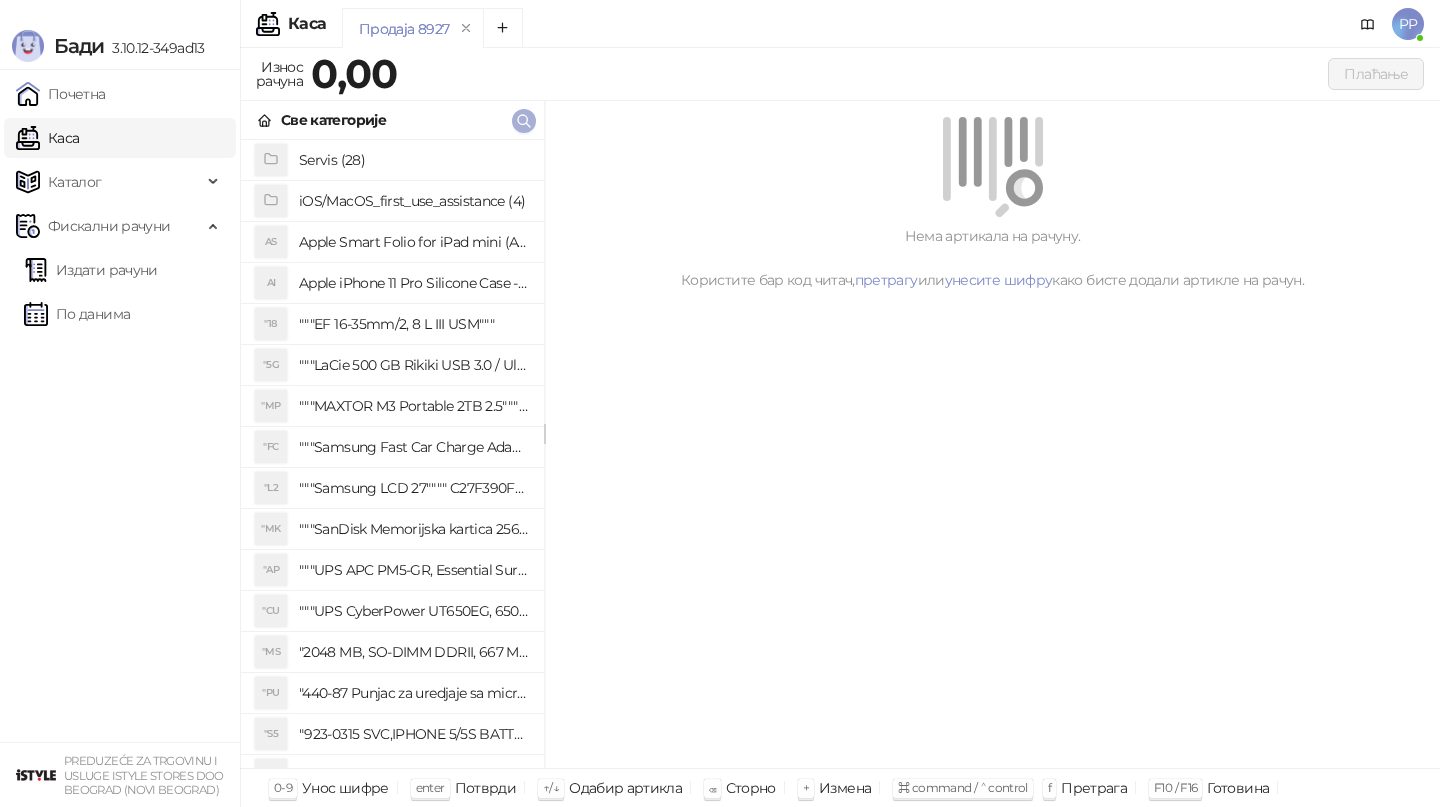 click 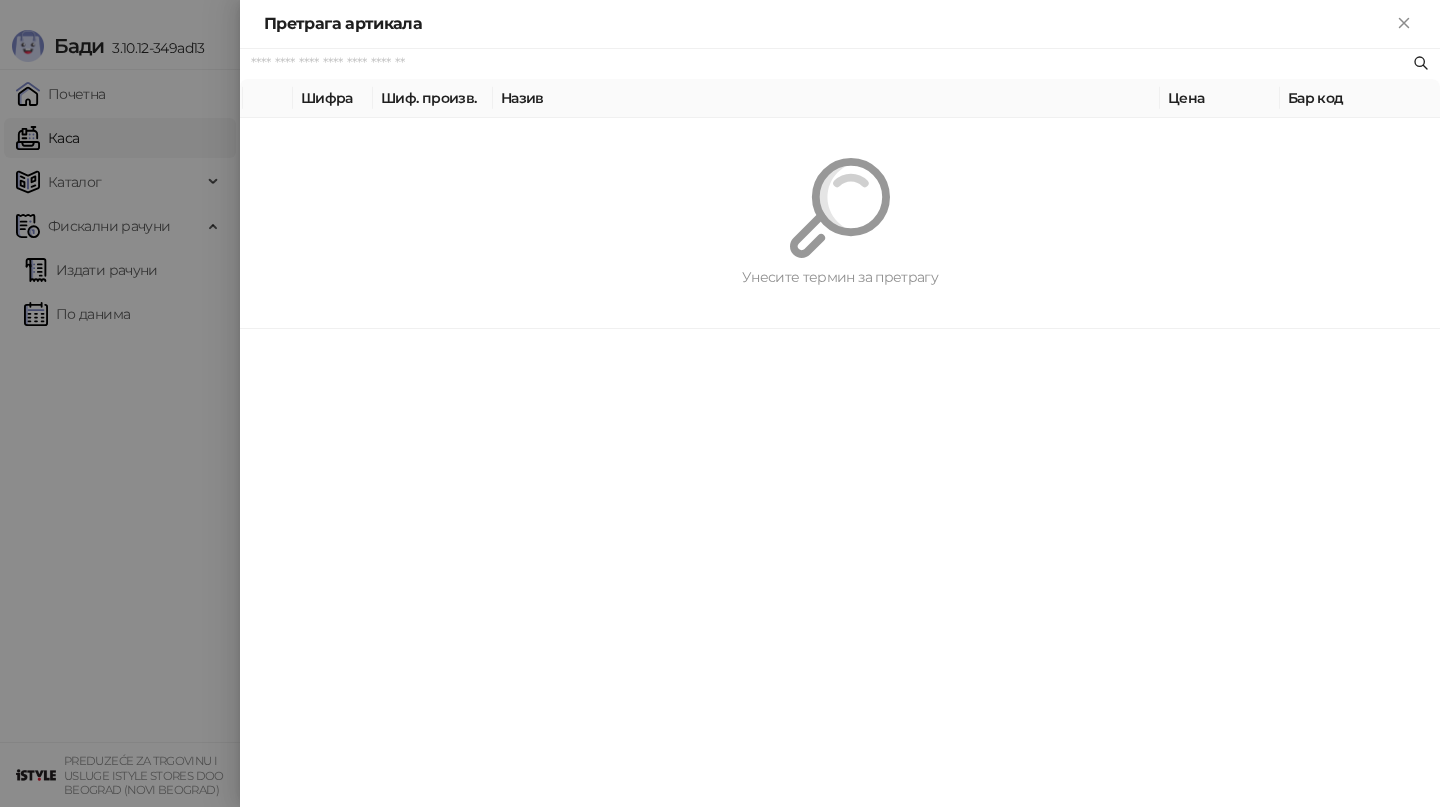 paste on "*********" 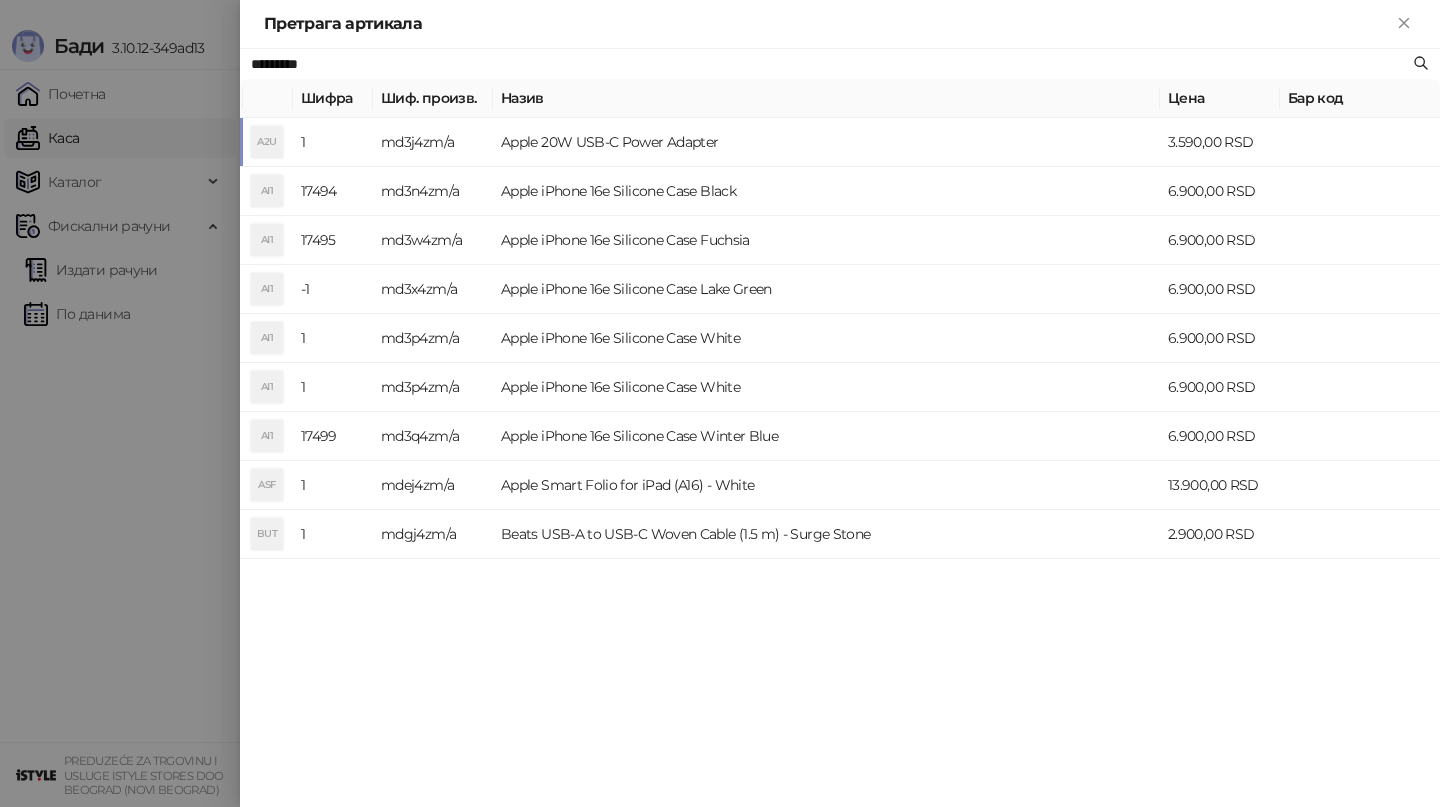 click on "Apple 20W USB-C Power Adapter" at bounding box center [826, 142] 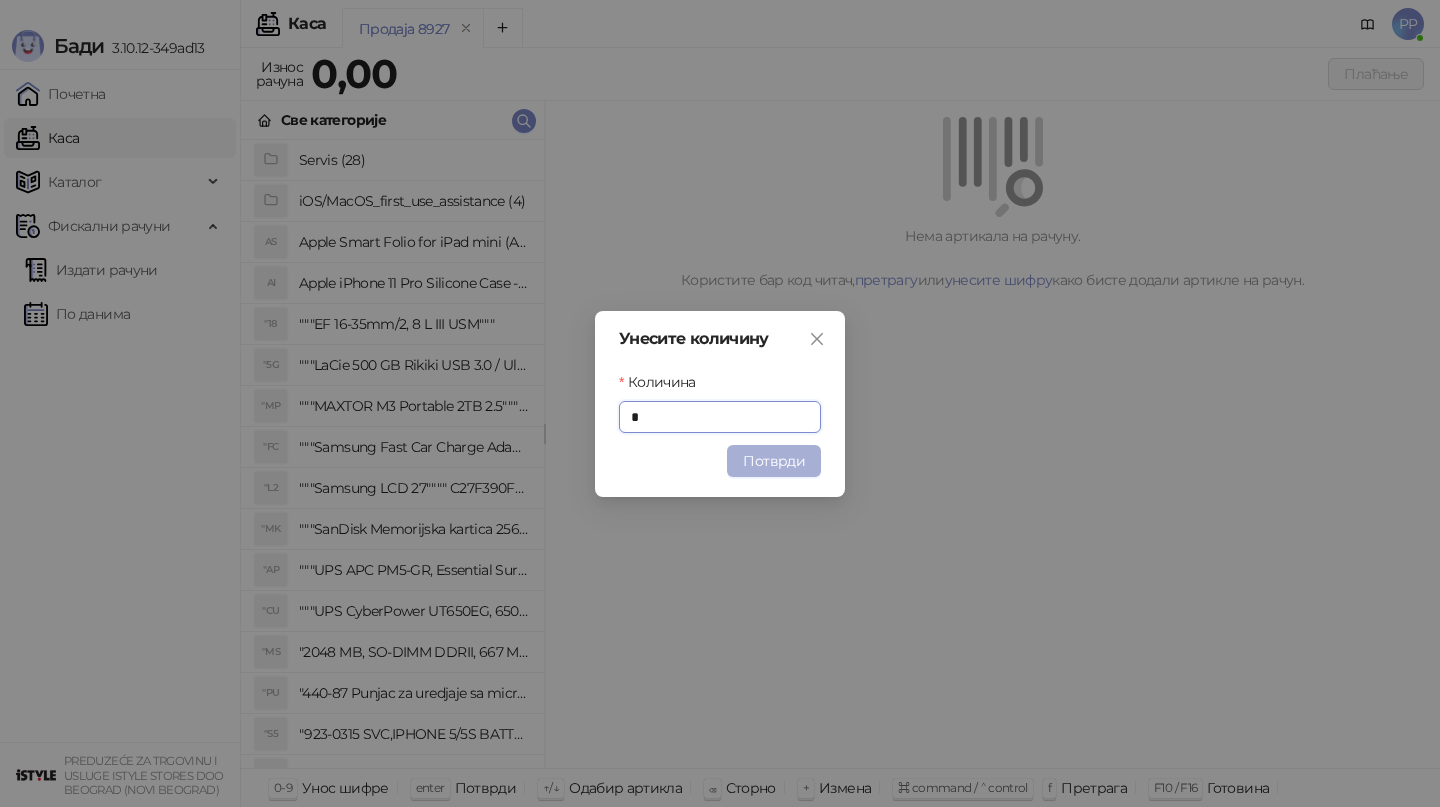 click on "Потврди" at bounding box center [774, 461] 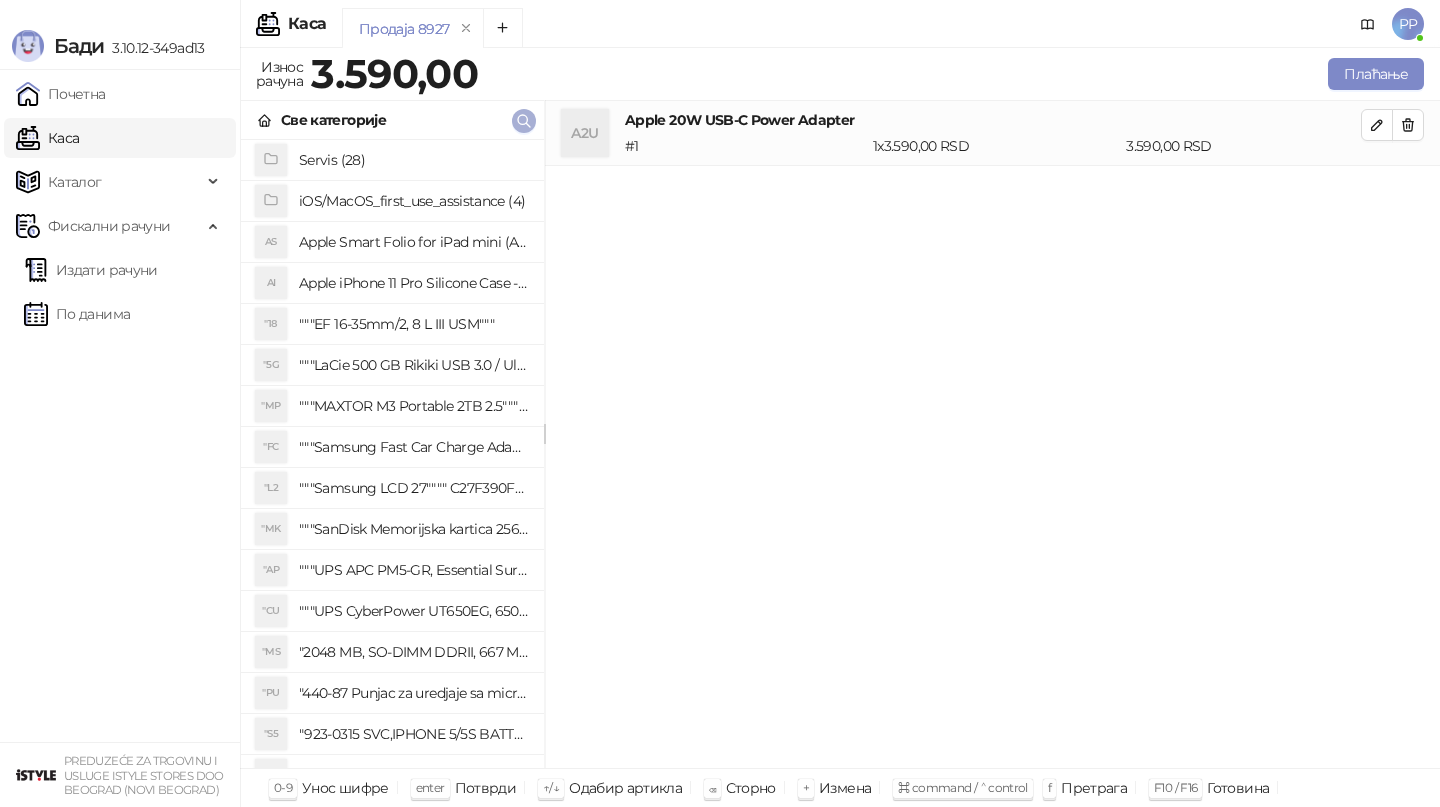 click 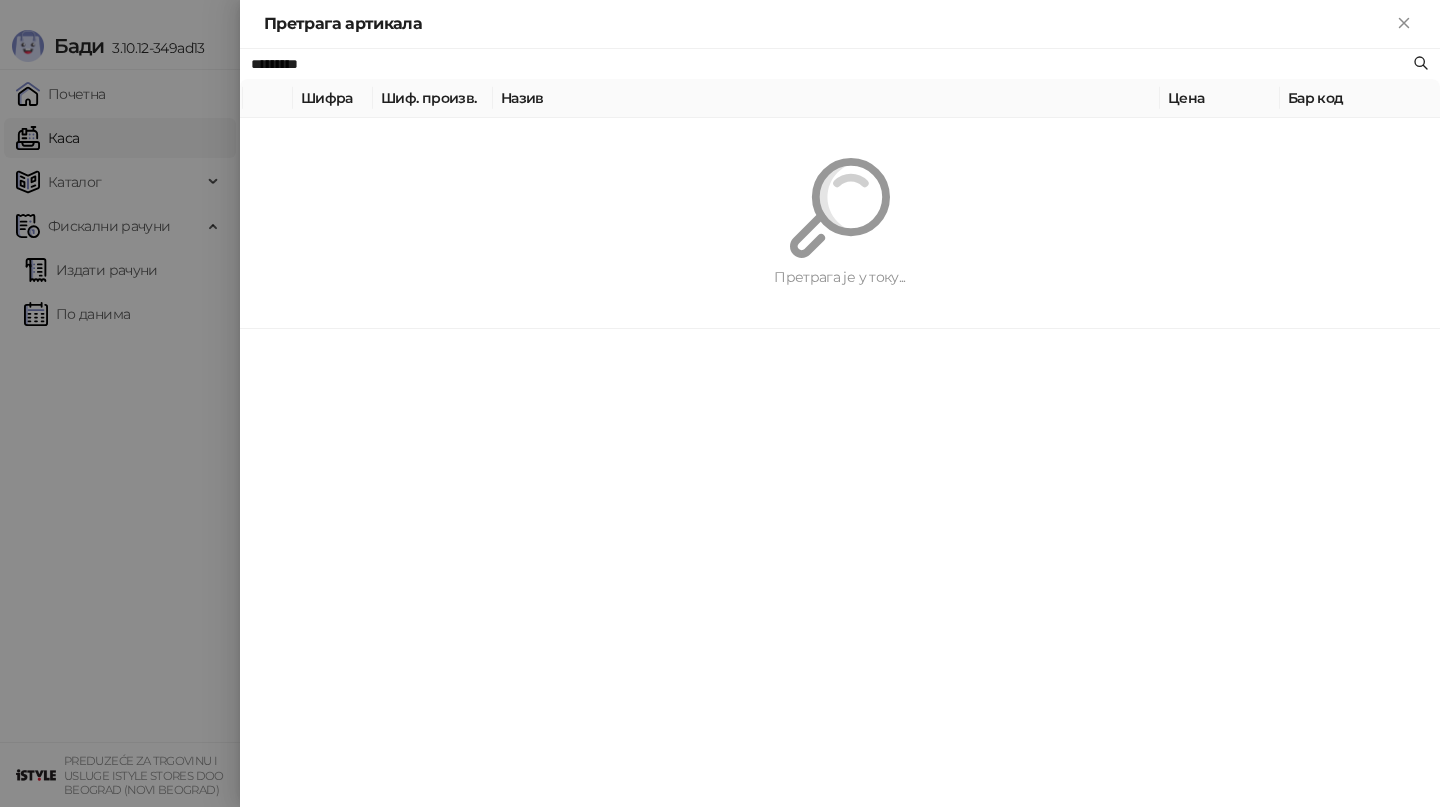 paste 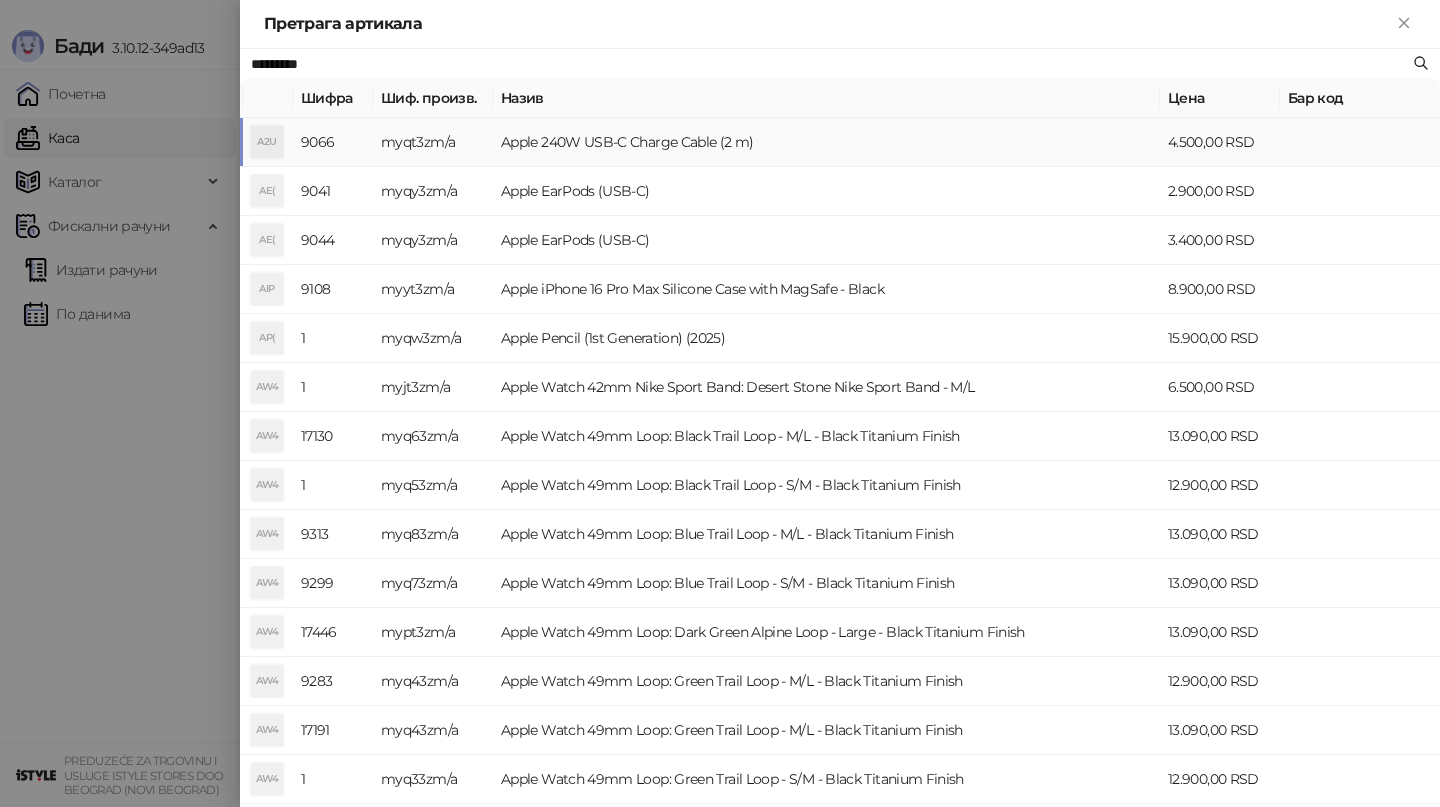 click on "Apple 240W USB-C Charge Cable (2 m)" at bounding box center (826, 142) 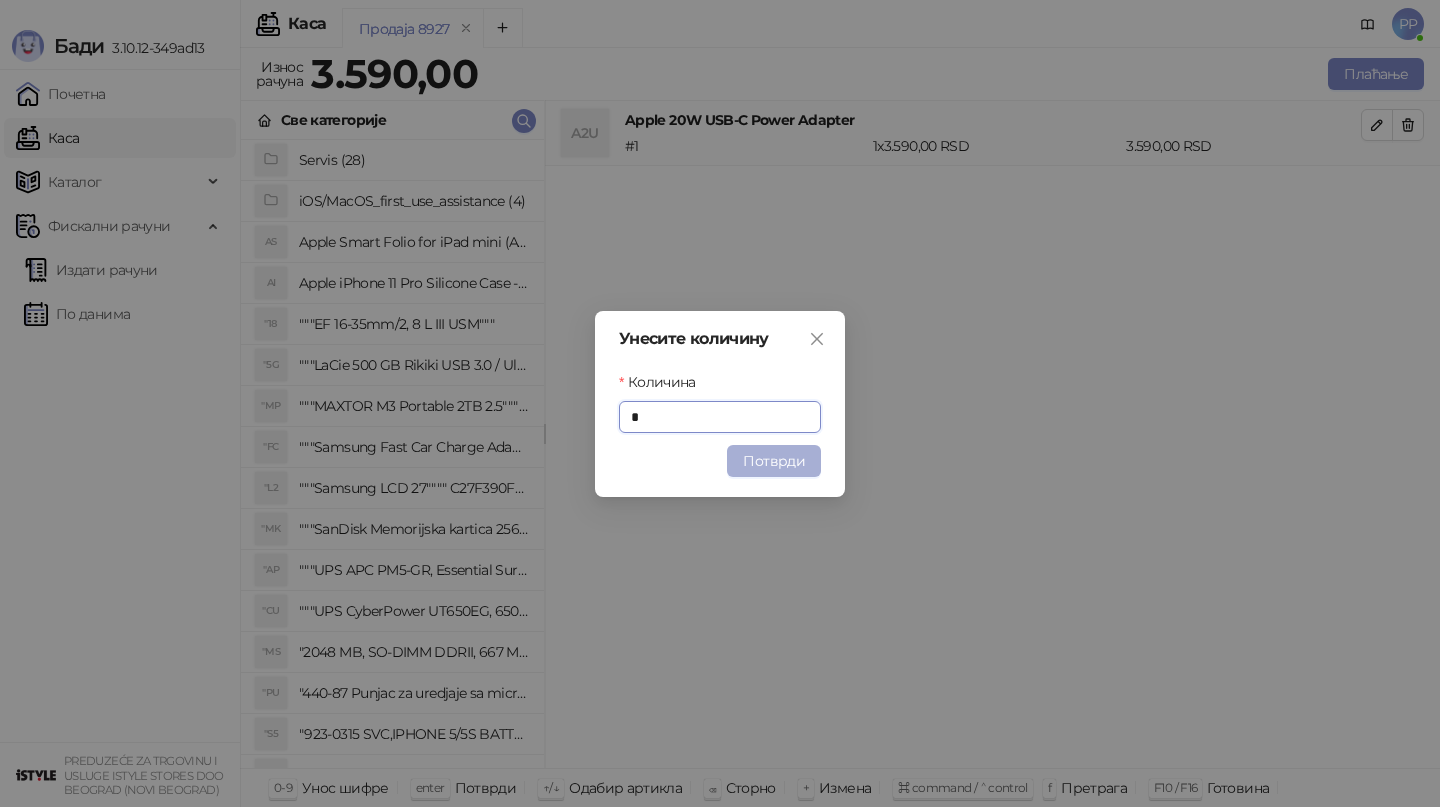 click on "Потврди" at bounding box center [774, 461] 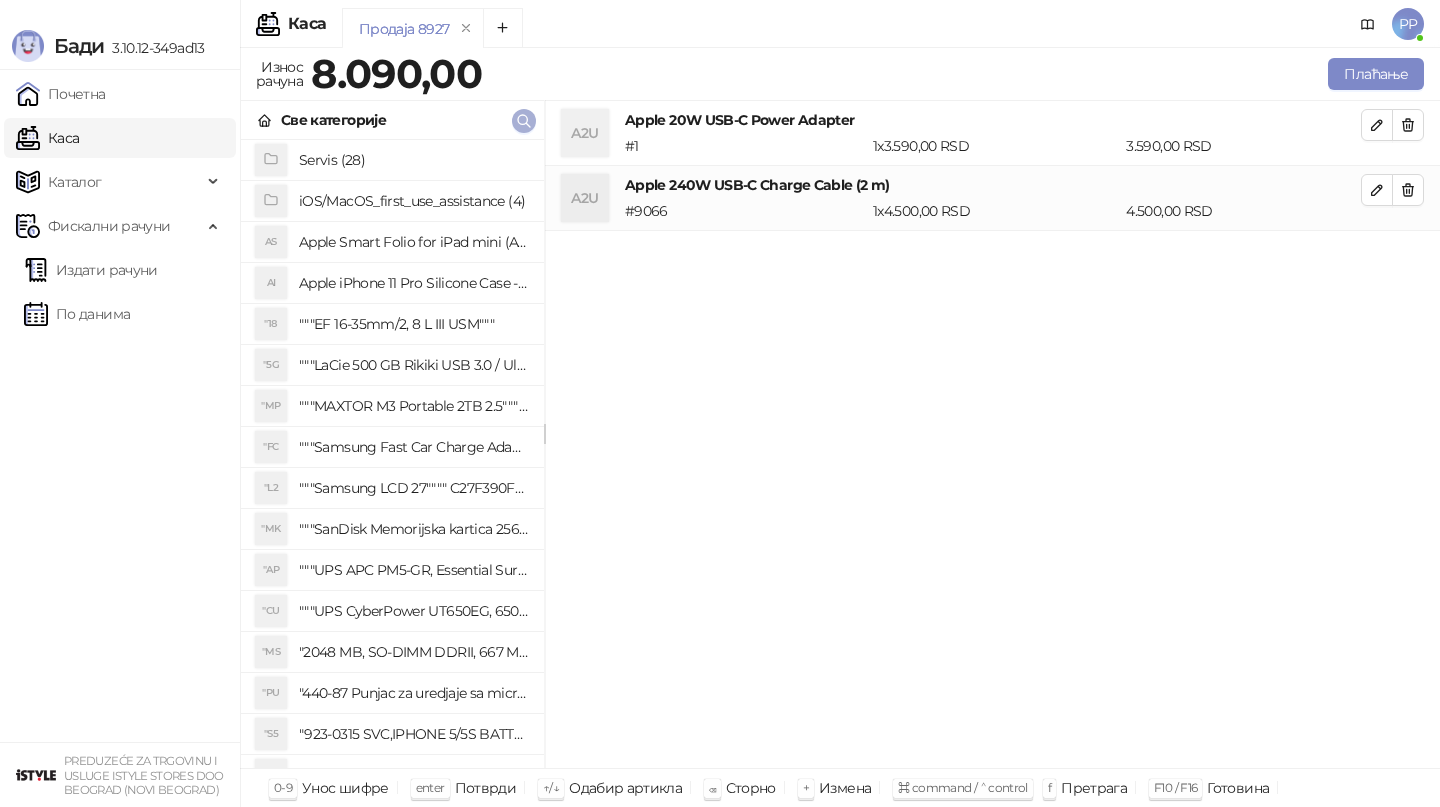 click 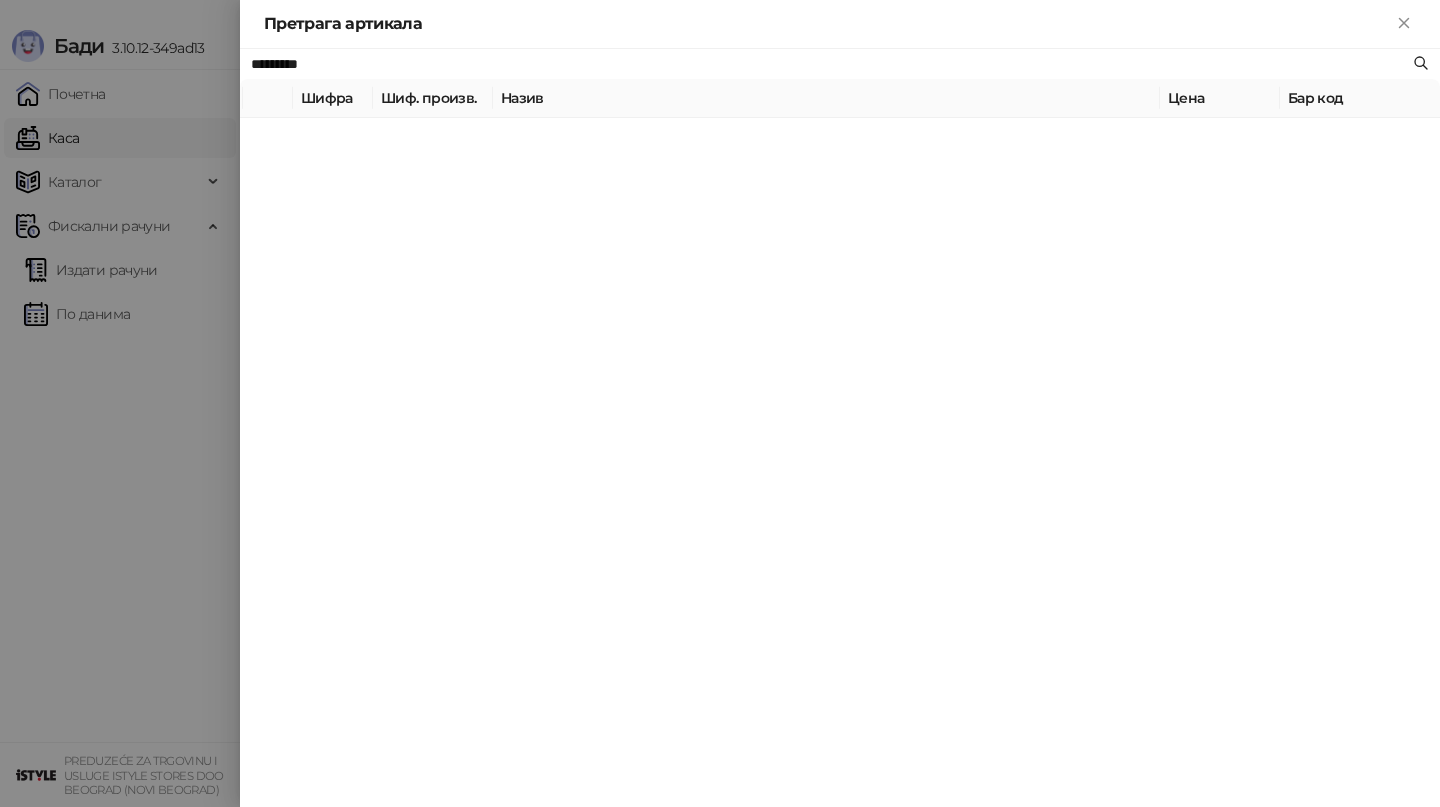 paste 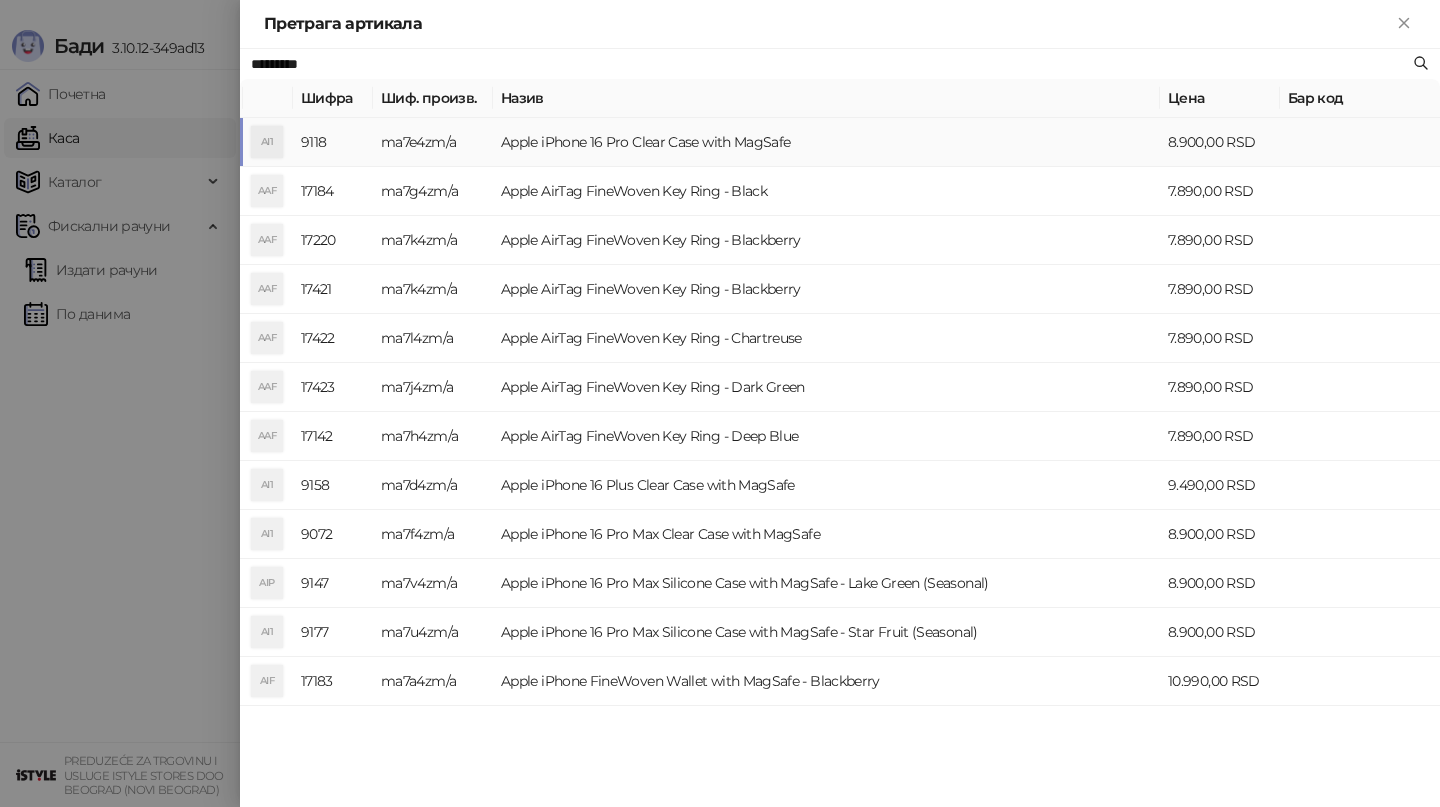 click on "Apple iPhone 16 Pro Clear Case with MagSafe" at bounding box center (826, 142) 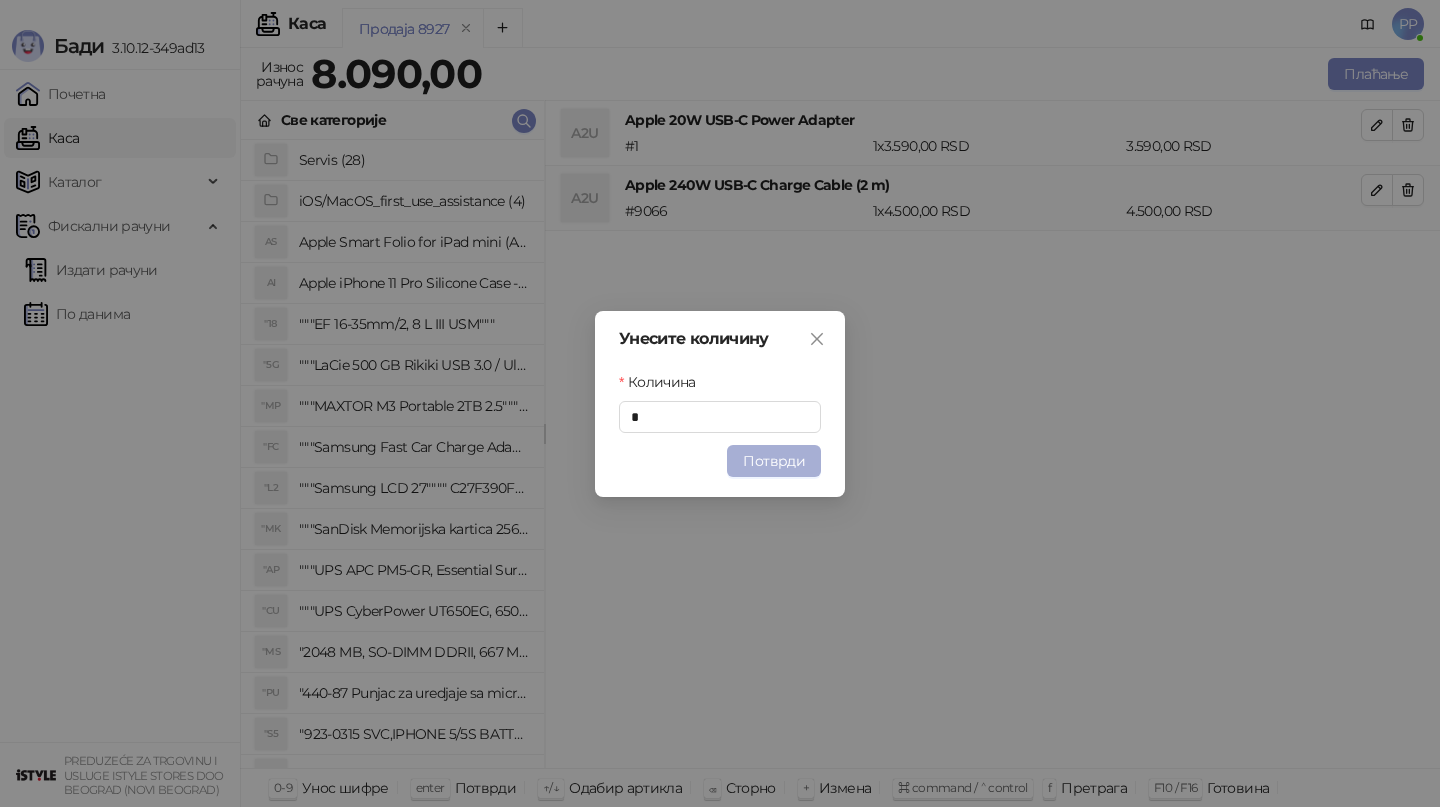 click on "Потврди" at bounding box center (774, 461) 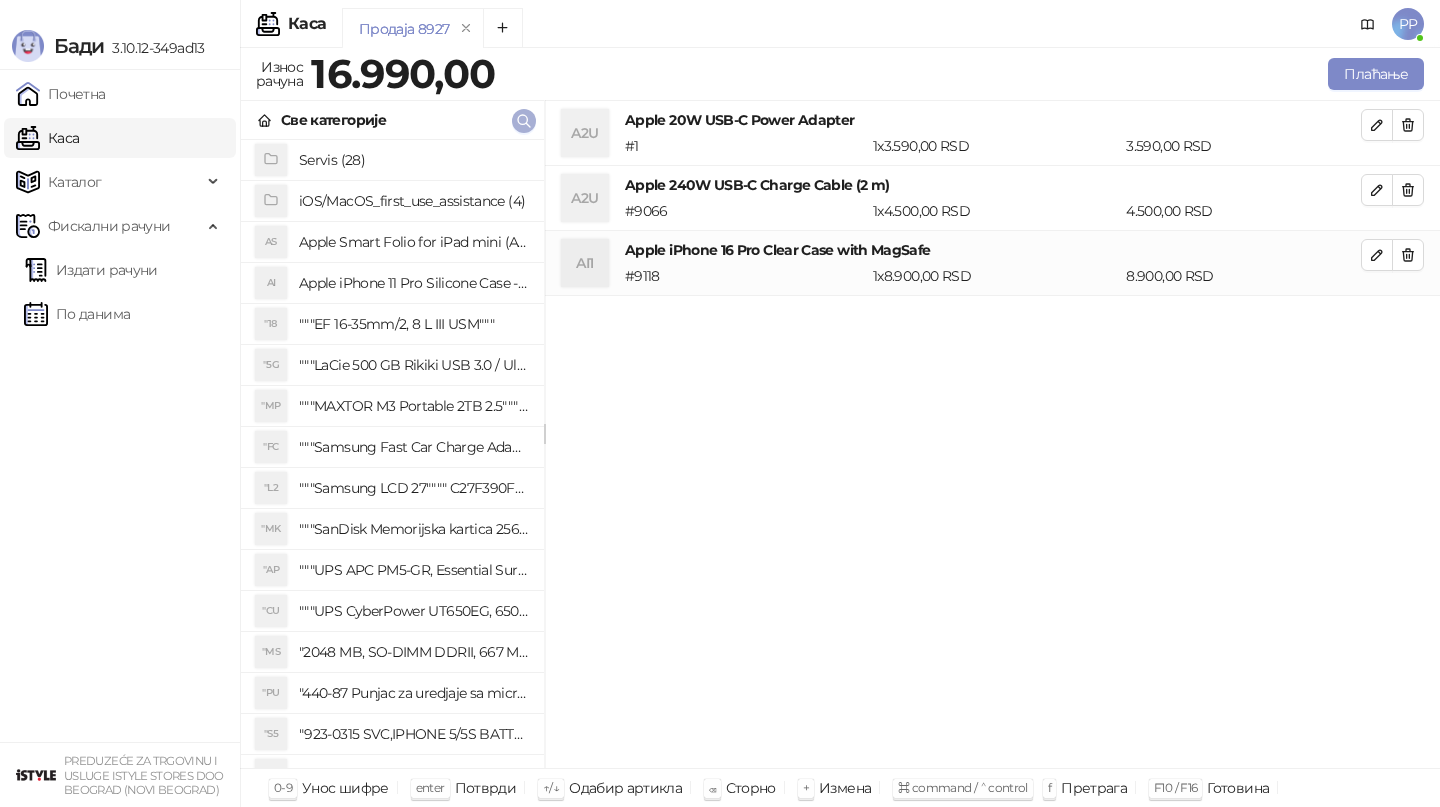 click 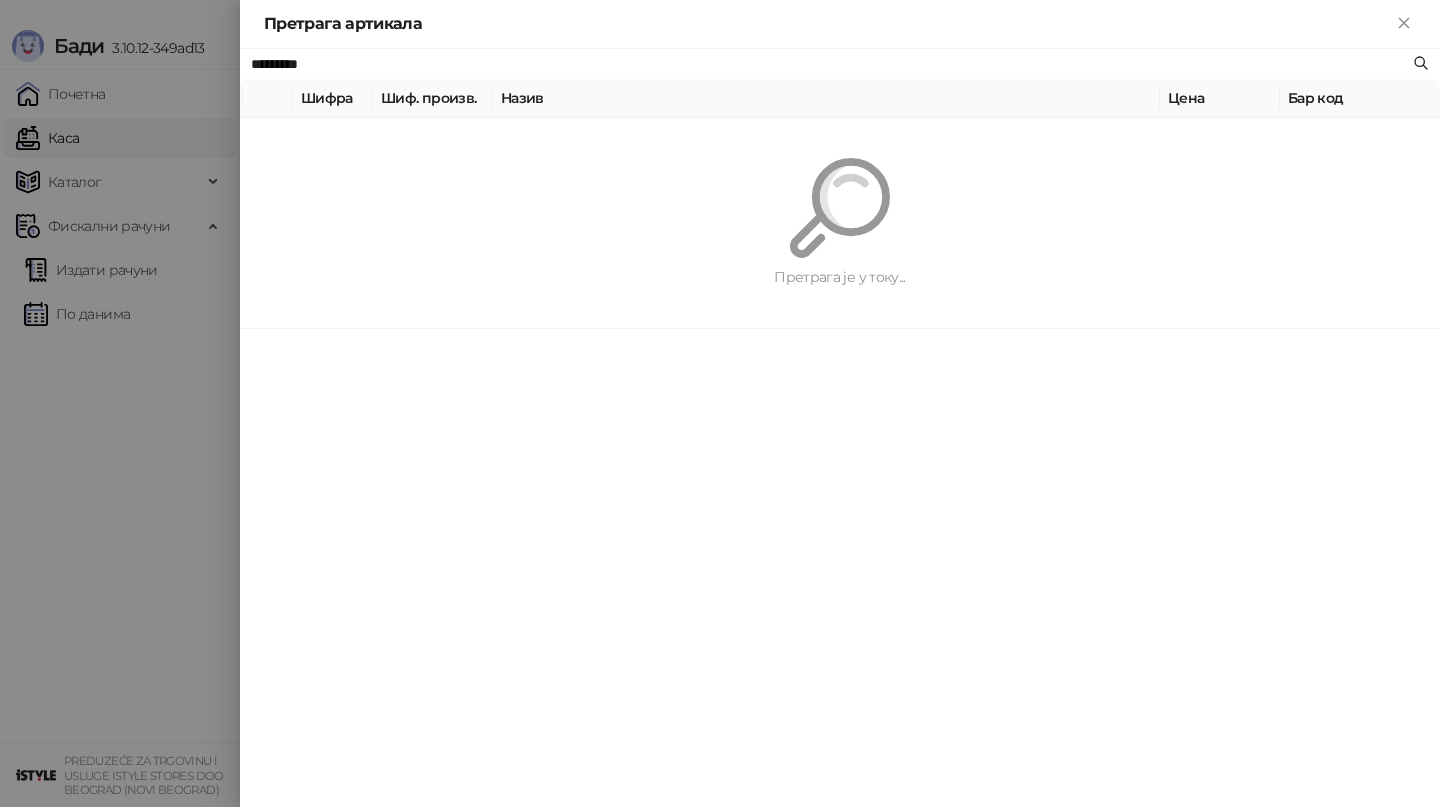 paste on "**********" 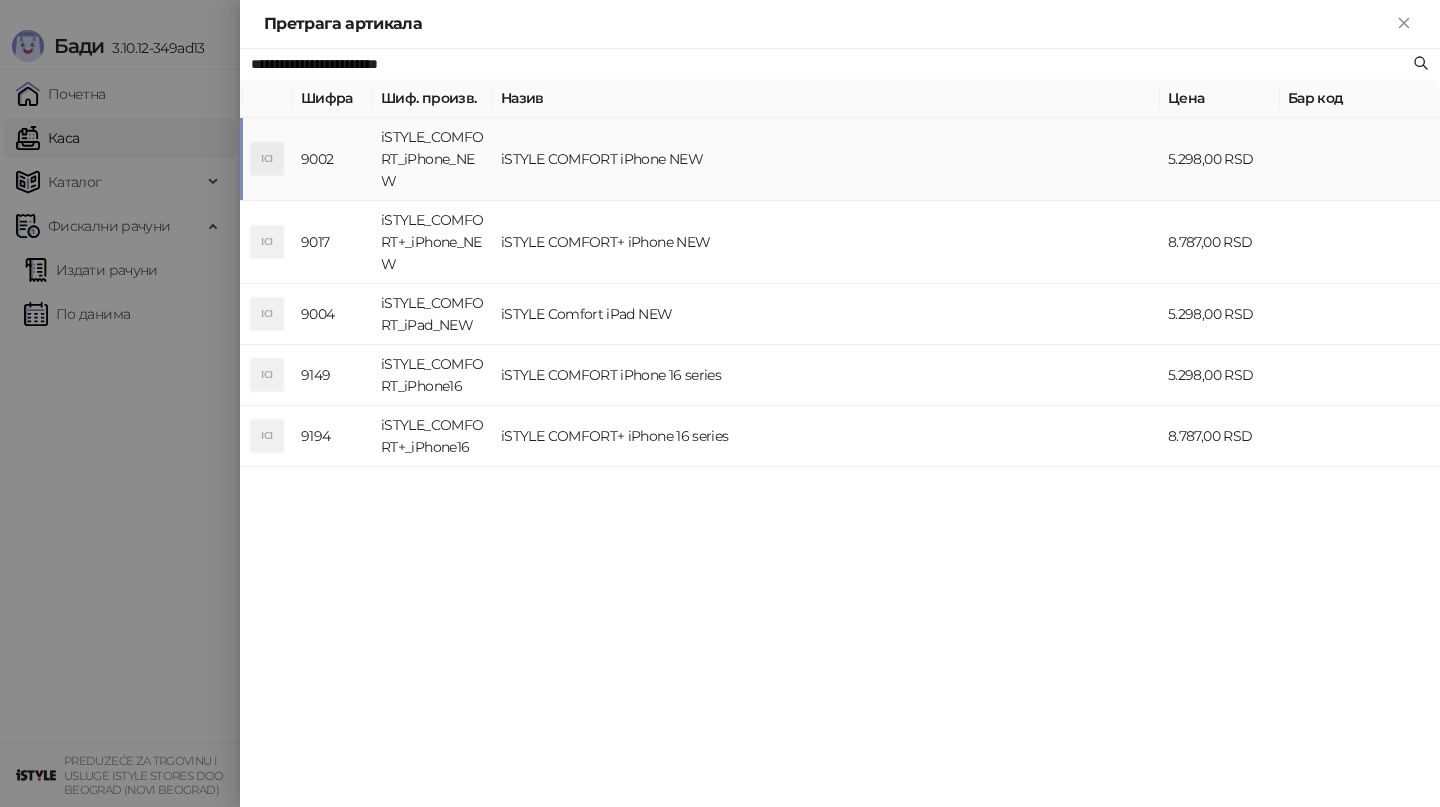 click on "iSTYLE COMFORT iPhone NEW" at bounding box center [826, 159] 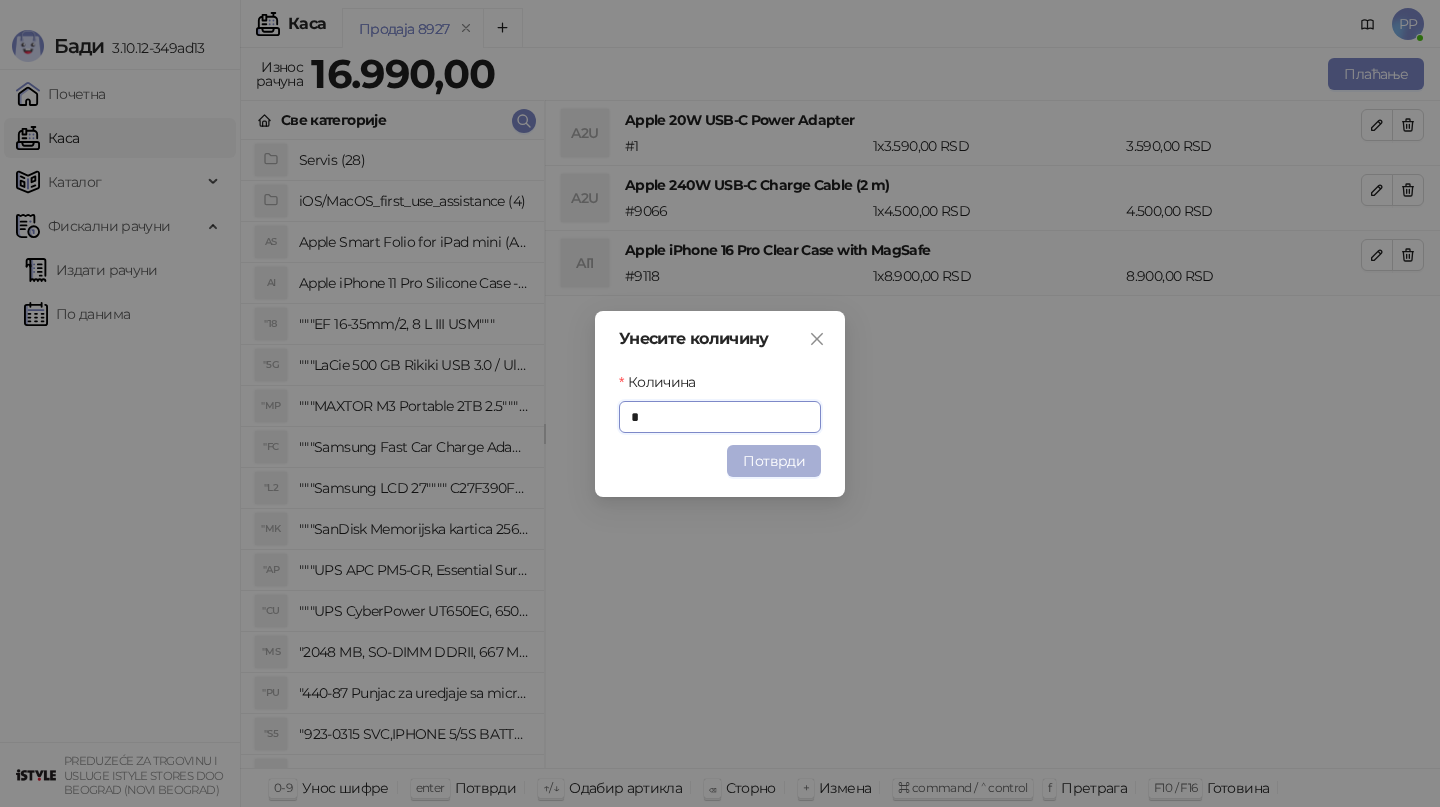 click on "Потврди" at bounding box center (774, 461) 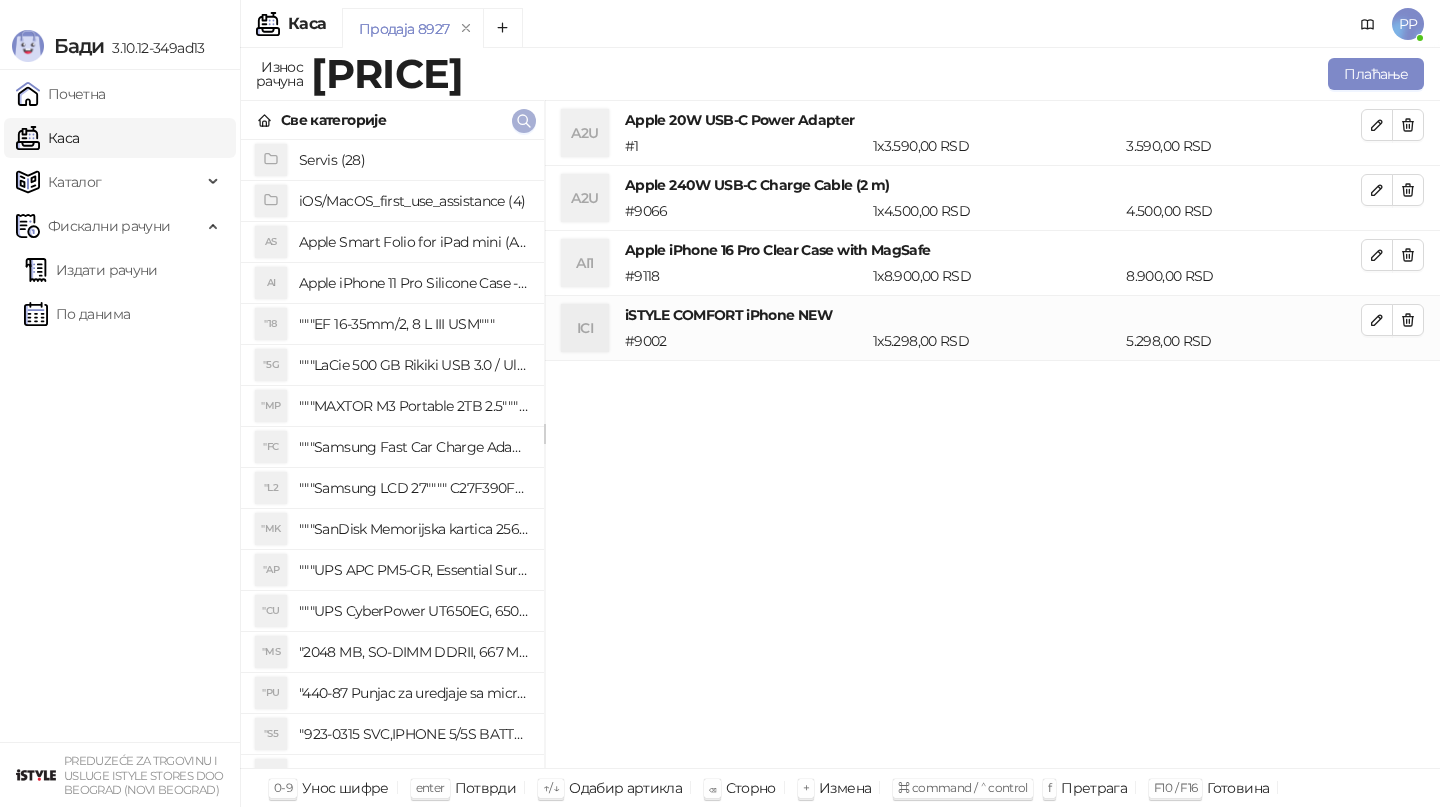 click 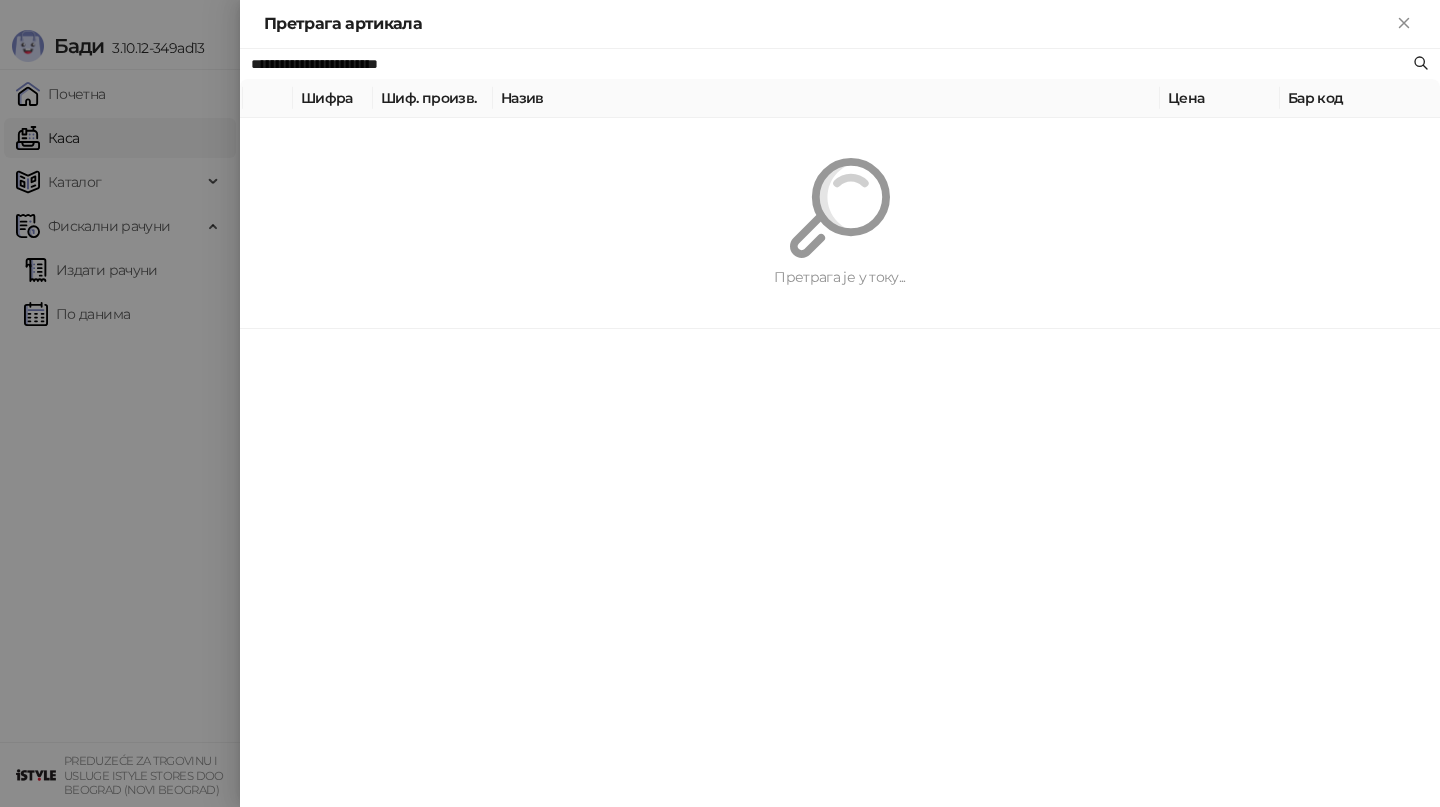 paste 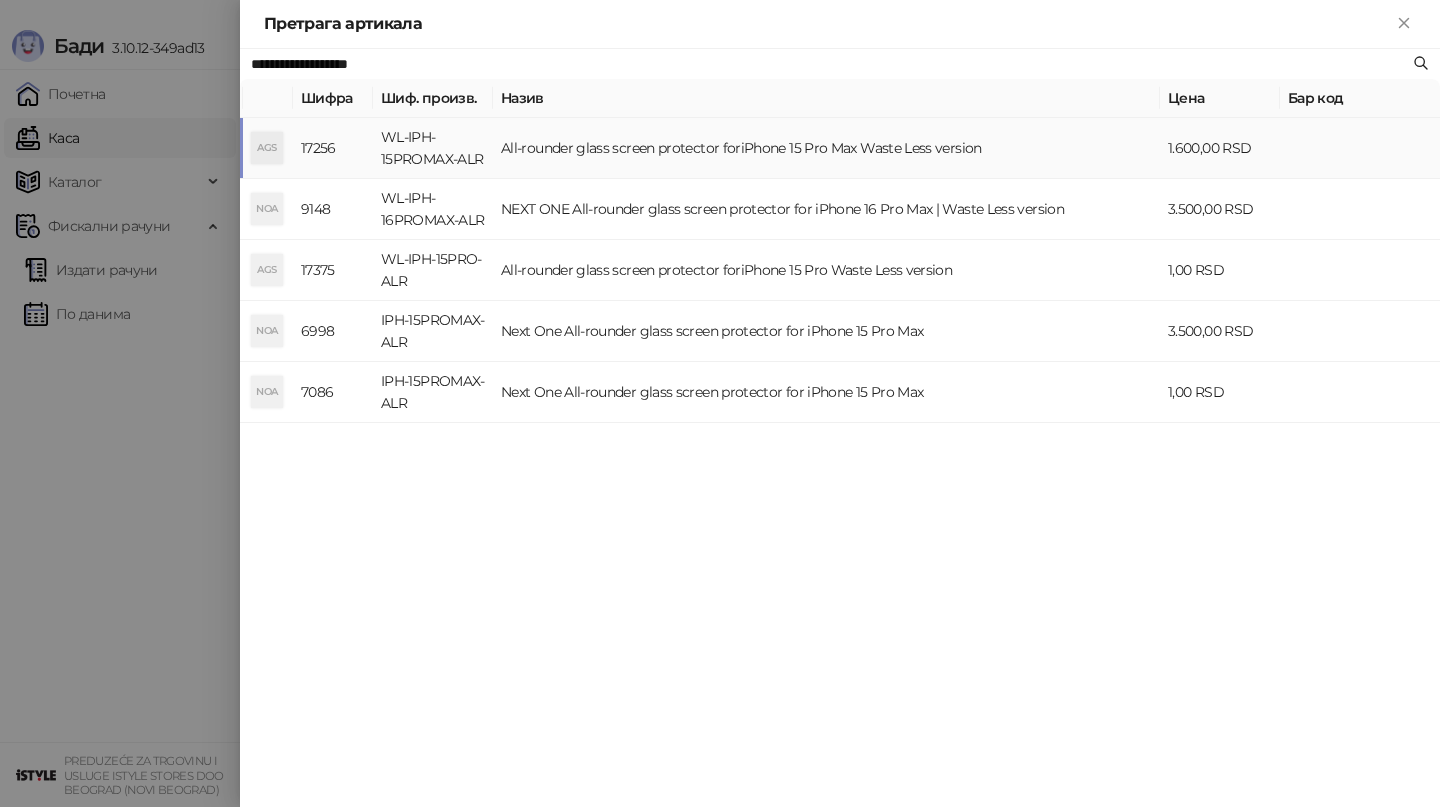 type on "**********" 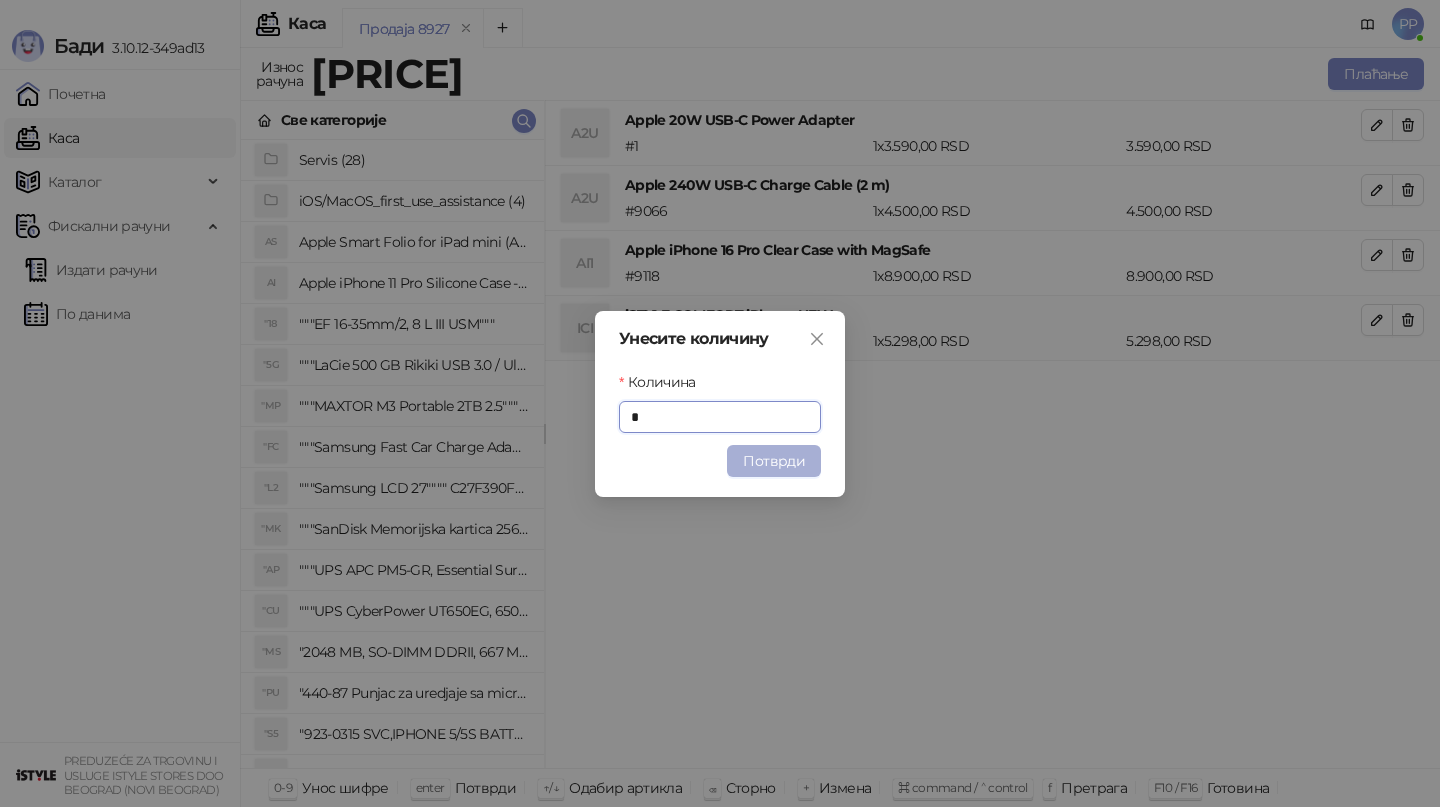 click on "Потврди" at bounding box center (774, 461) 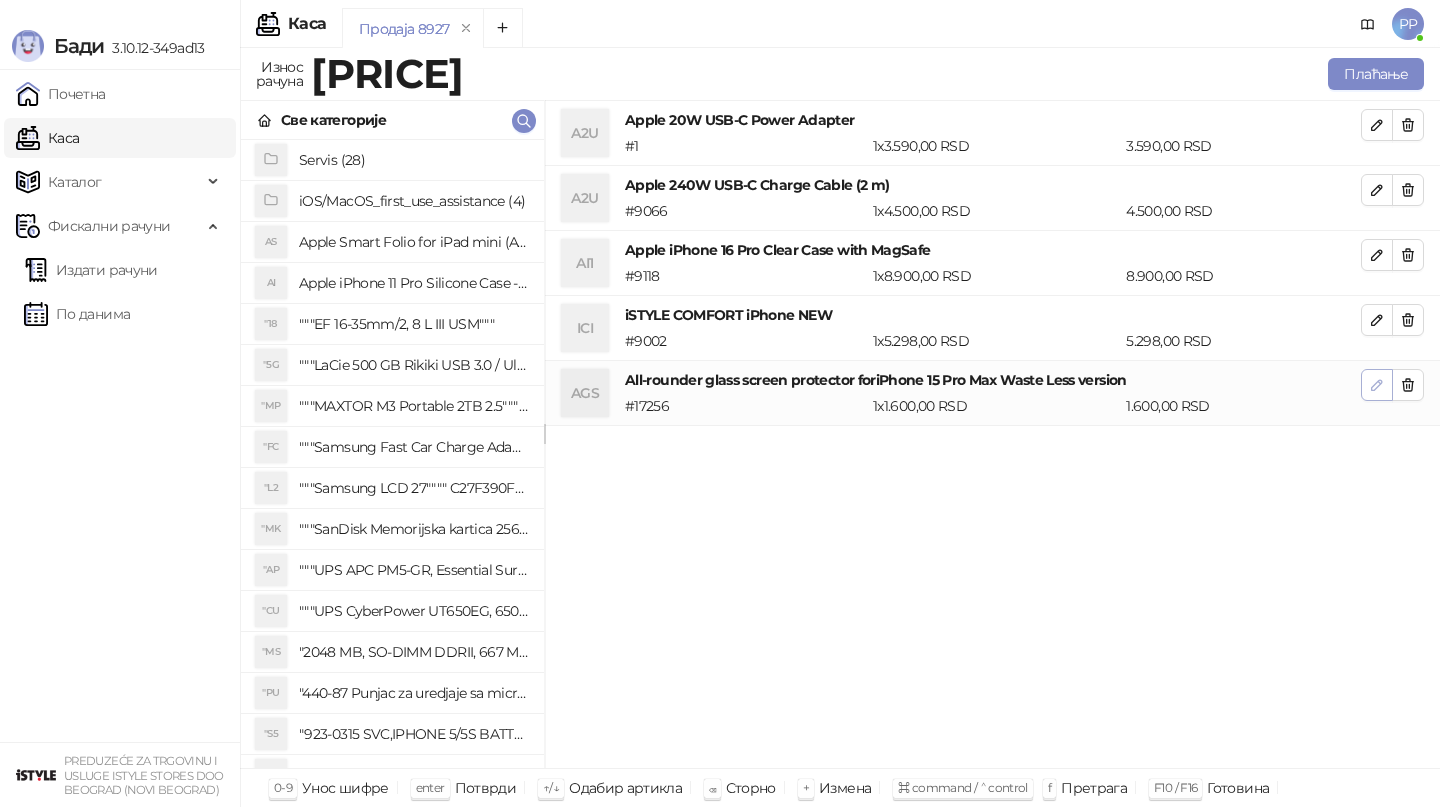click 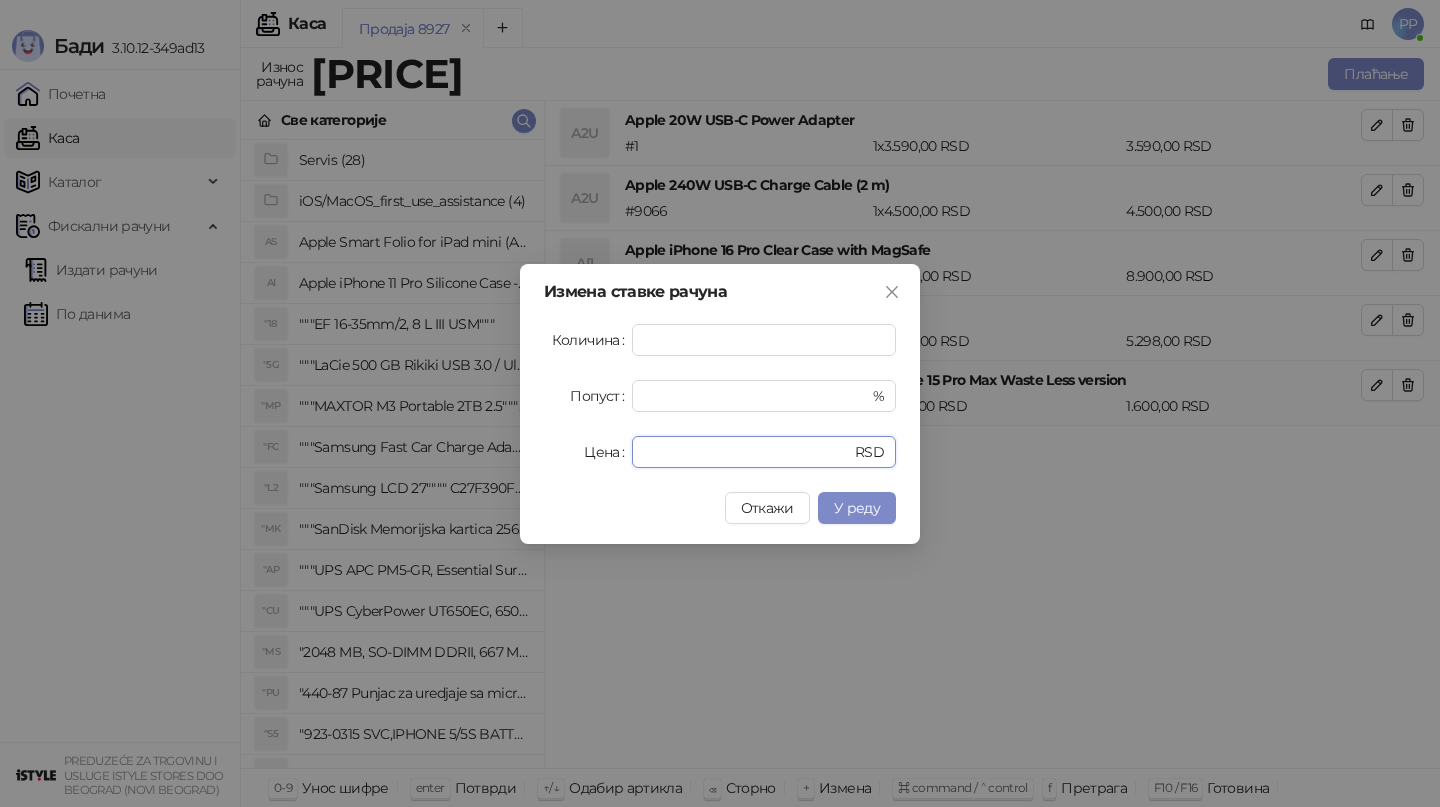 drag, startPoint x: 717, startPoint y: 455, endPoint x: 543, endPoint y: 428, distance: 176.08237 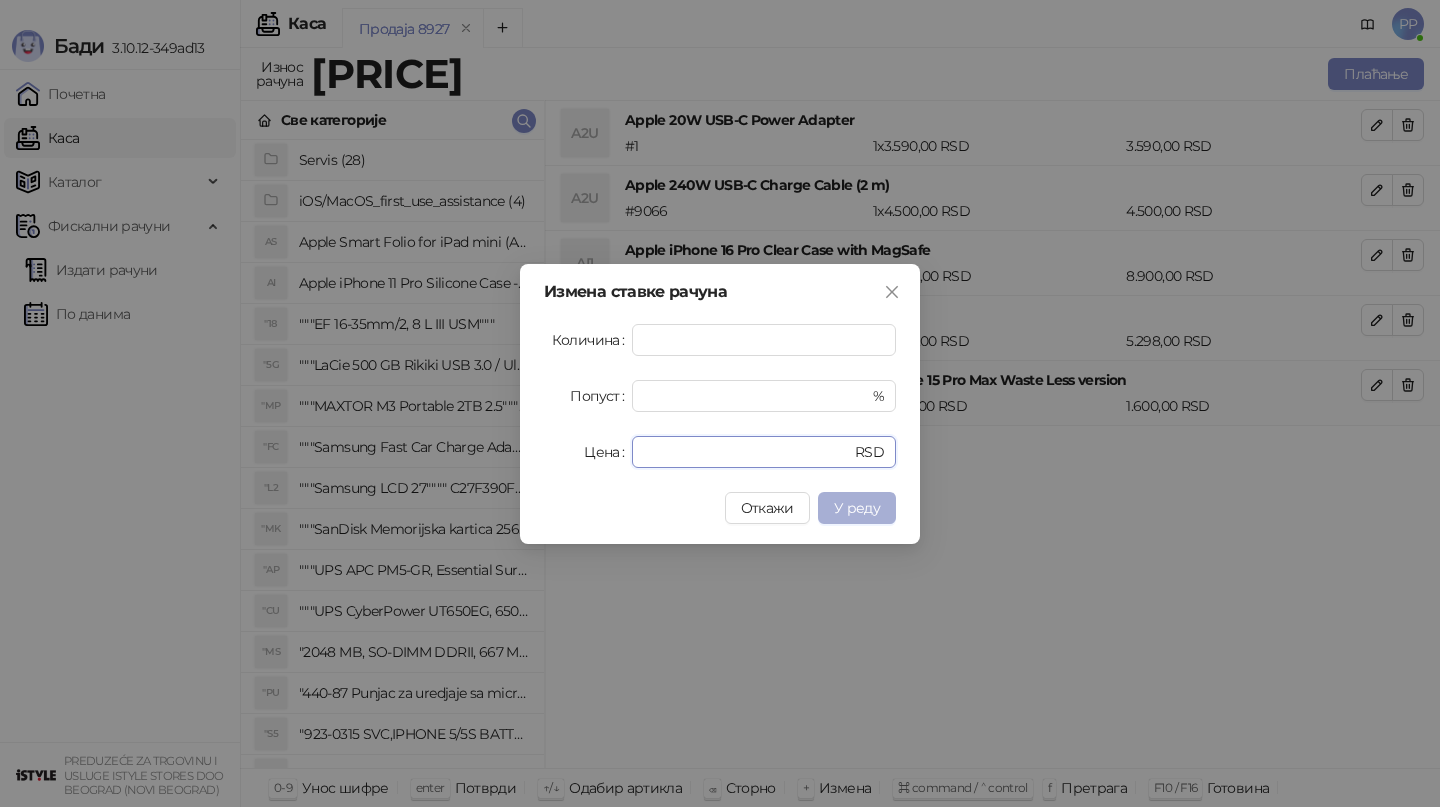 type on "*" 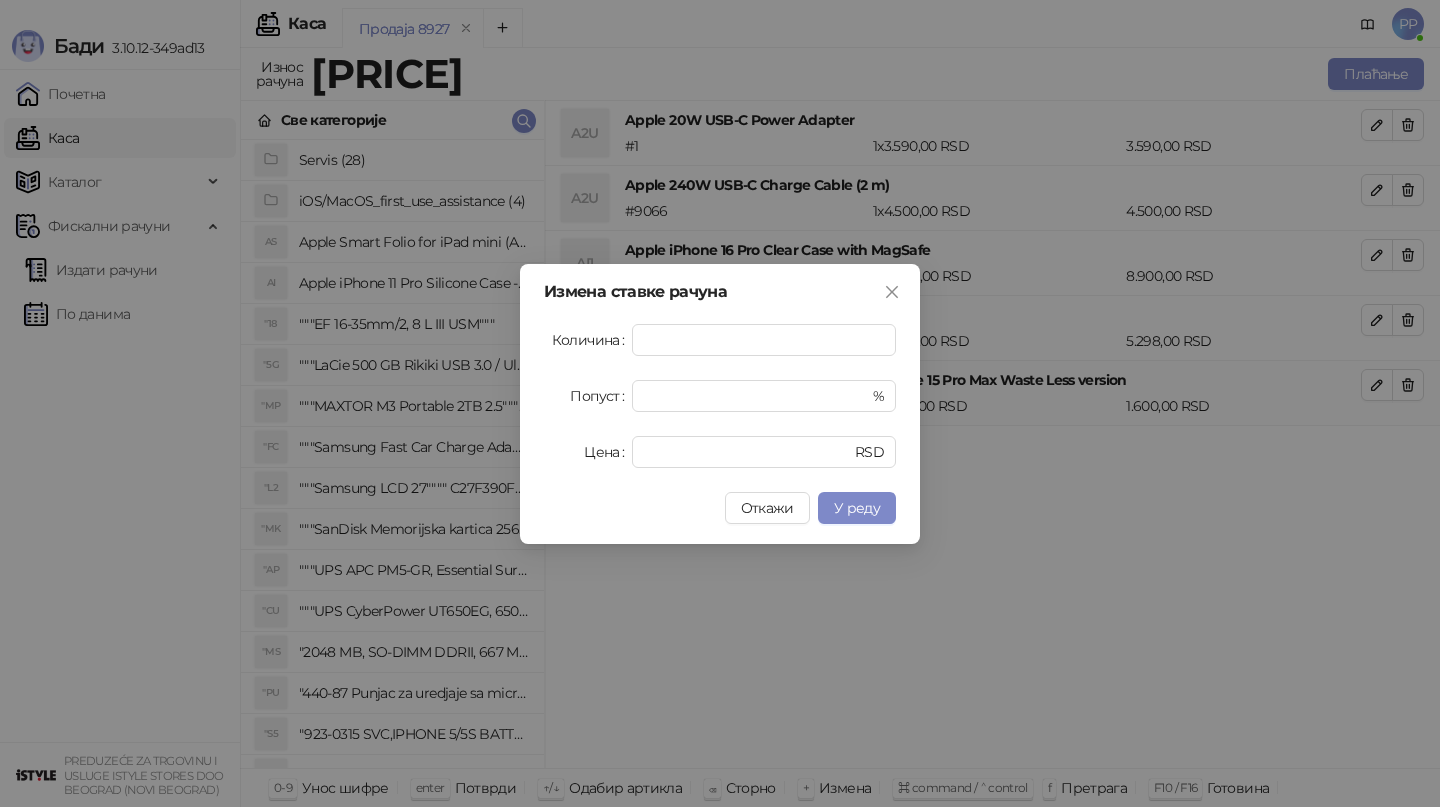 click on "У реду" at bounding box center (857, 508) 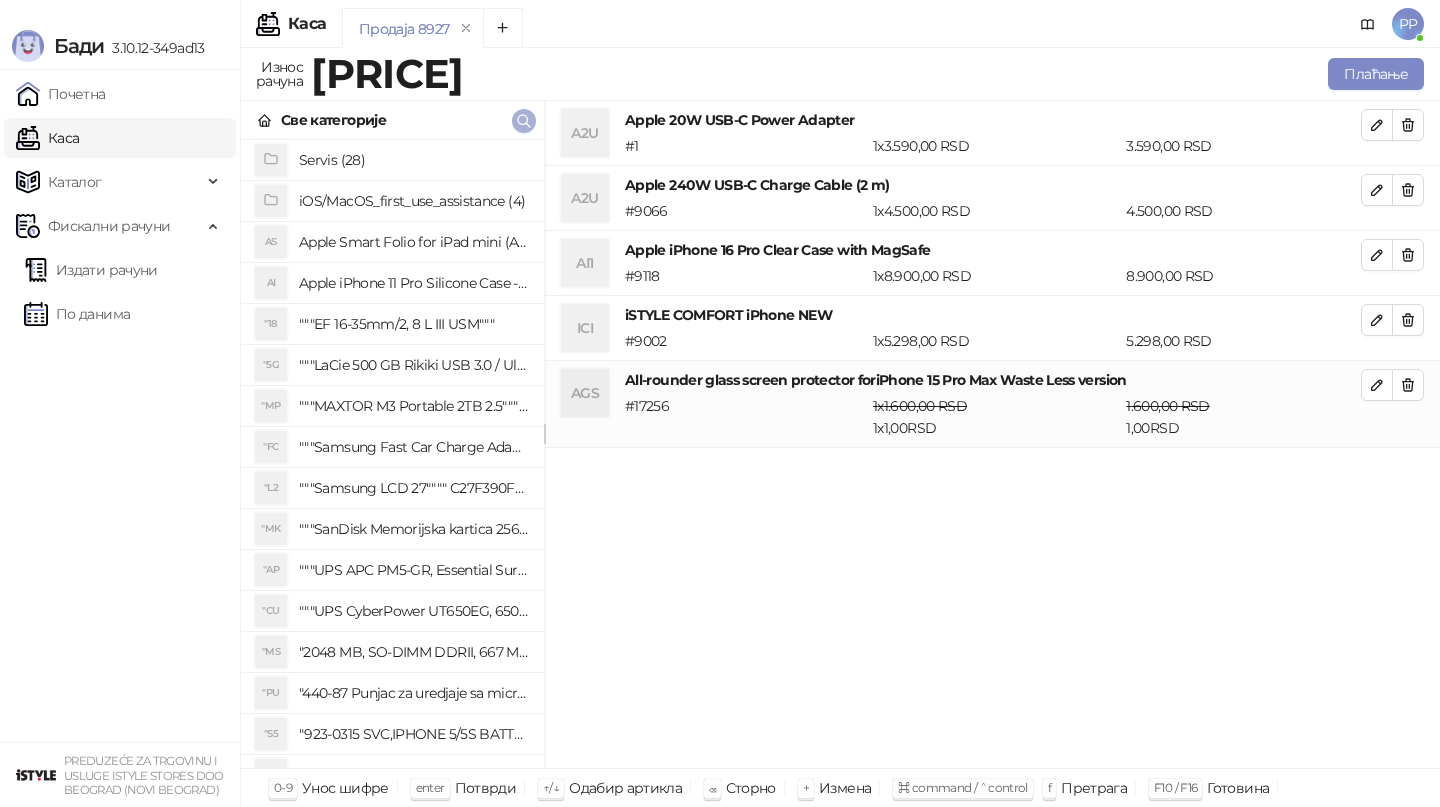 click 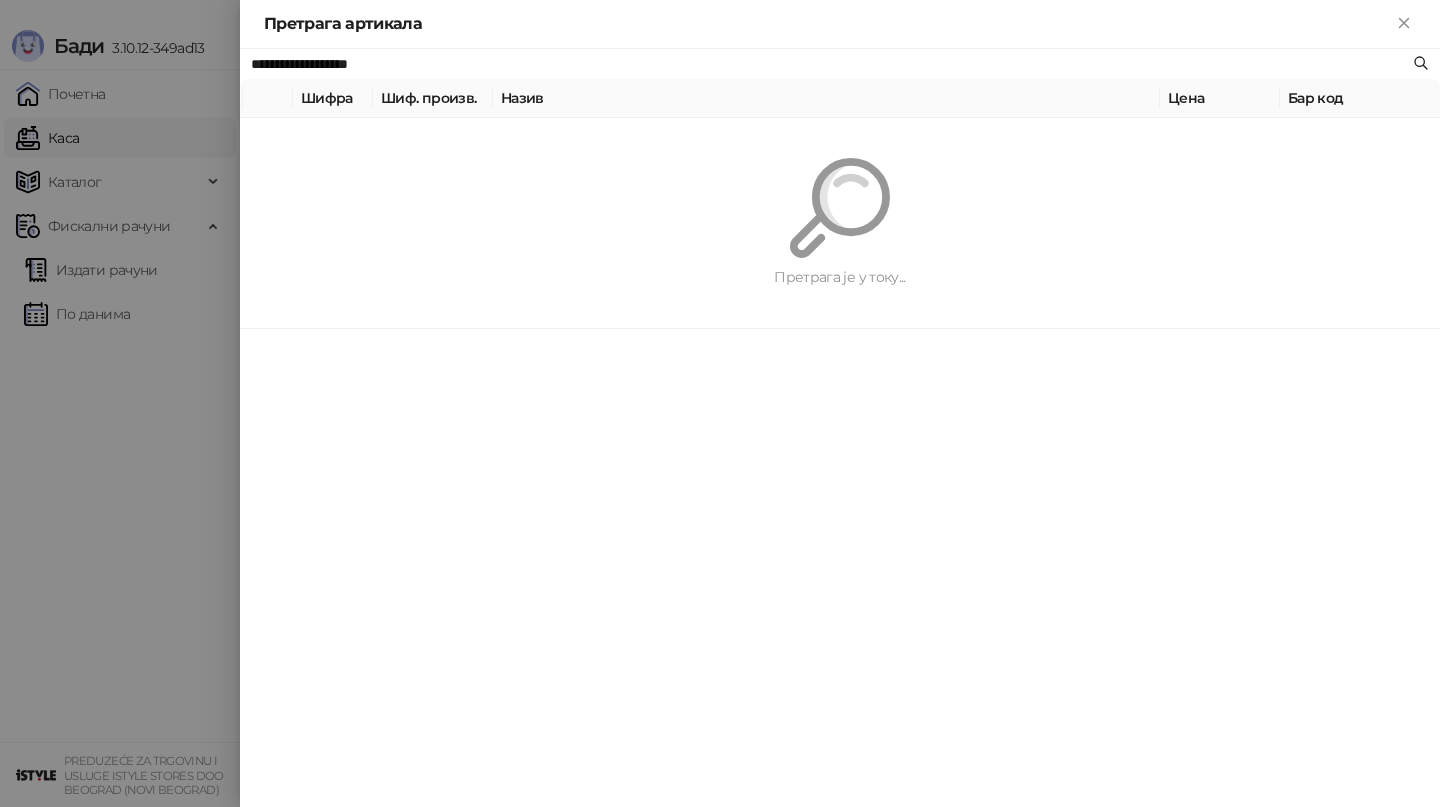 paste on "********" 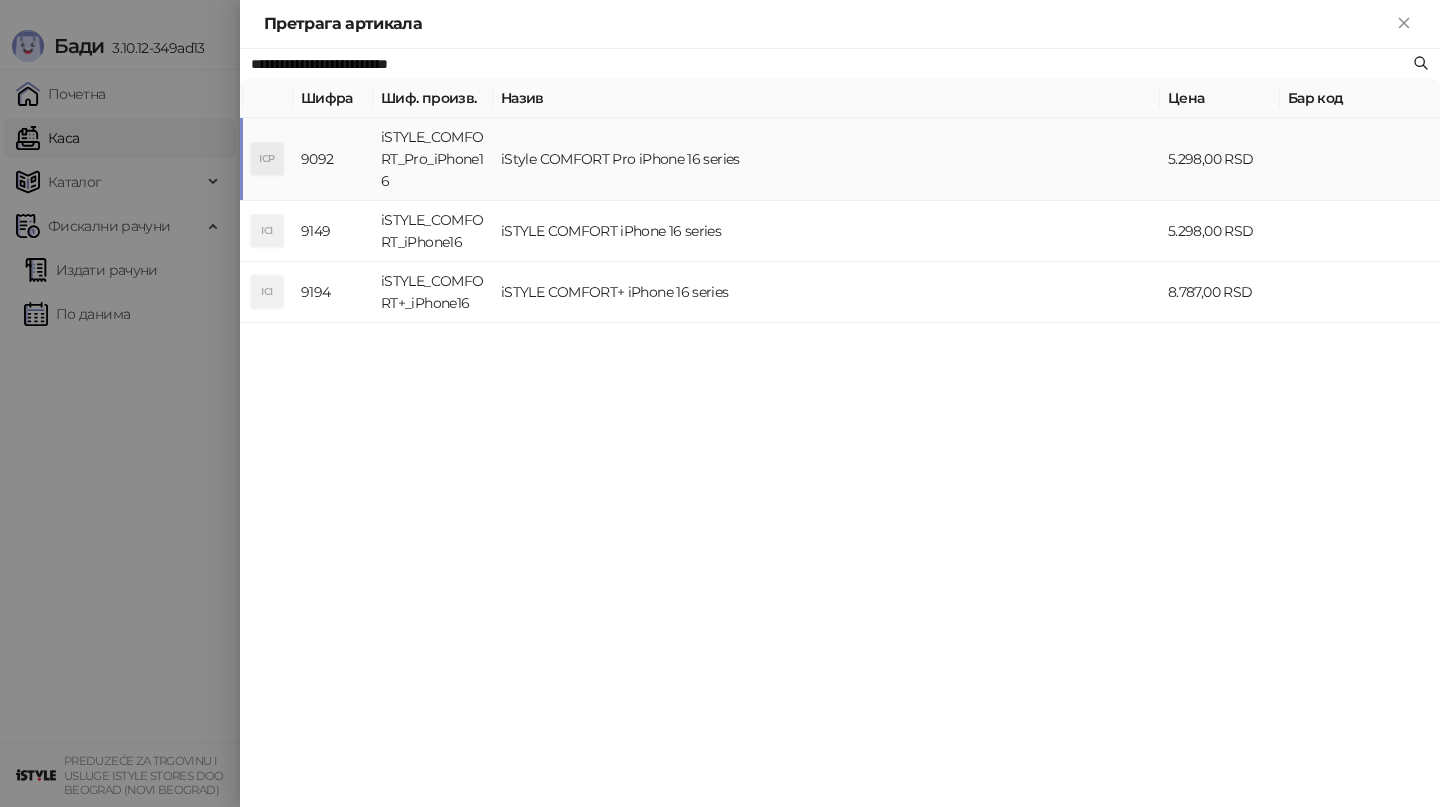 click on "iStyle COMFORT Pro iPhone 16 series" at bounding box center [826, 159] 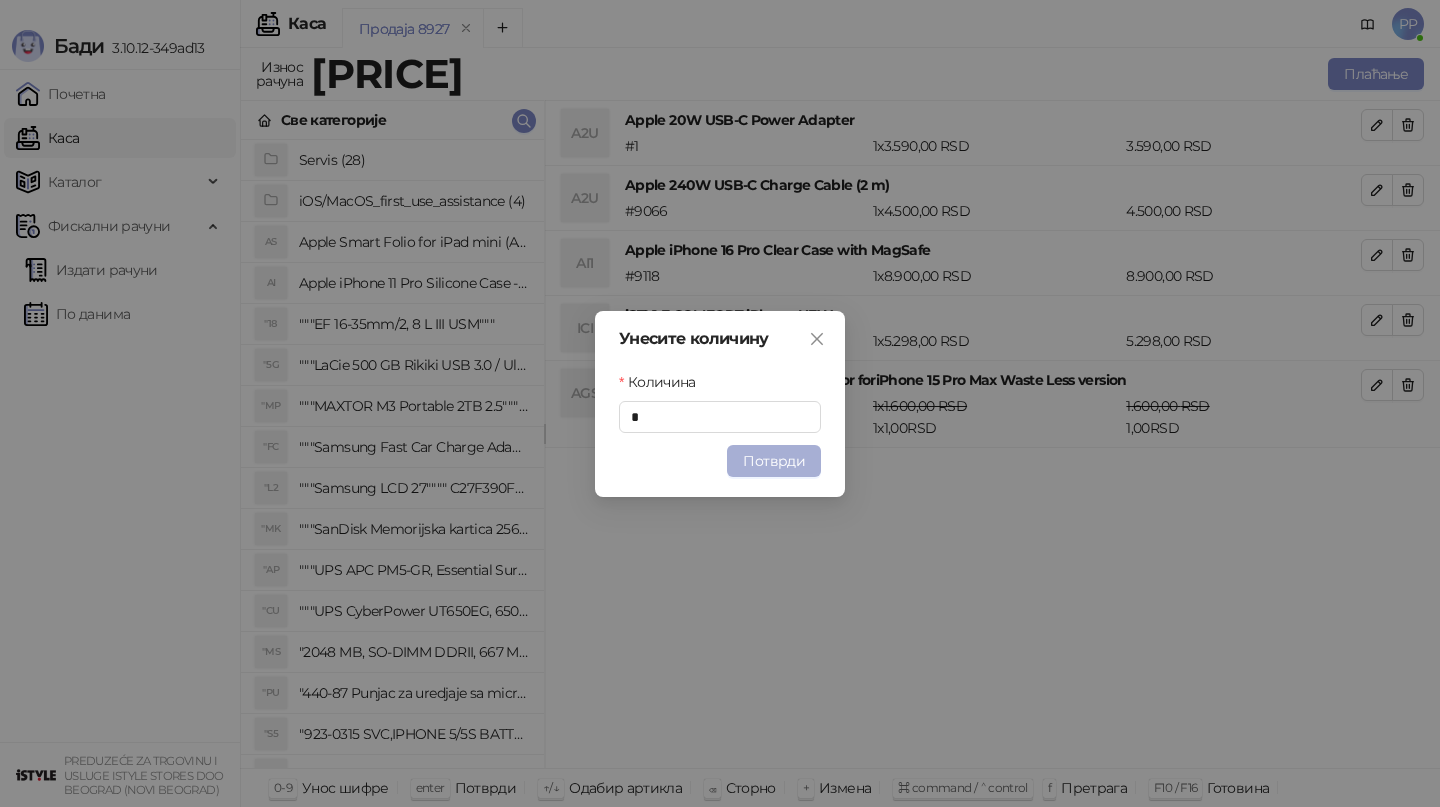 click on "Потврди" at bounding box center [774, 461] 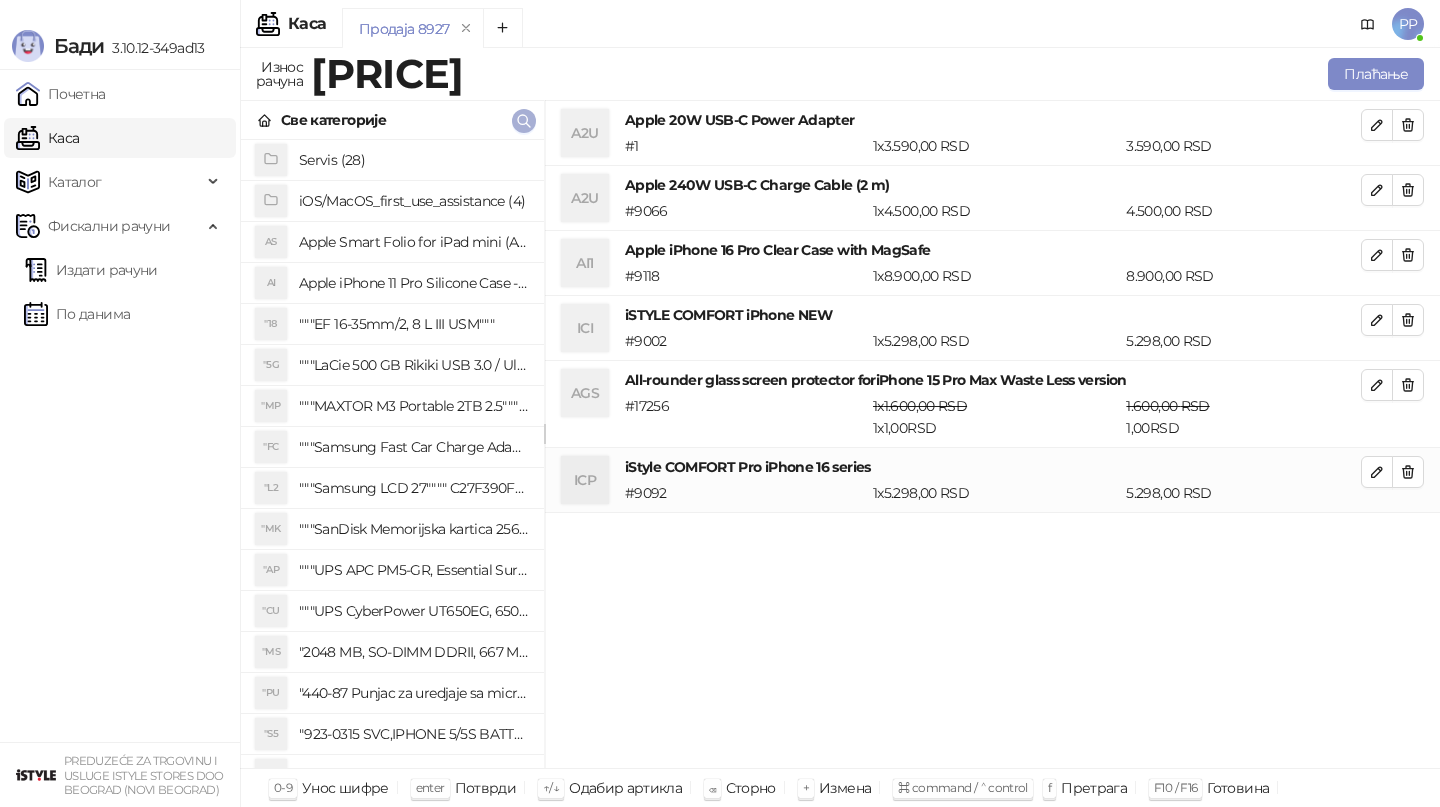 click 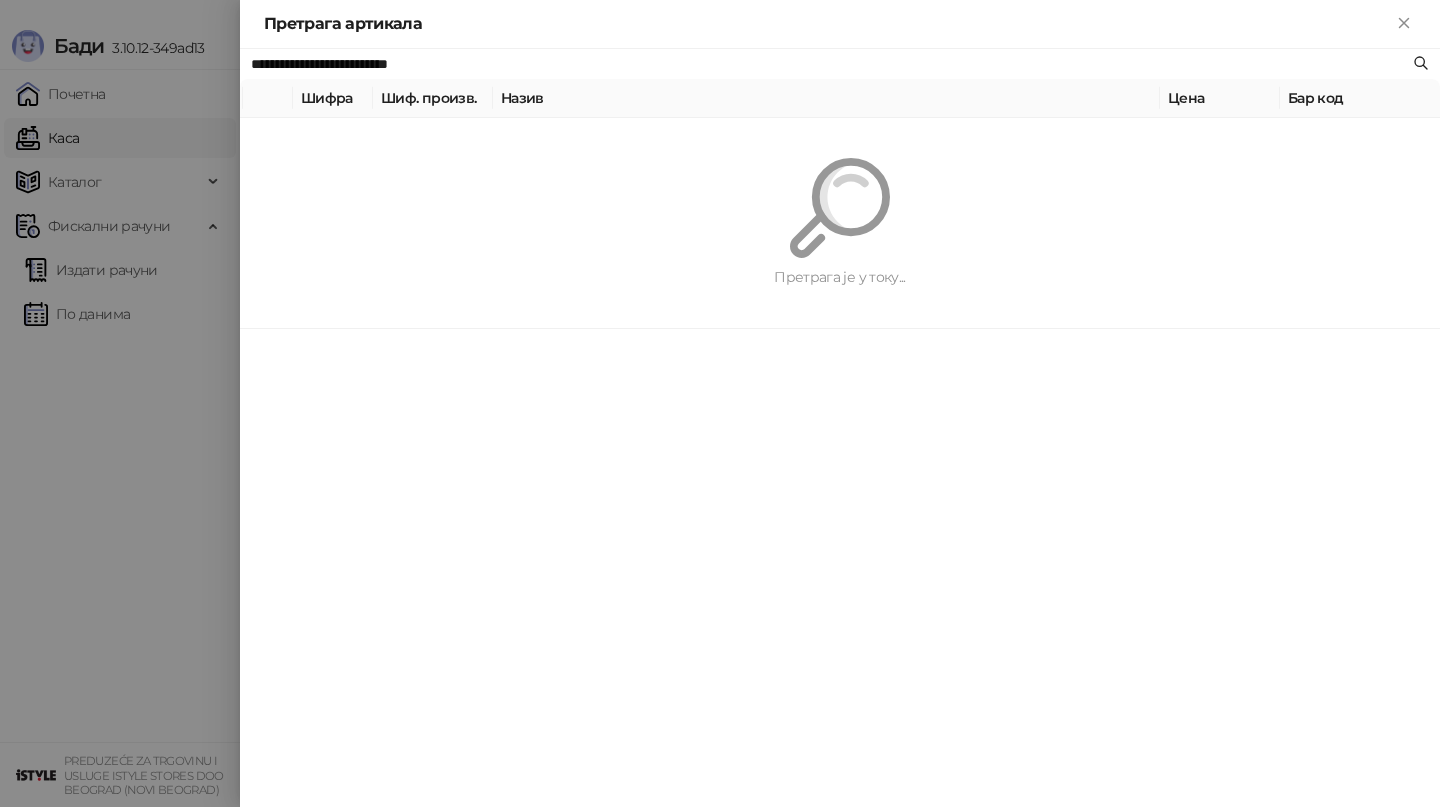 paste 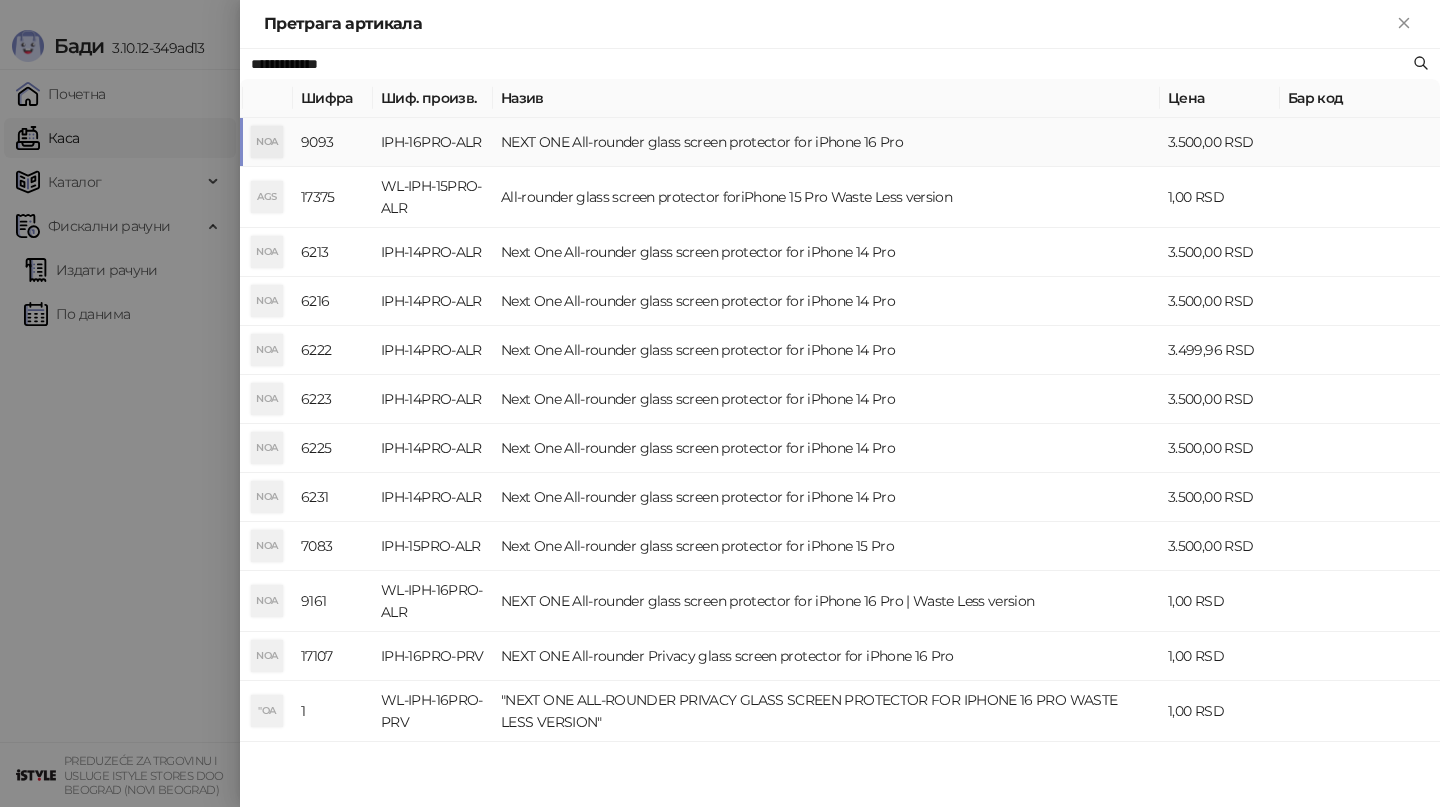 type on "**********" 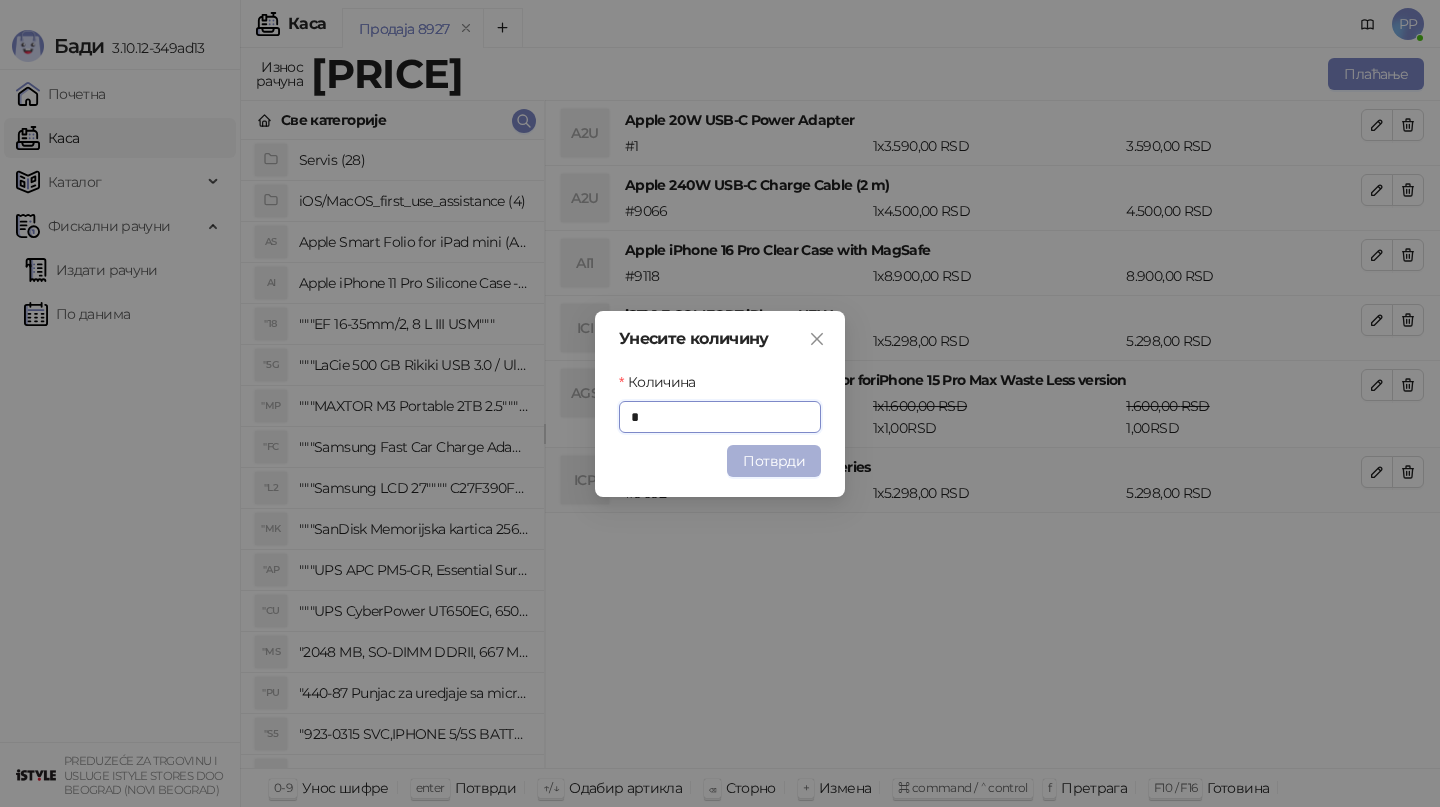 click on "Потврди" at bounding box center [774, 461] 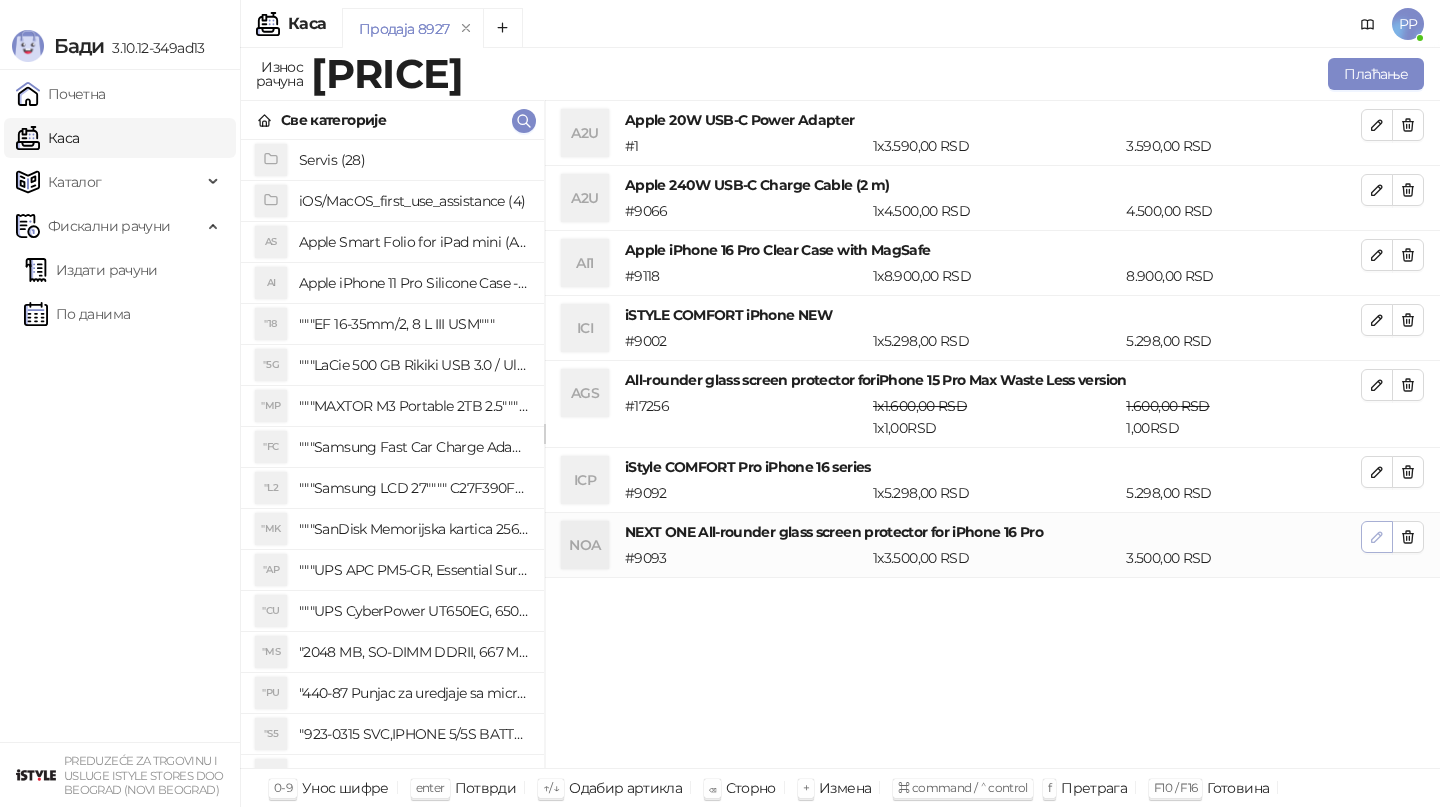 click 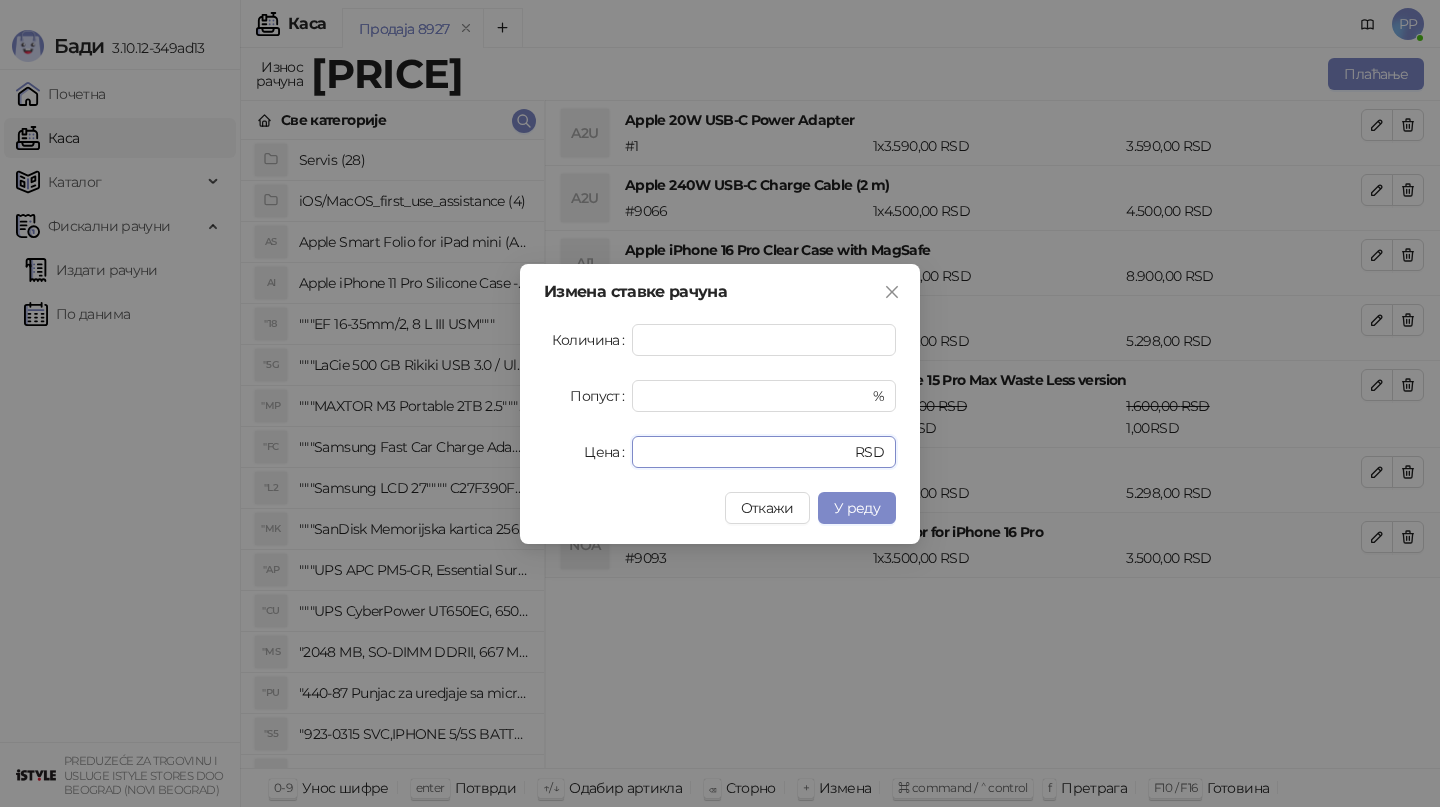 drag, startPoint x: 711, startPoint y: 441, endPoint x: 547, endPoint y: 448, distance: 164.14932 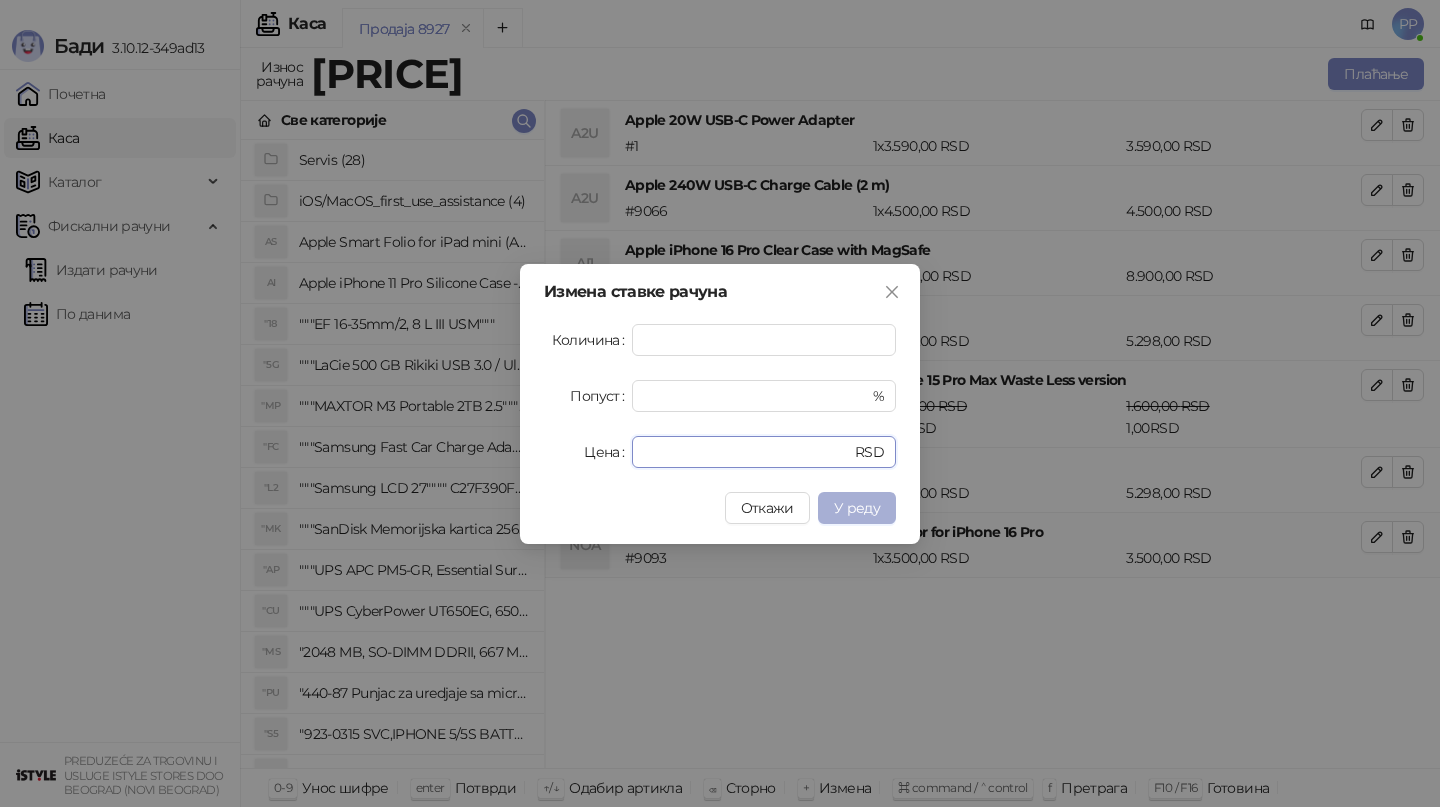 type on "*" 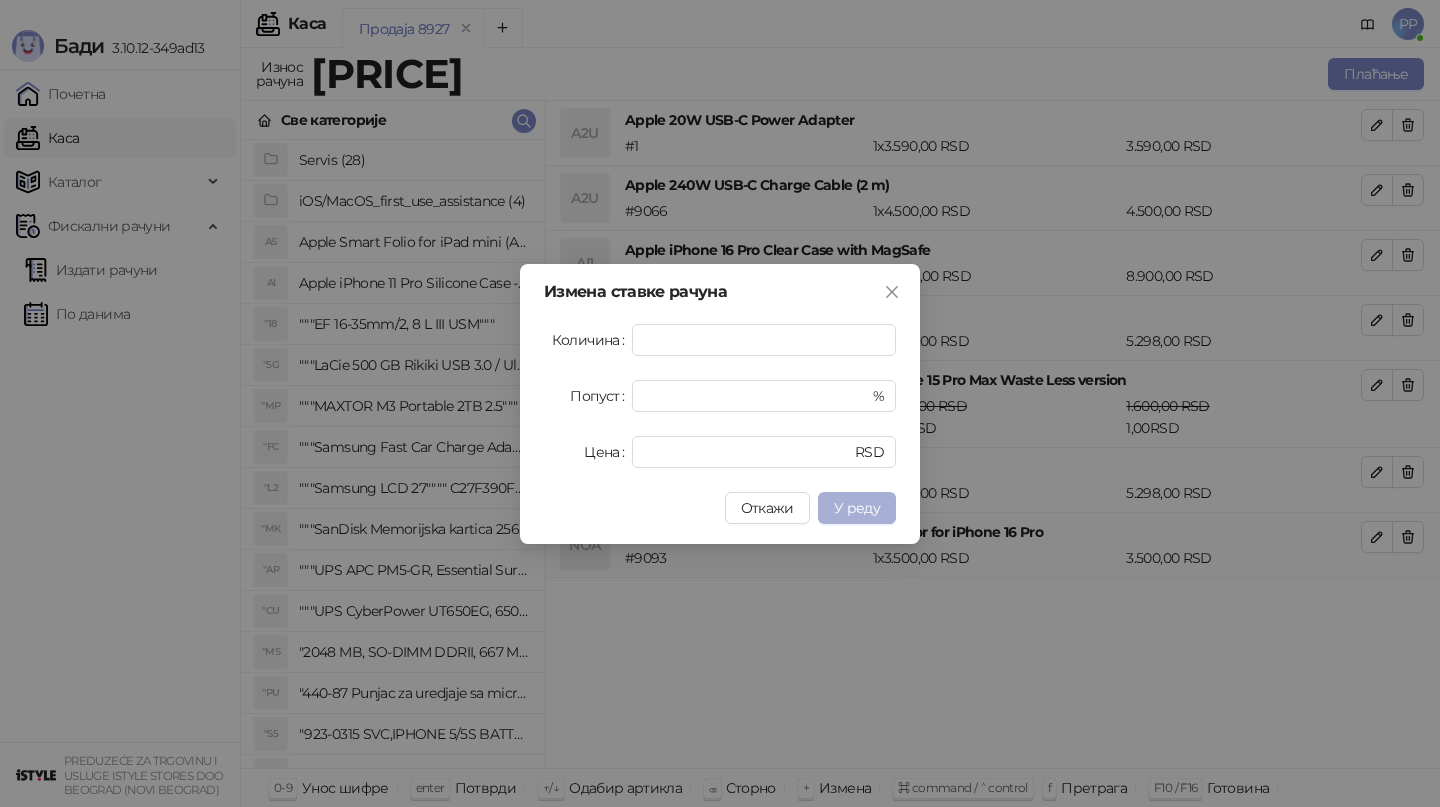 click on "У реду" at bounding box center [857, 508] 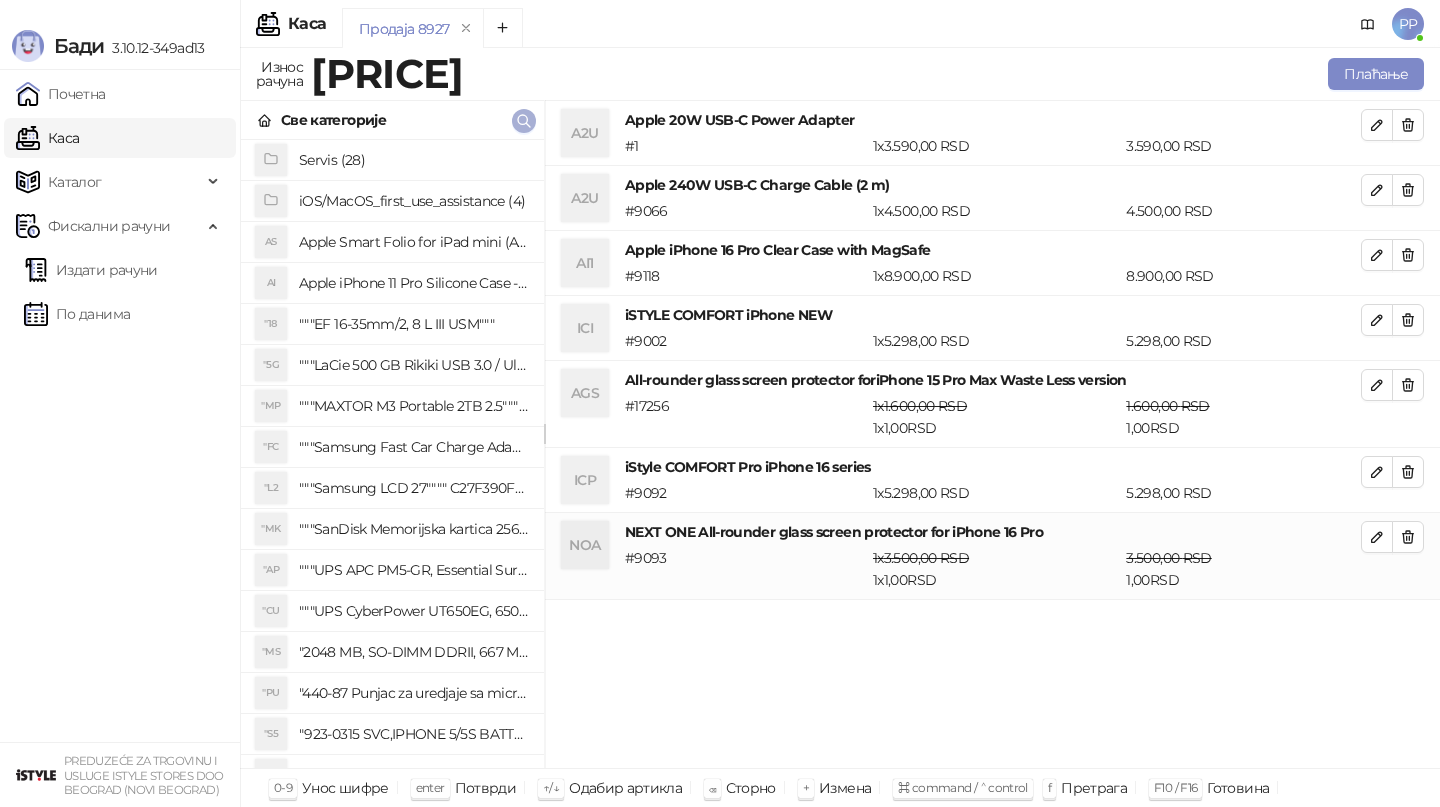 click 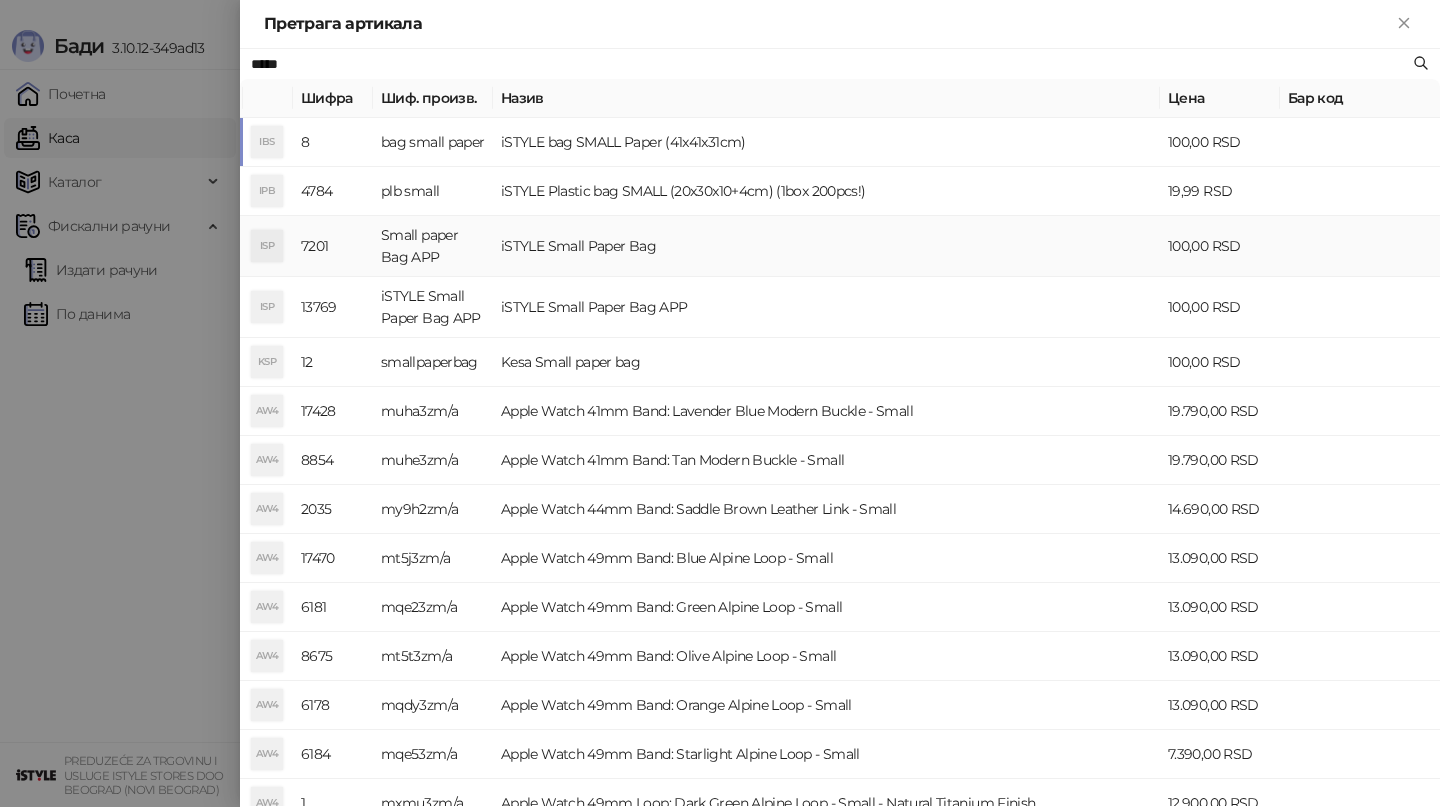 type on "*****" 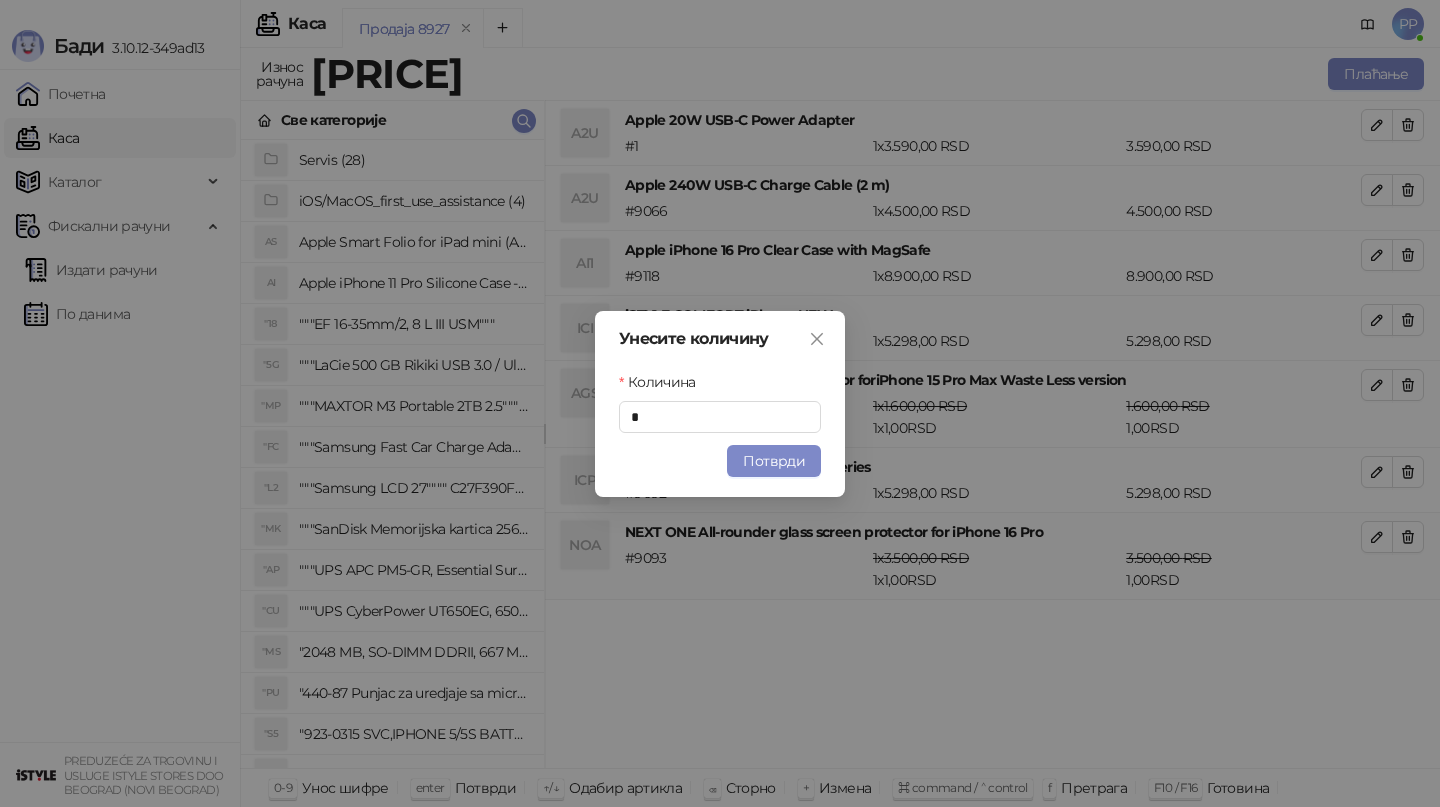 click on "Потврди" at bounding box center (774, 461) 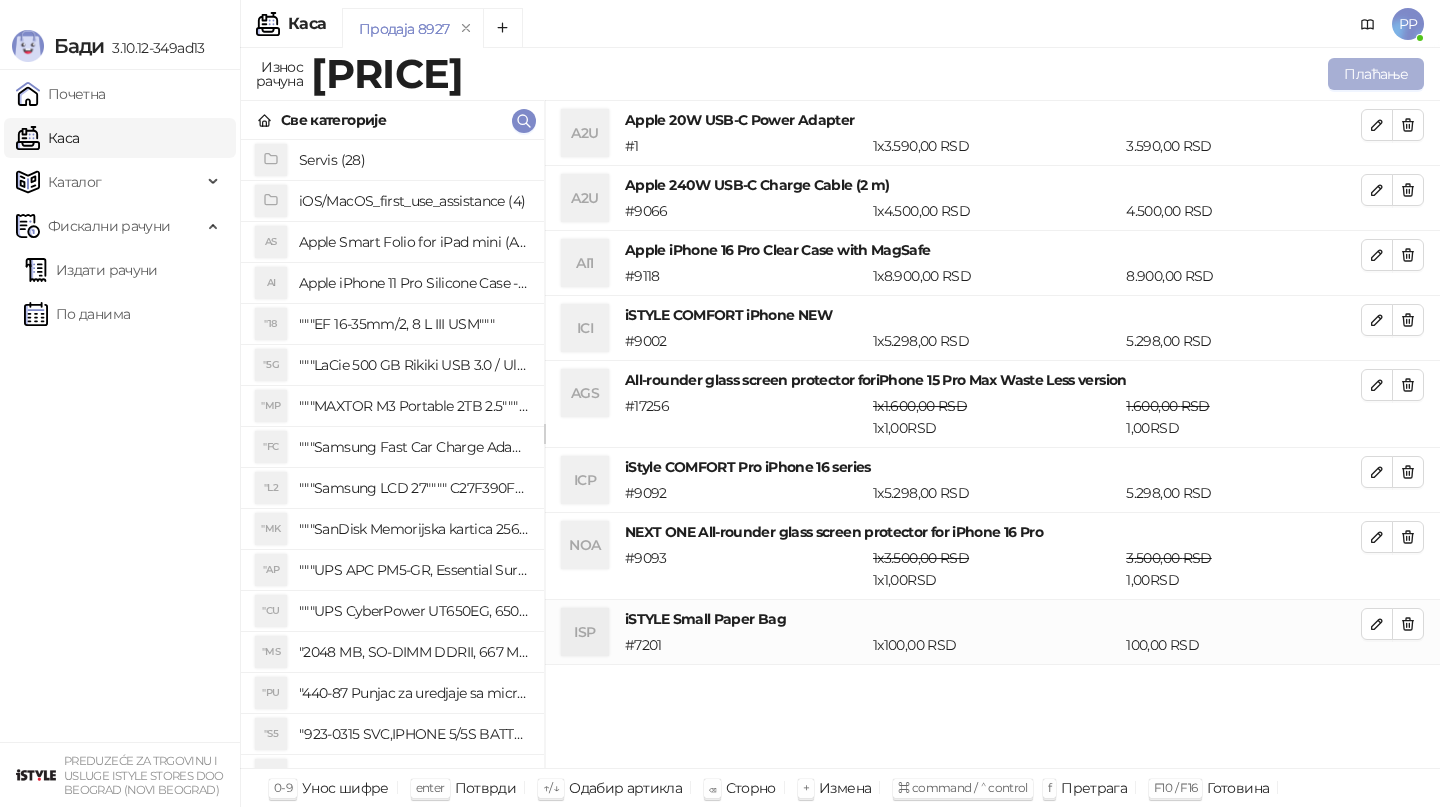 click on "Плаћање" at bounding box center (1376, 74) 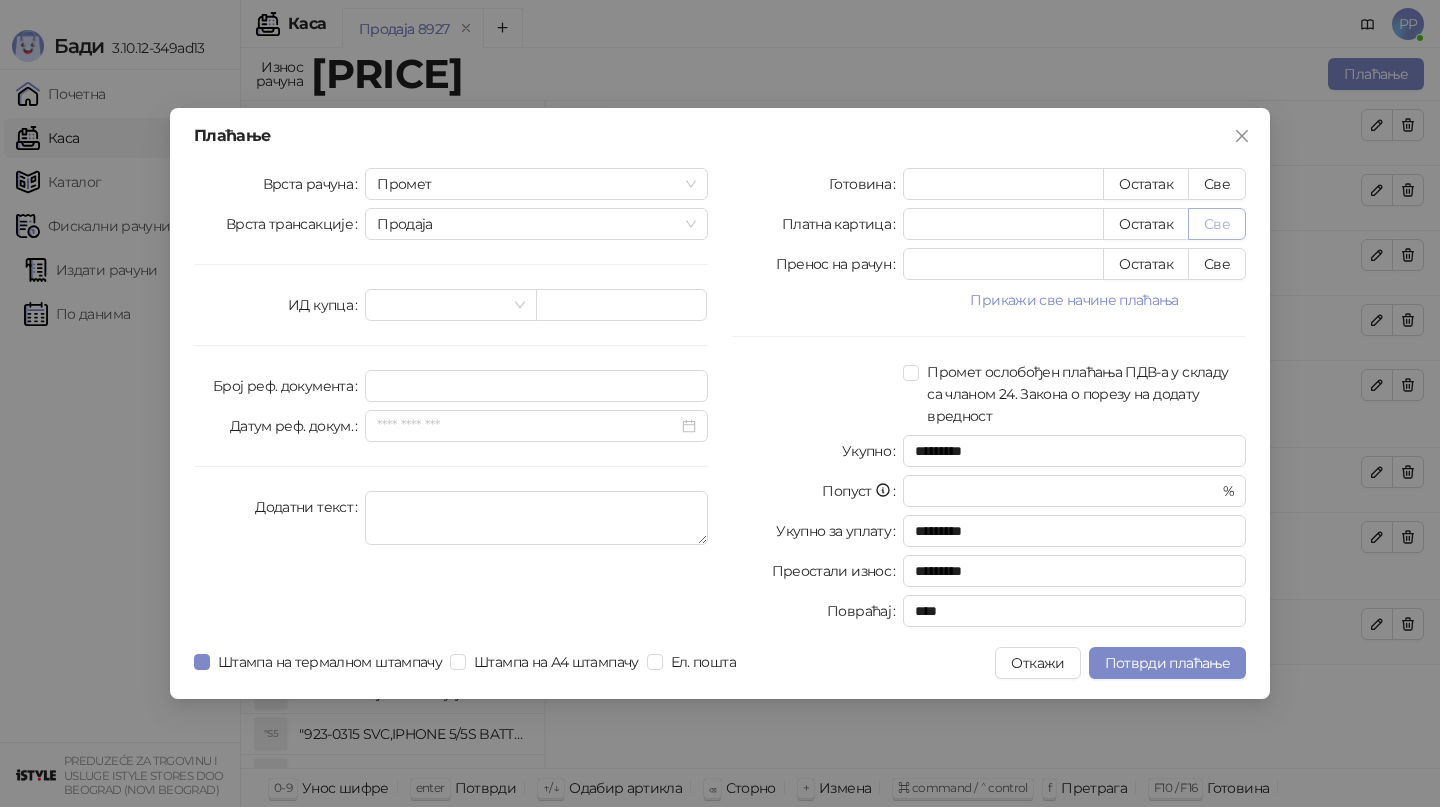 click on "Све" at bounding box center (1217, 224) 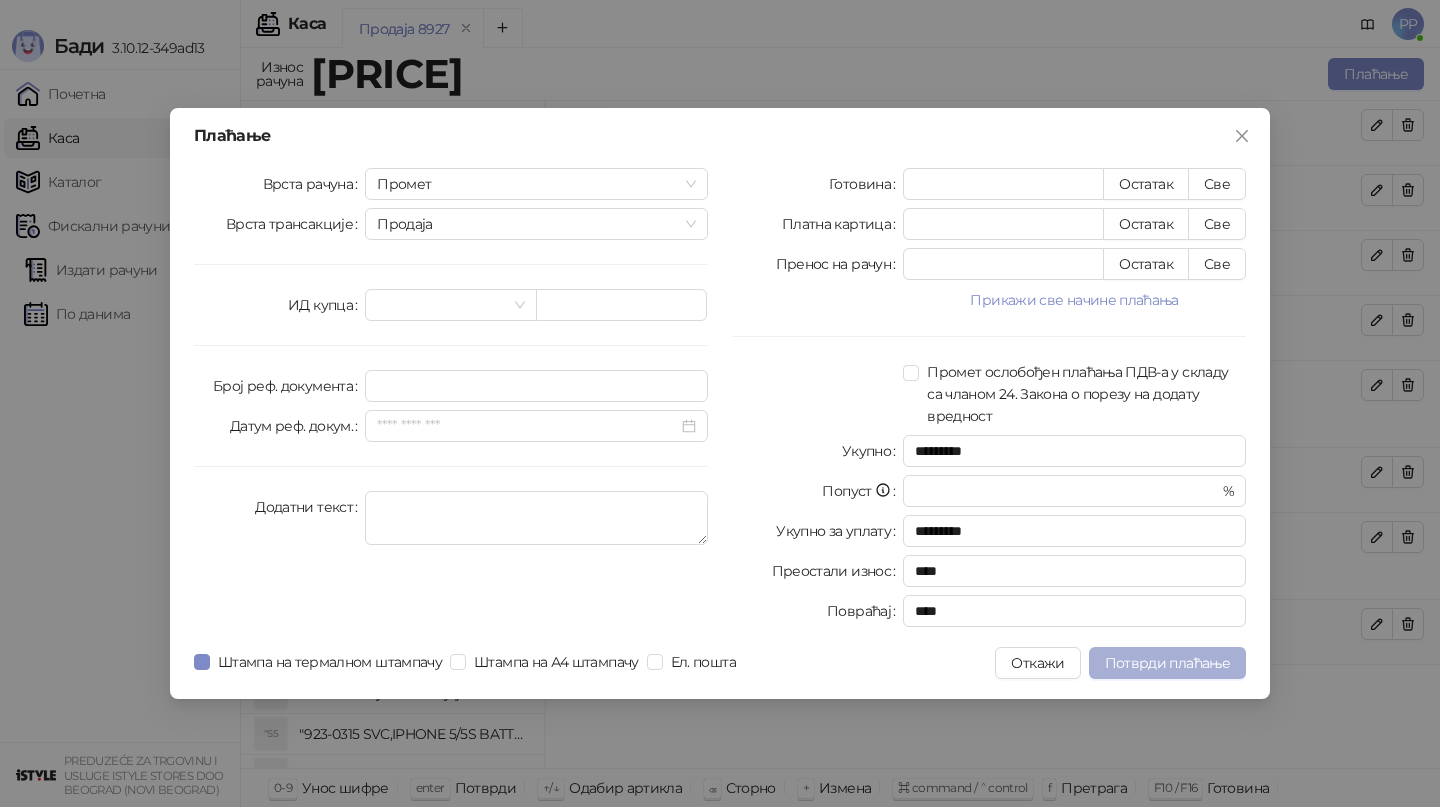 click on "Потврди плаћање" at bounding box center (1167, 663) 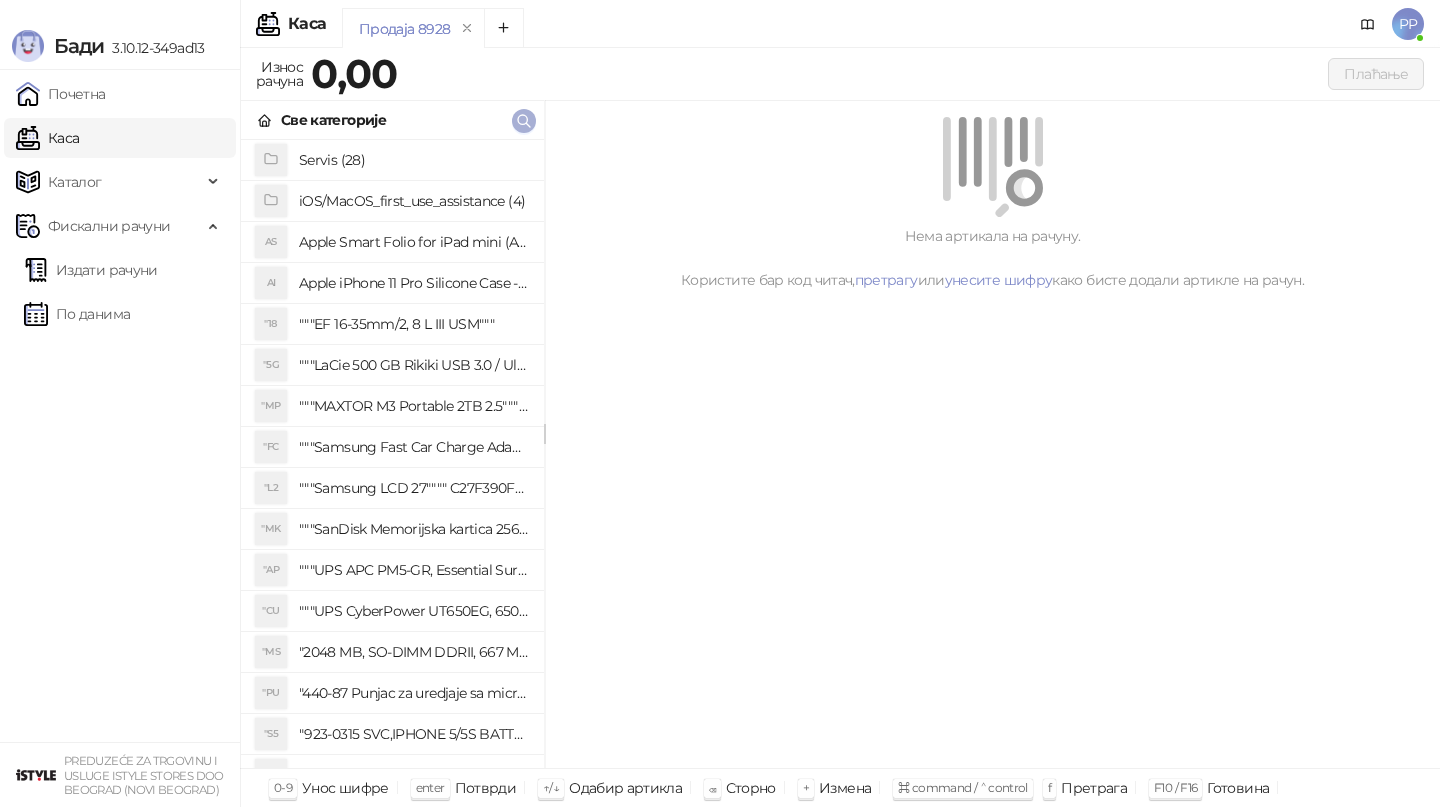 click at bounding box center [524, 121] 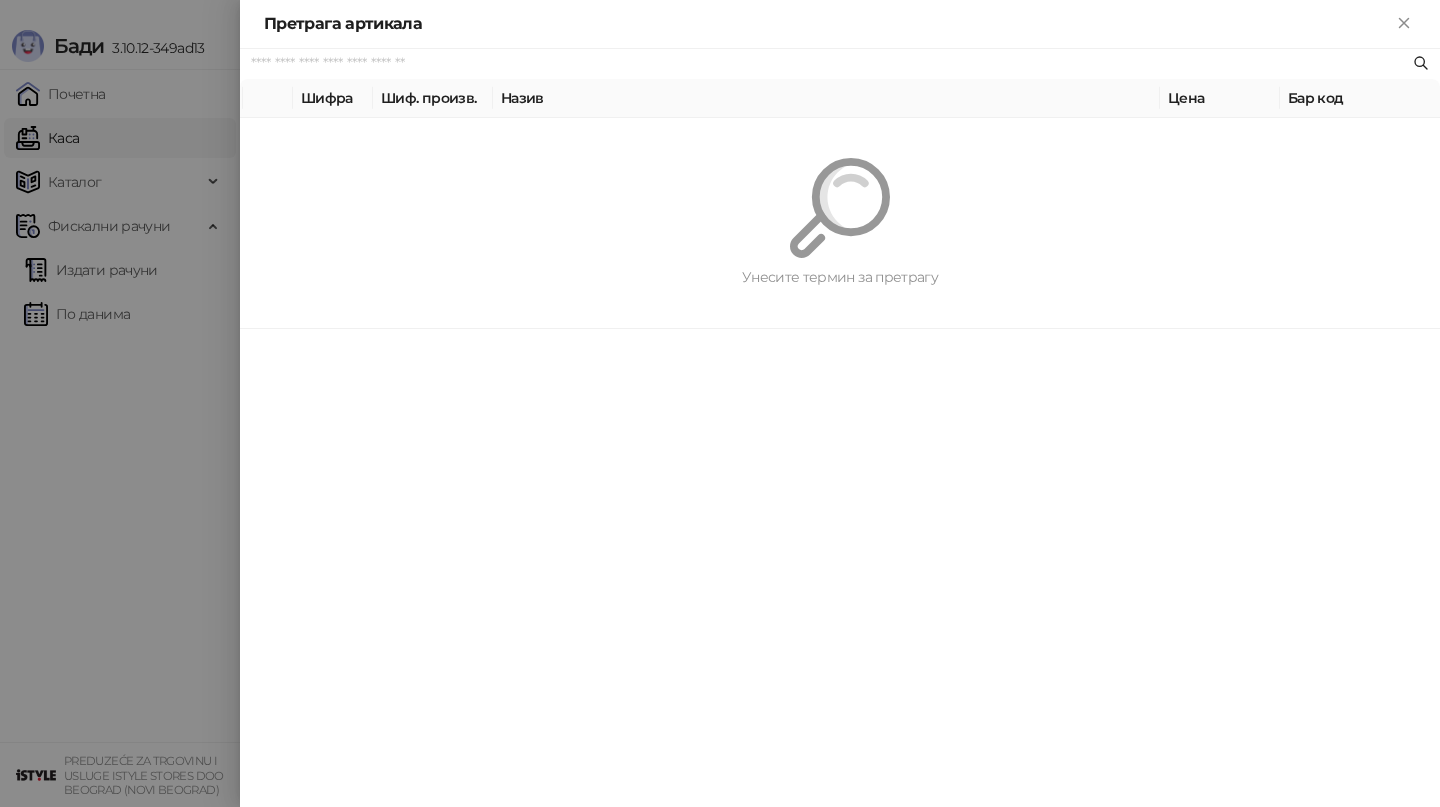 paste on "*********" 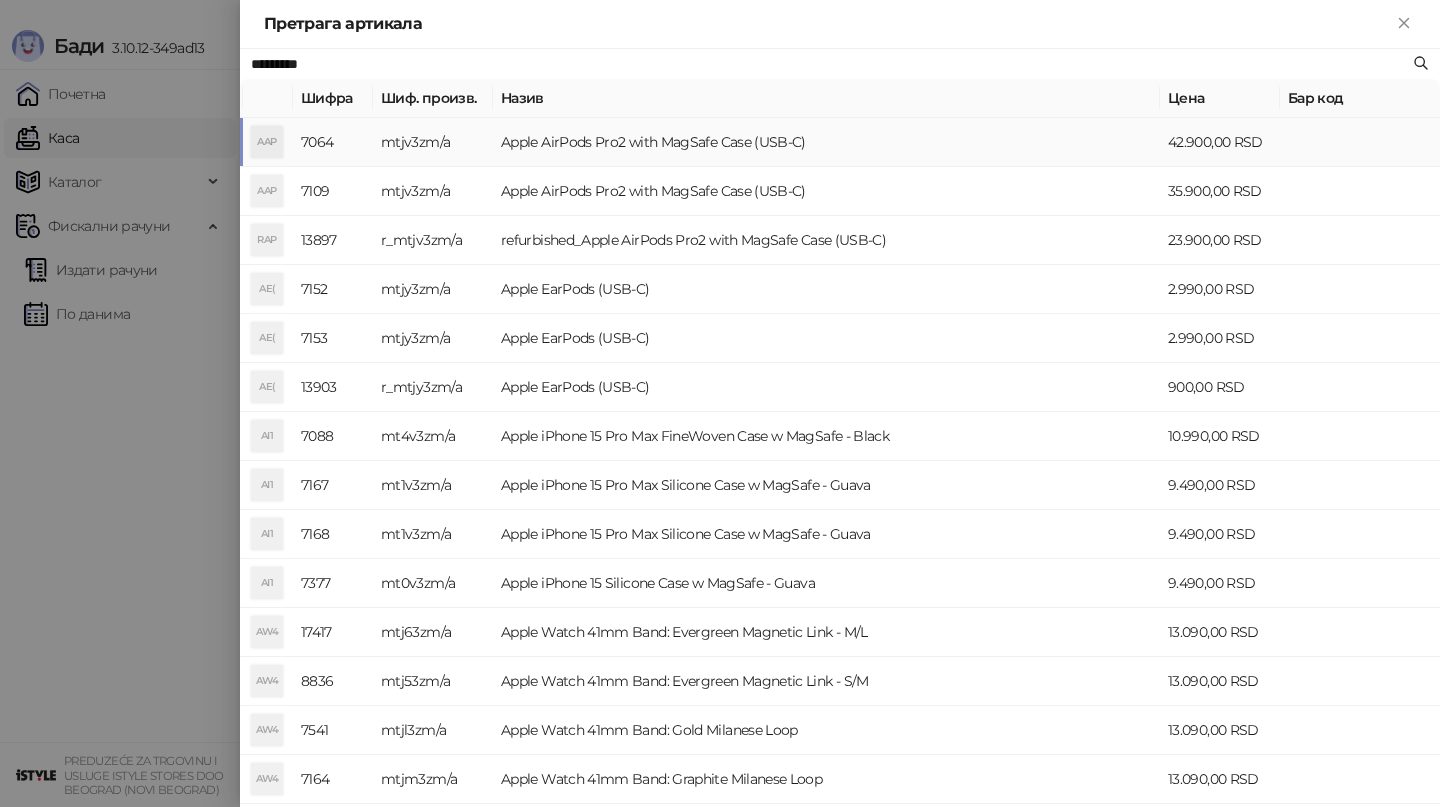 type on "*********" 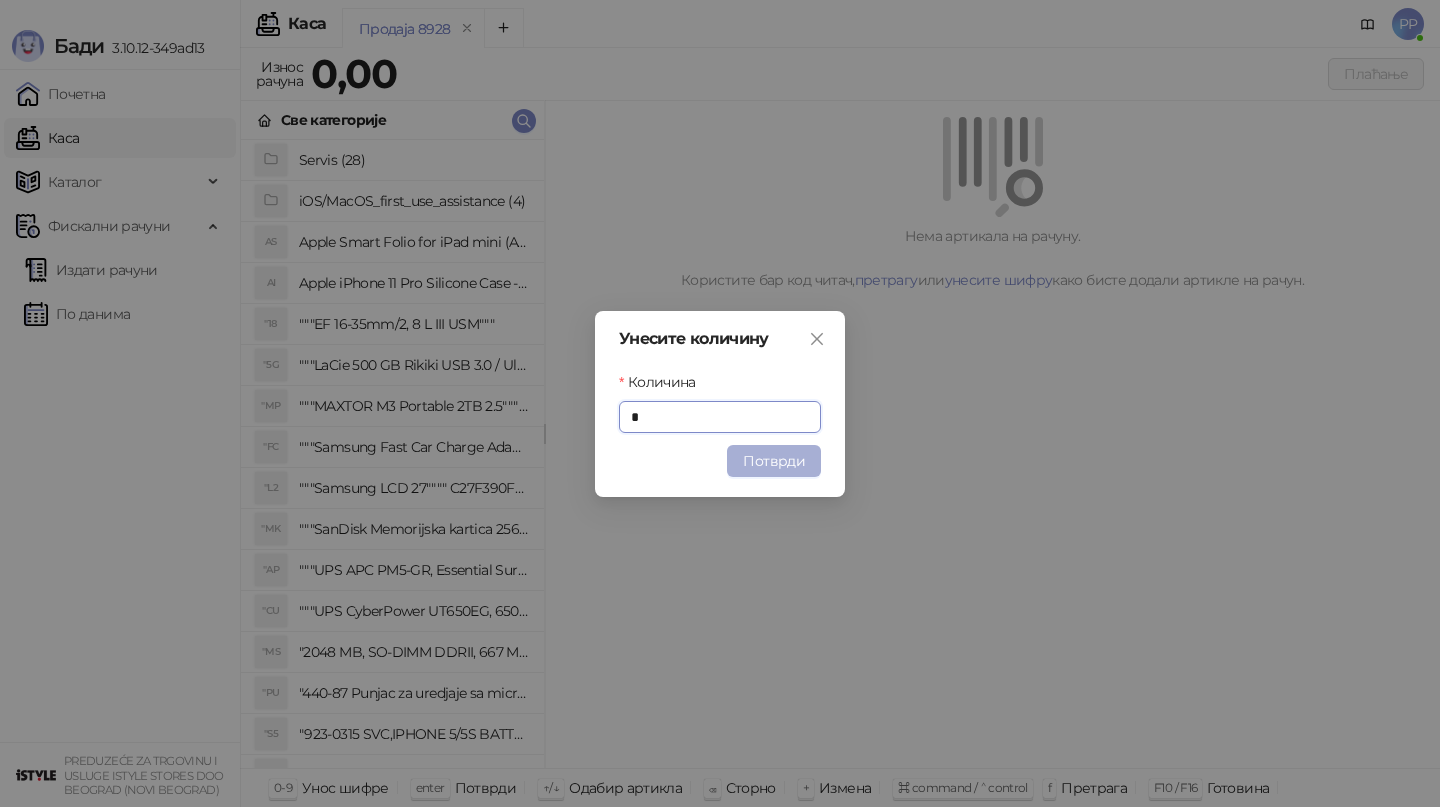 click on "Потврди" at bounding box center (774, 461) 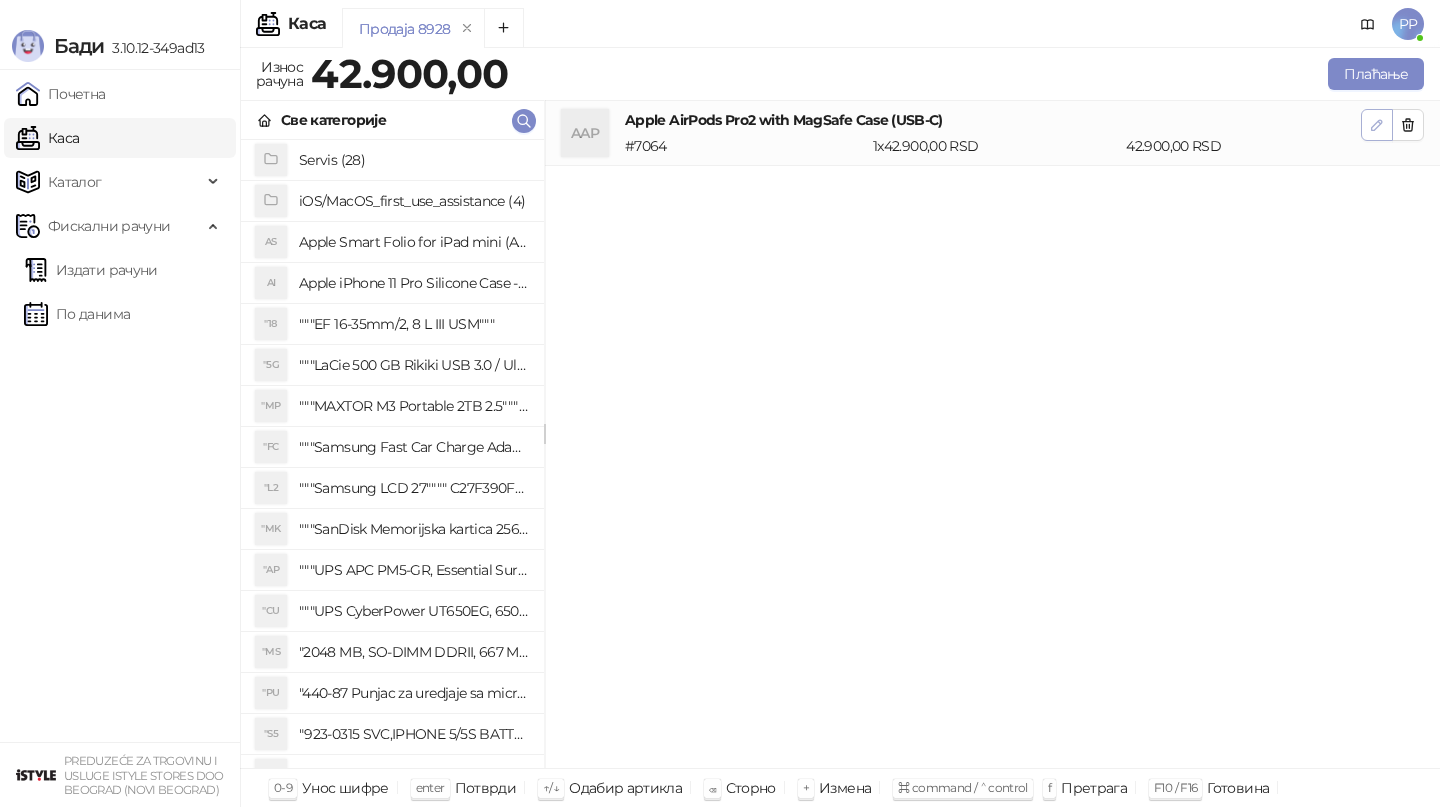 click 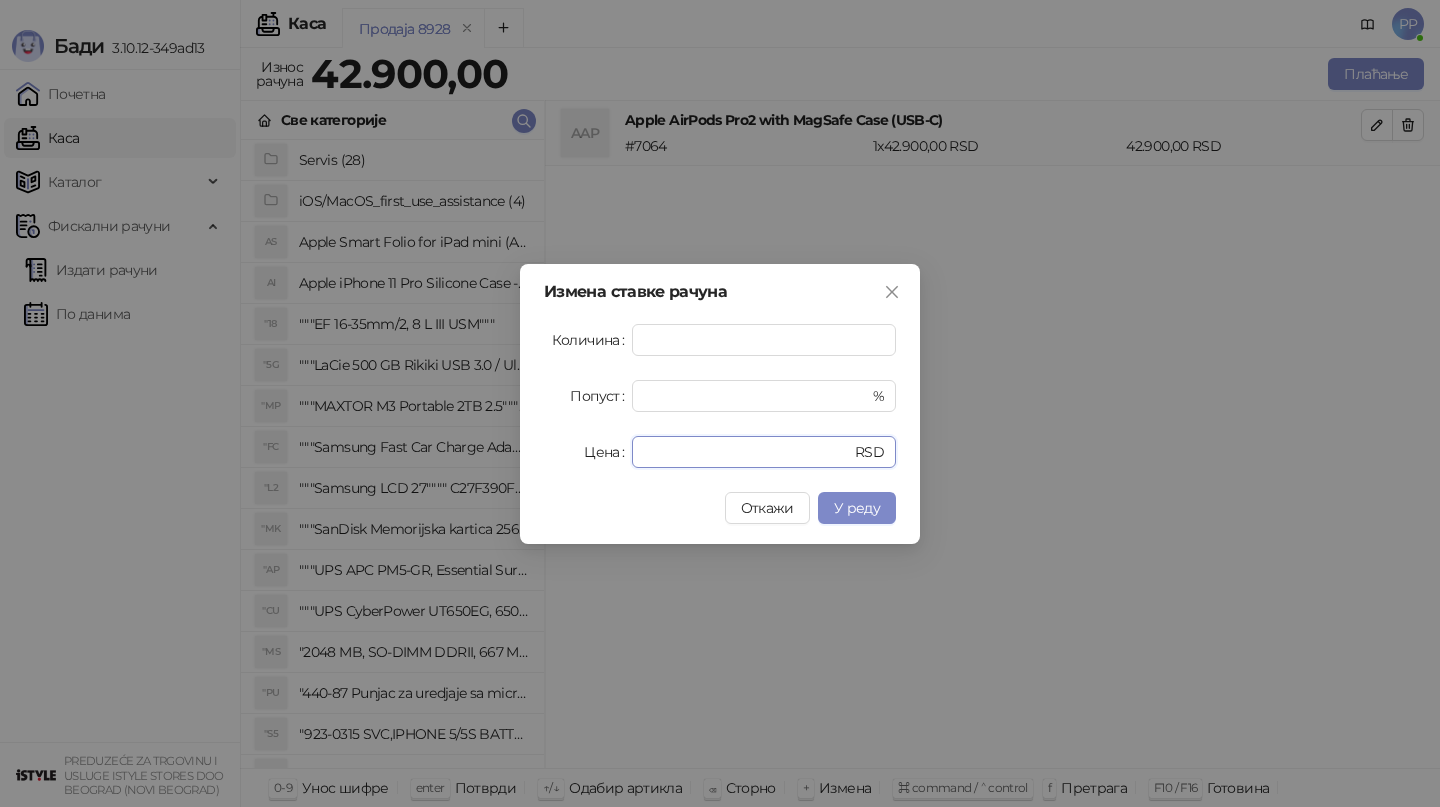drag, startPoint x: 741, startPoint y: 454, endPoint x: 602, endPoint y: 447, distance: 139.17615 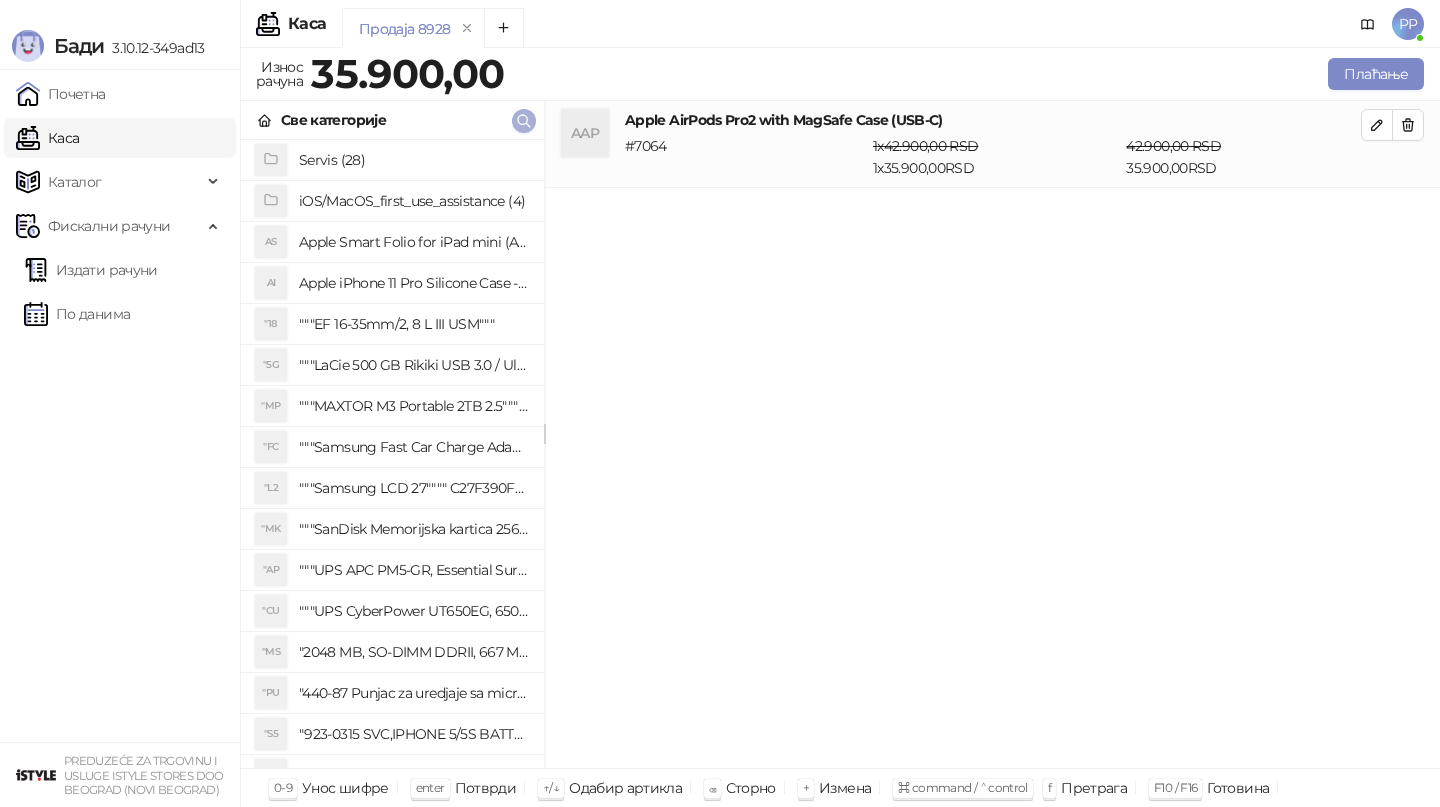 click at bounding box center (524, 121) 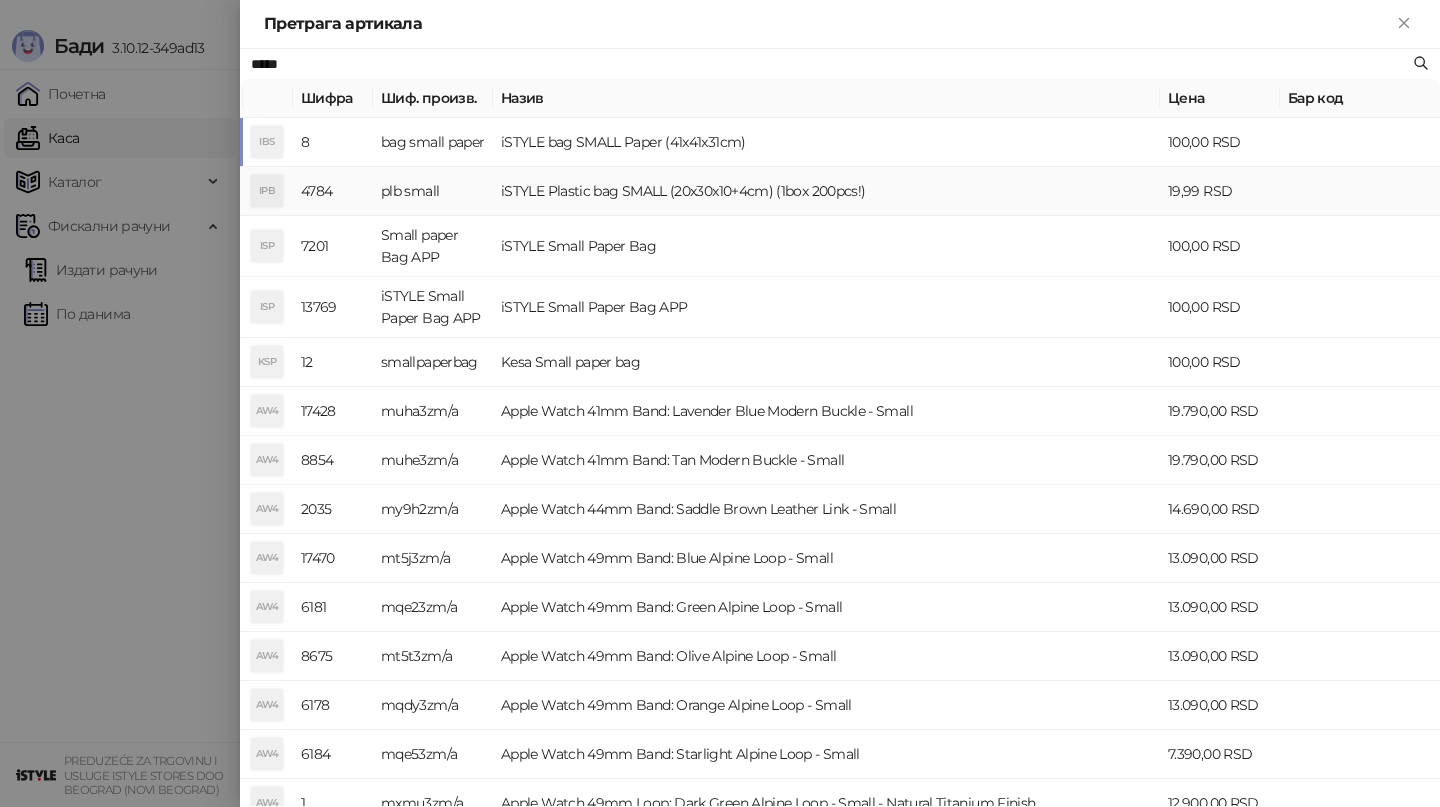 type on "*****" 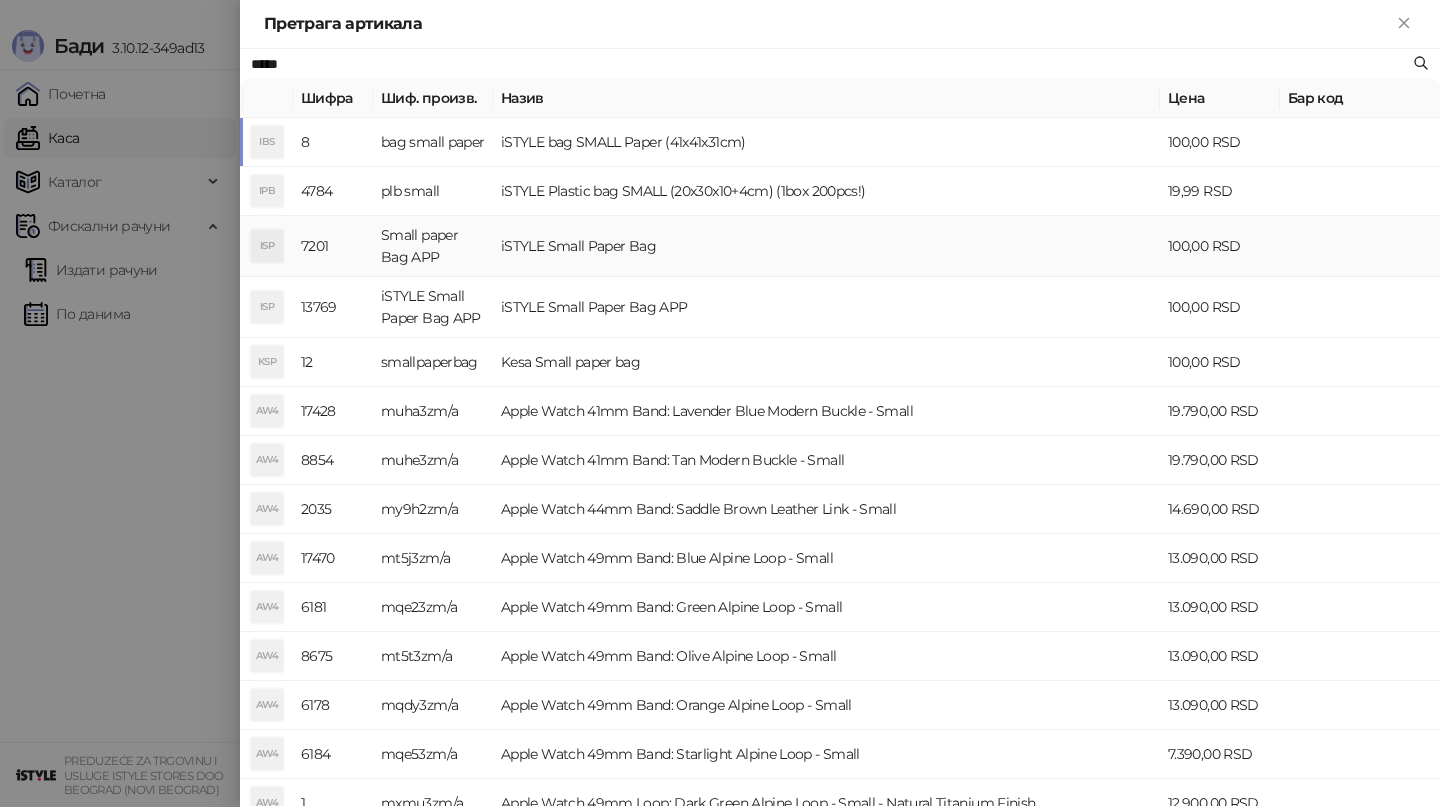 click on "iSTYLE Small Paper Bag" at bounding box center [826, 246] 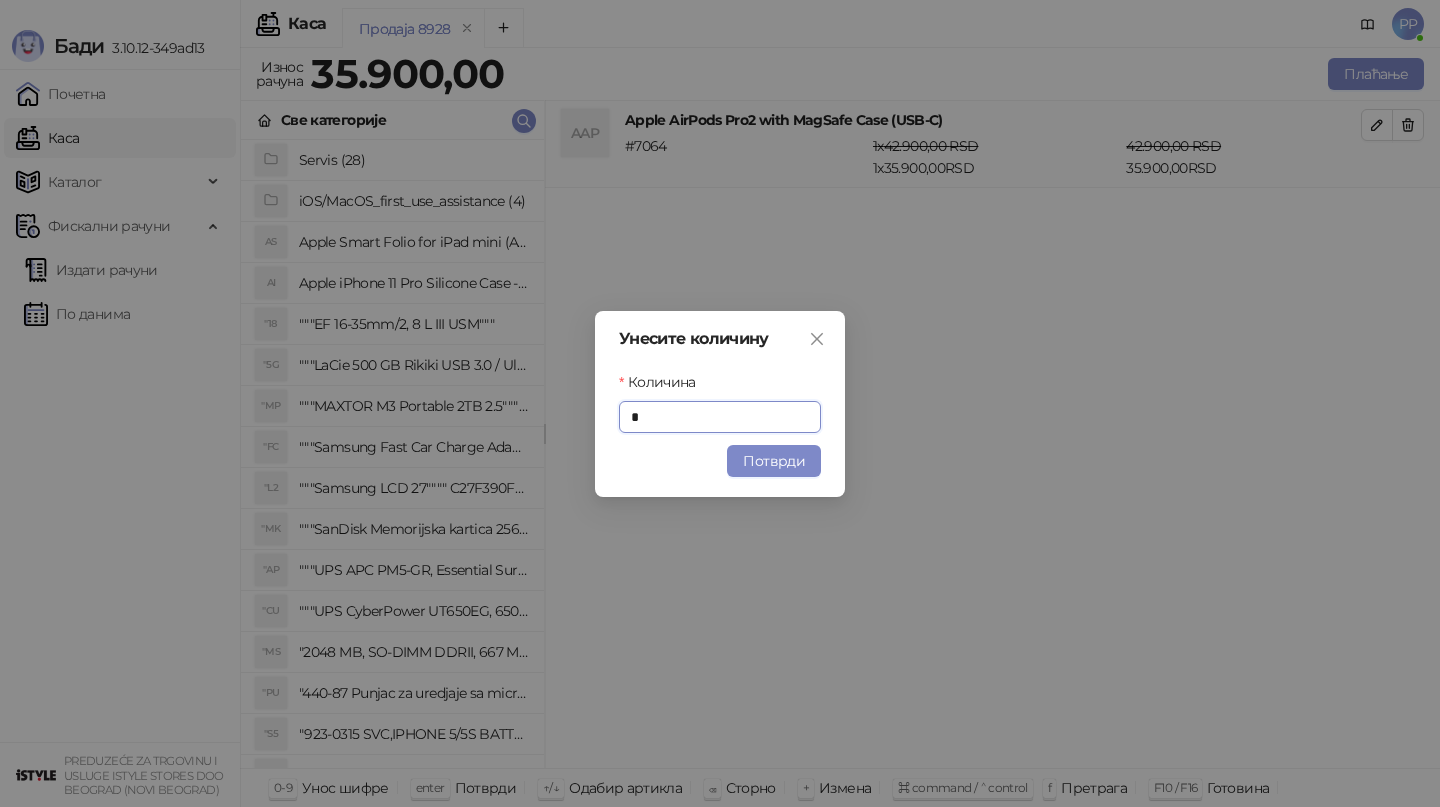 click on "Унесите количину Количина * Потврди" at bounding box center (720, 404) 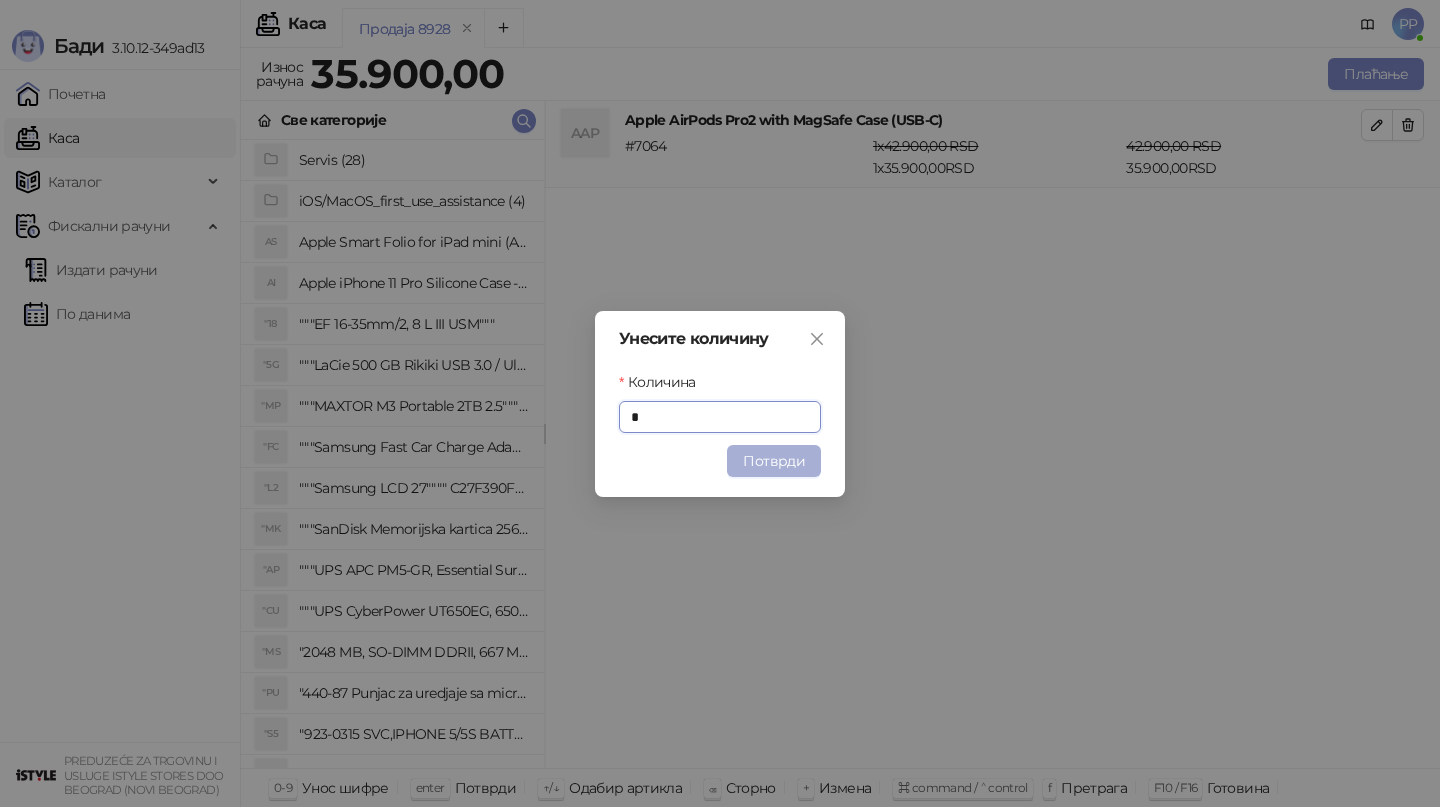 click on "Потврди" at bounding box center [774, 461] 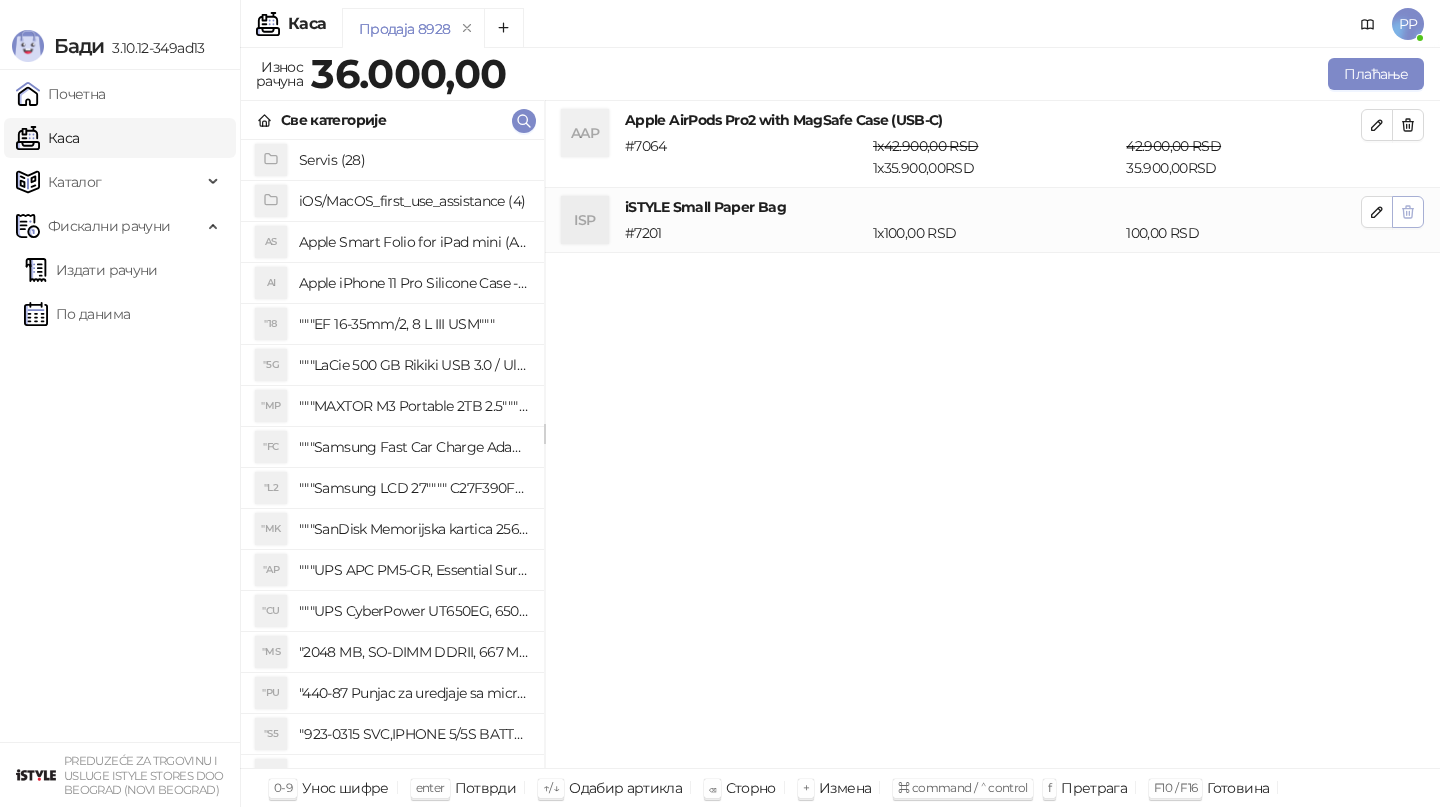 click at bounding box center [1408, 212] 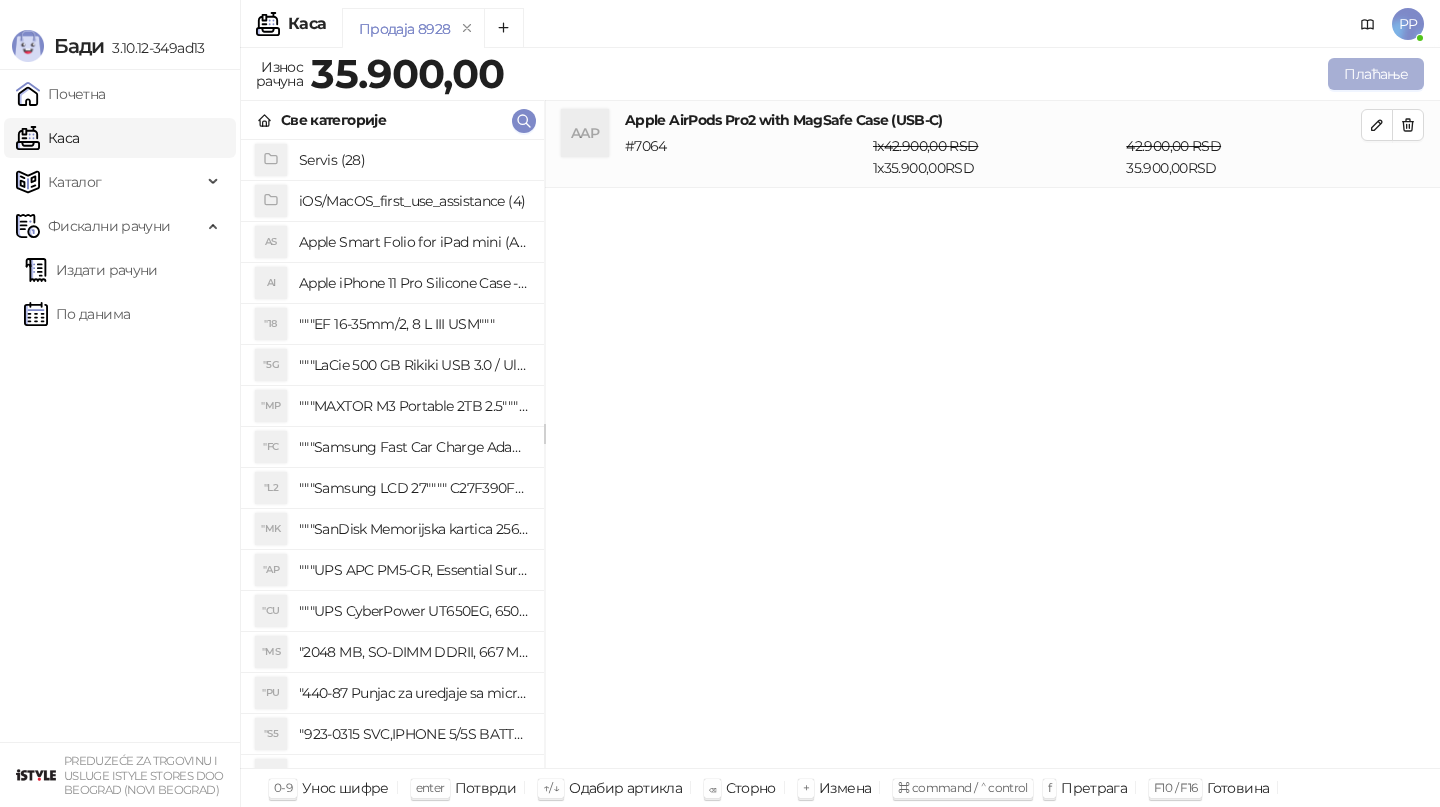 click on "Плаћање" at bounding box center (1376, 74) 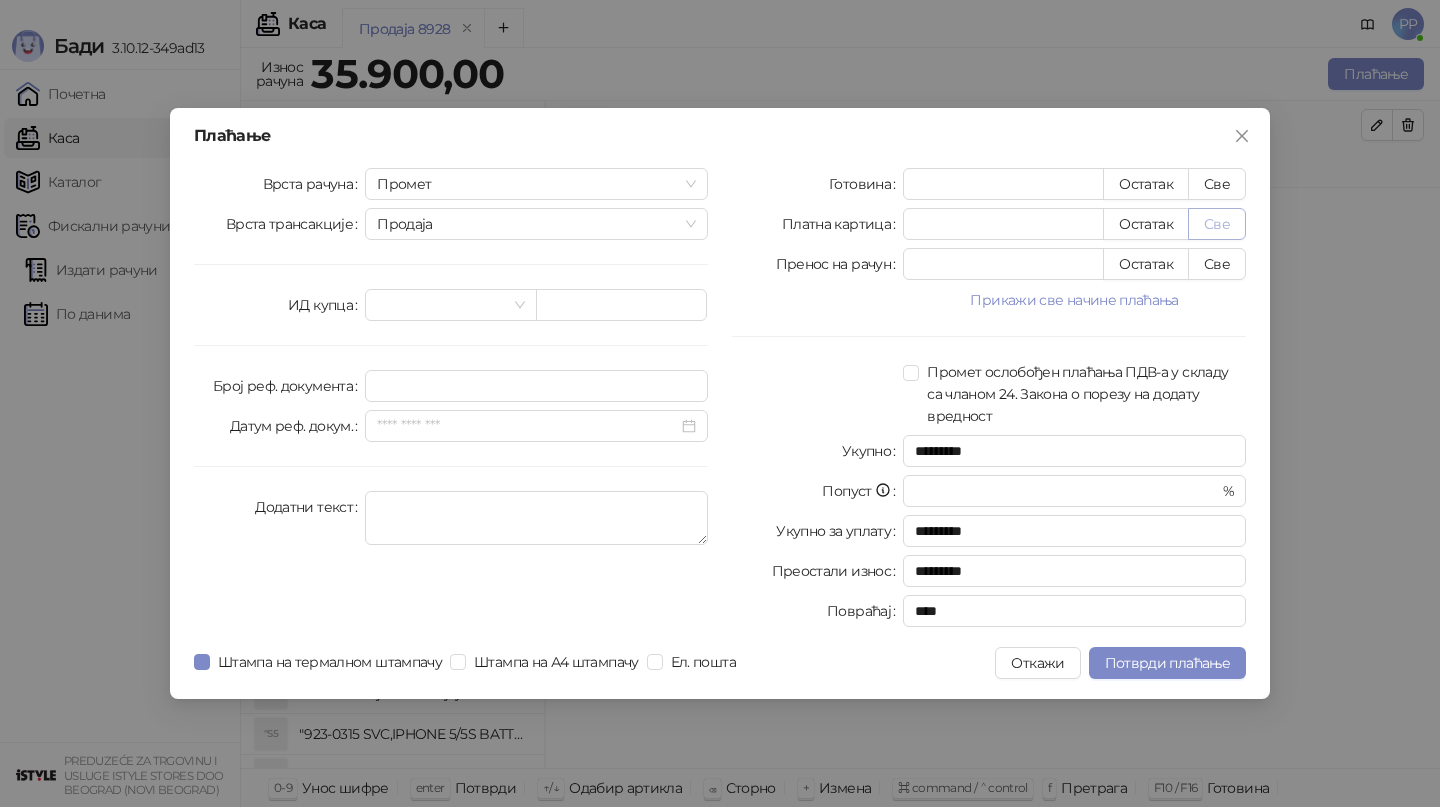 click on "Све" at bounding box center [1217, 224] 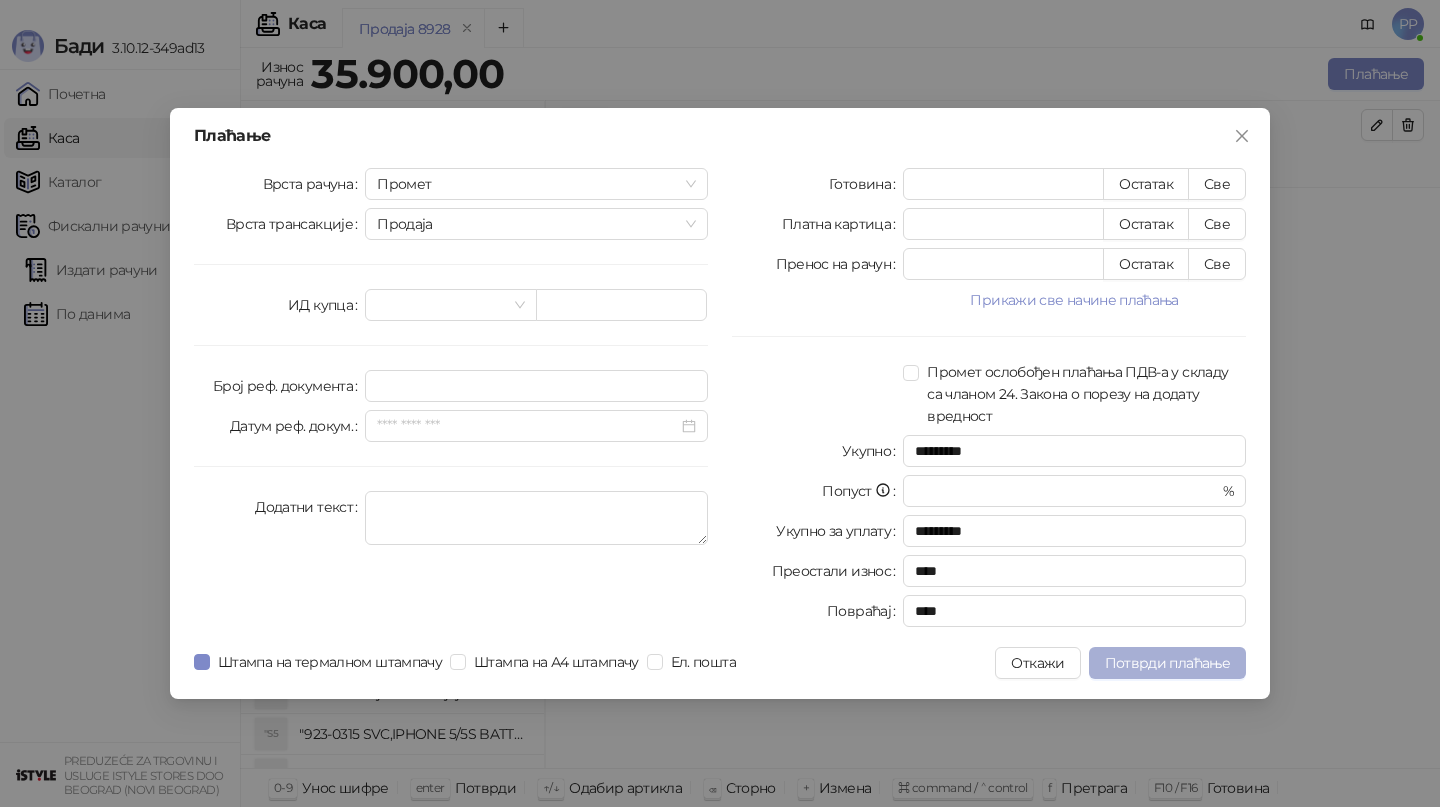 click on "Потврди плаћање" at bounding box center [1167, 663] 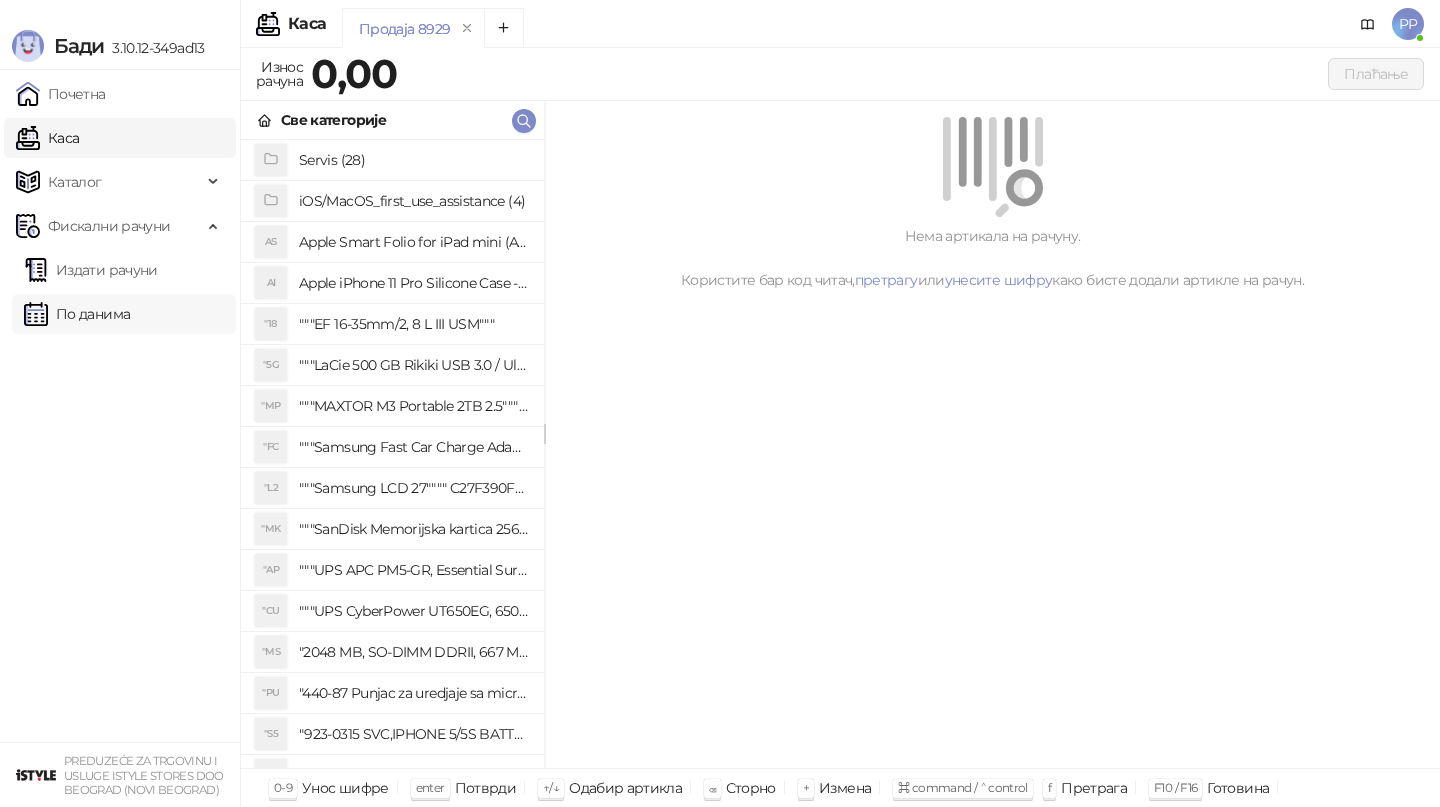 click on "По данима" at bounding box center (77, 314) 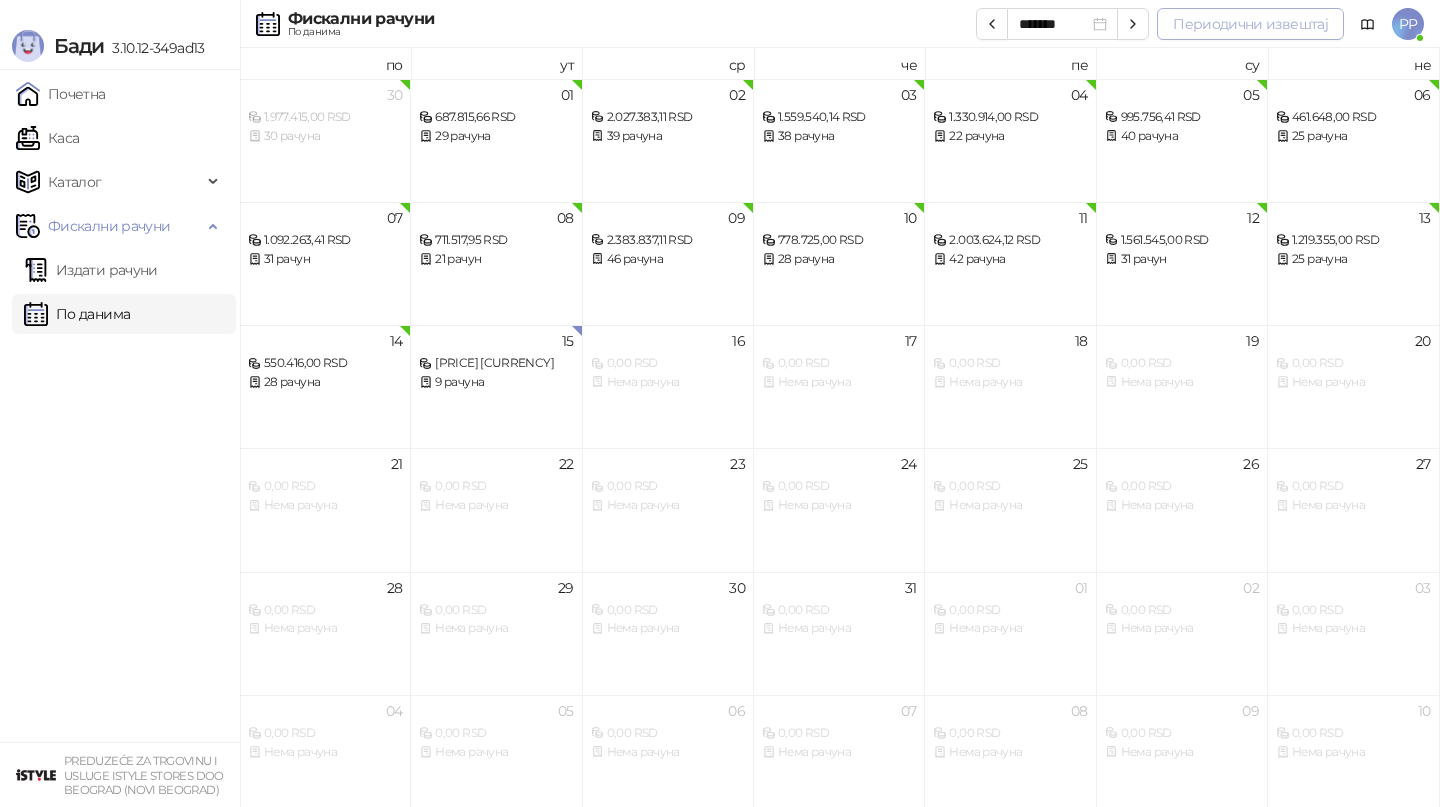 click on "Периодични извештај" at bounding box center [1250, 24] 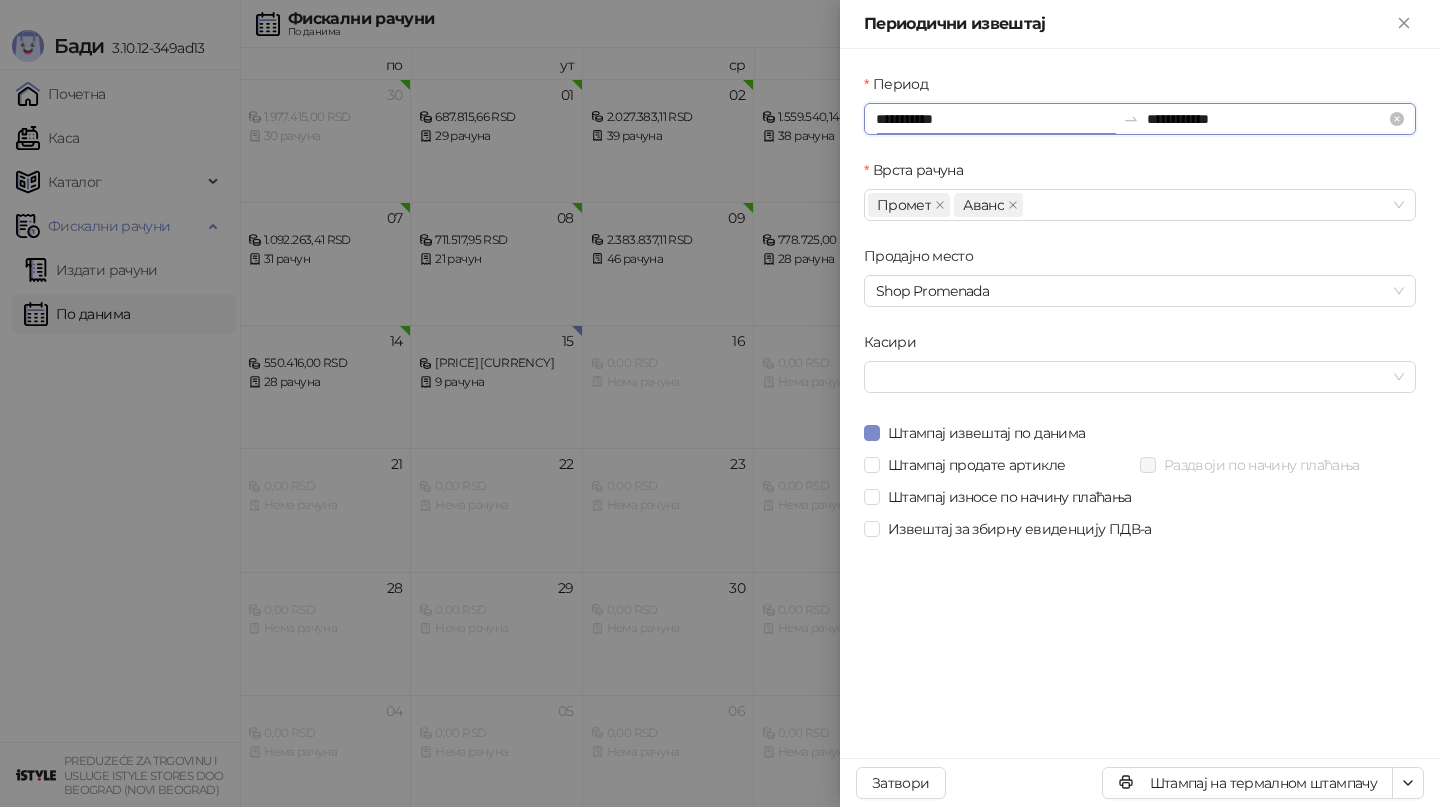 click on "**********" at bounding box center (995, 119) 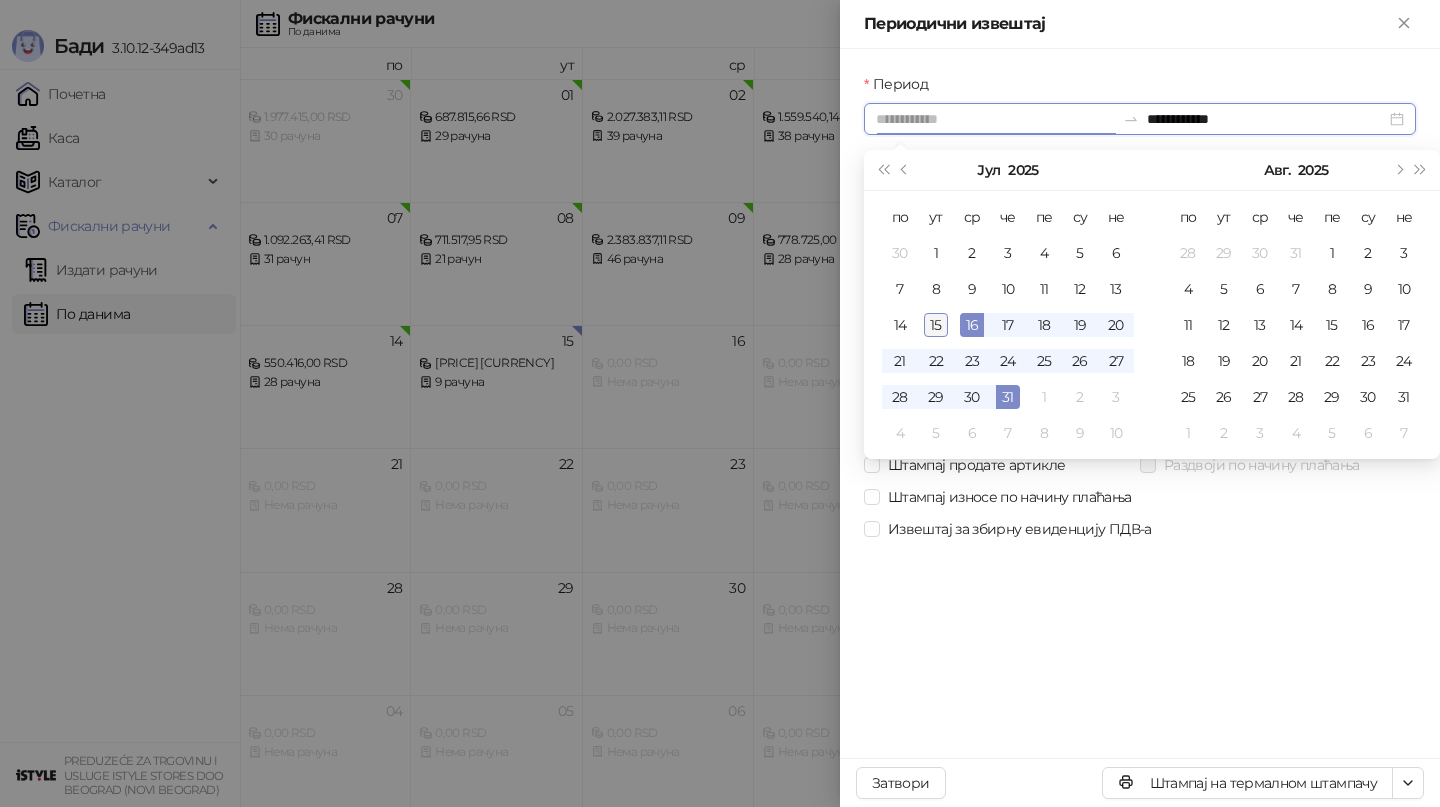 type on "**********" 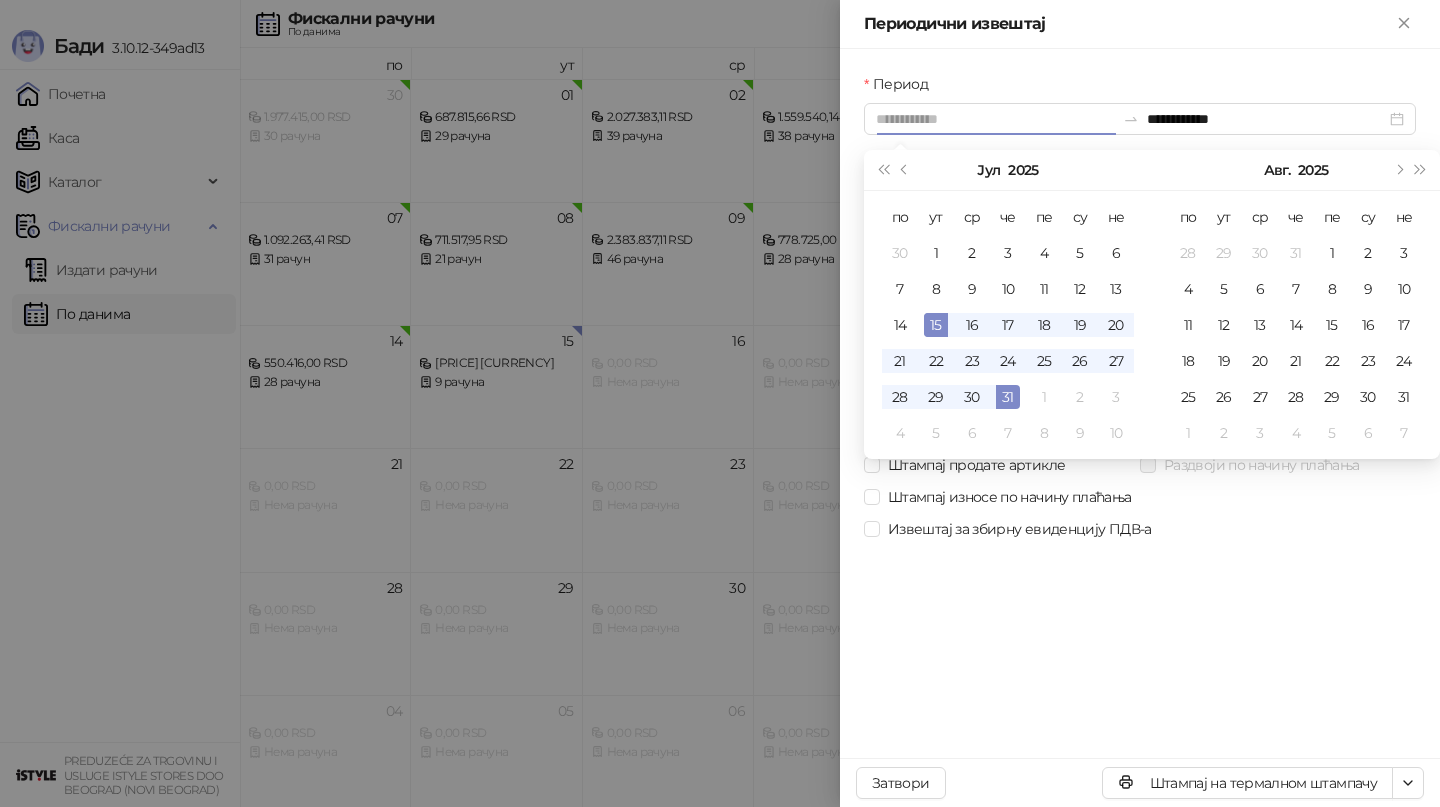 click on "15" at bounding box center [936, 325] 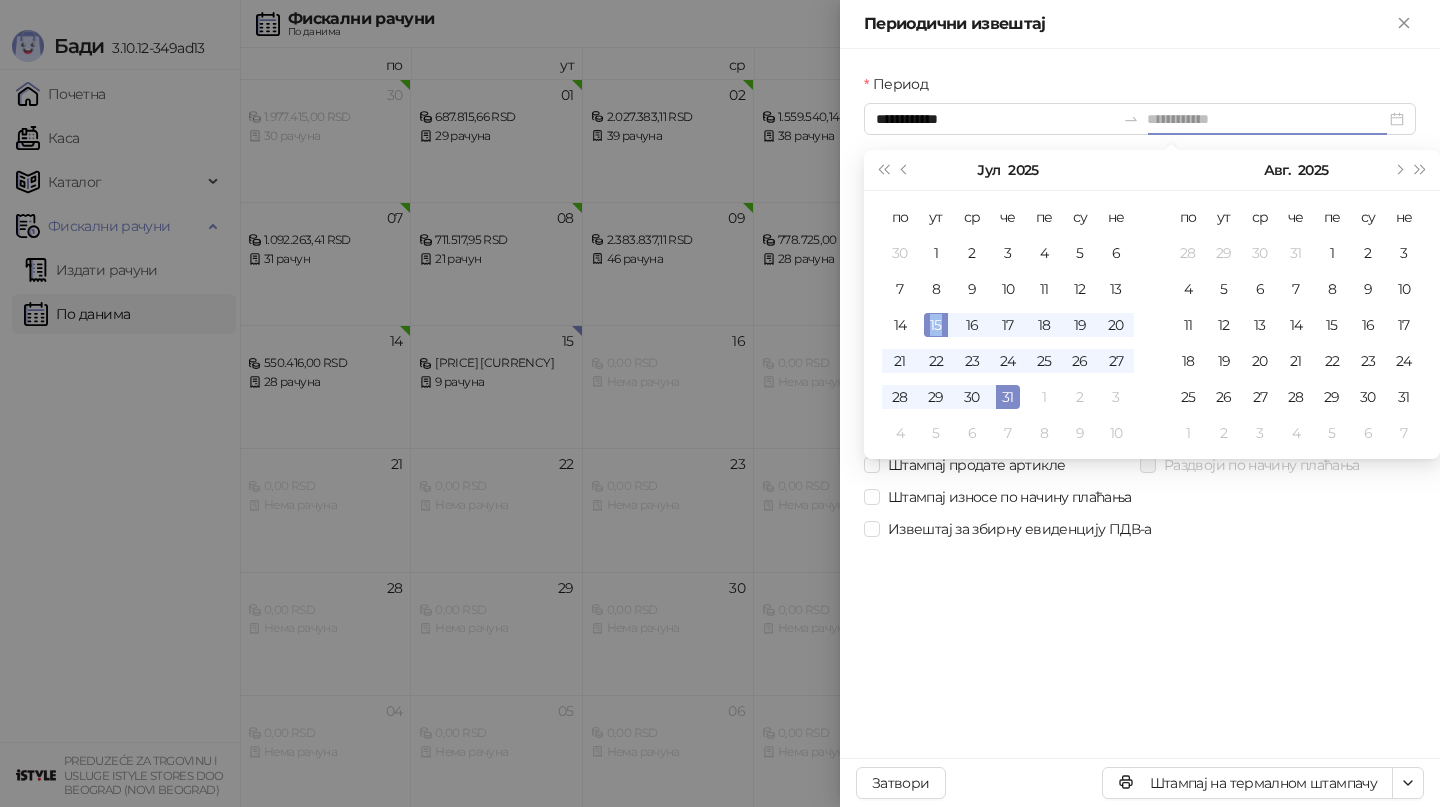 click on "15" at bounding box center (936, 325) 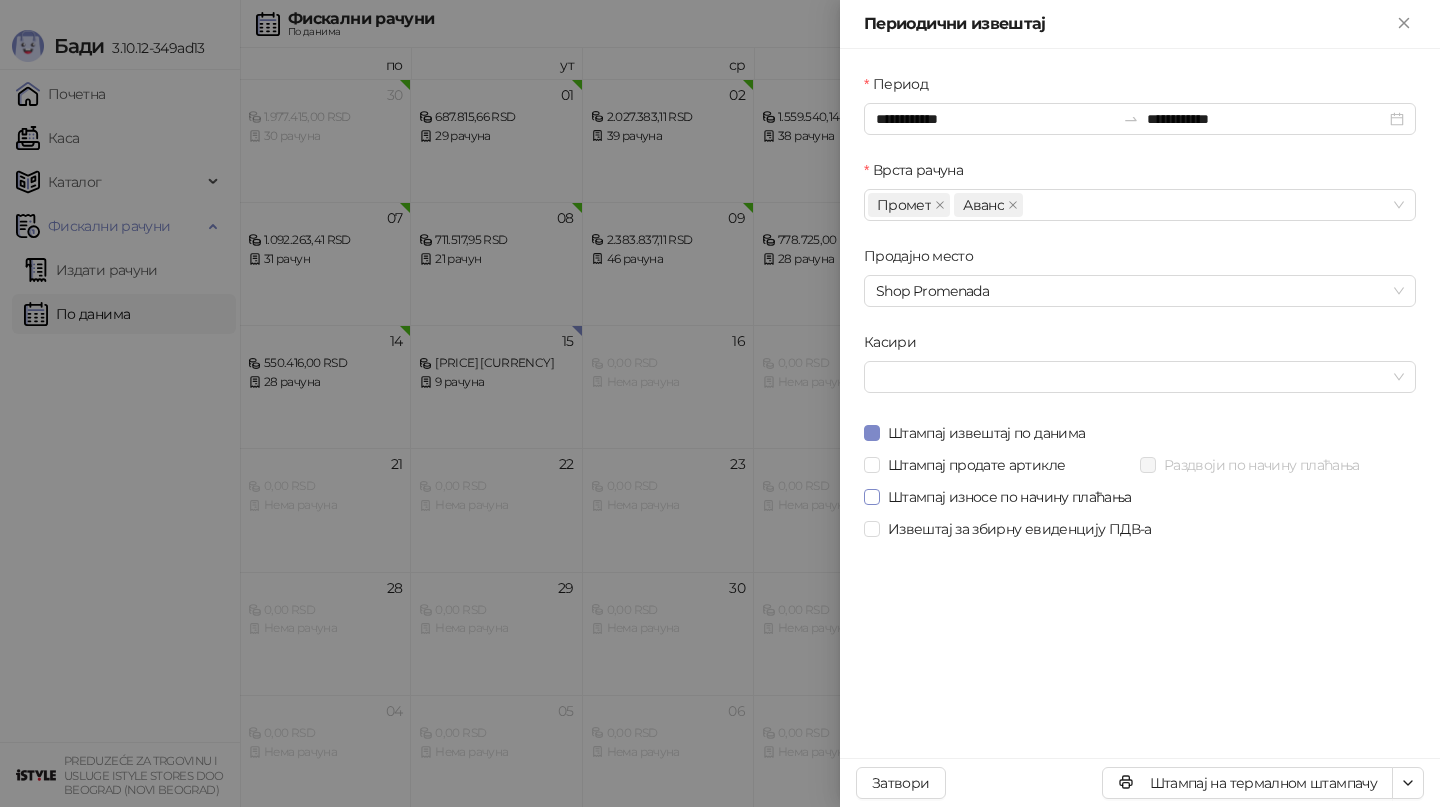 click on "Штампај износе по начину плаћања" at bounding box center (1010, 497) 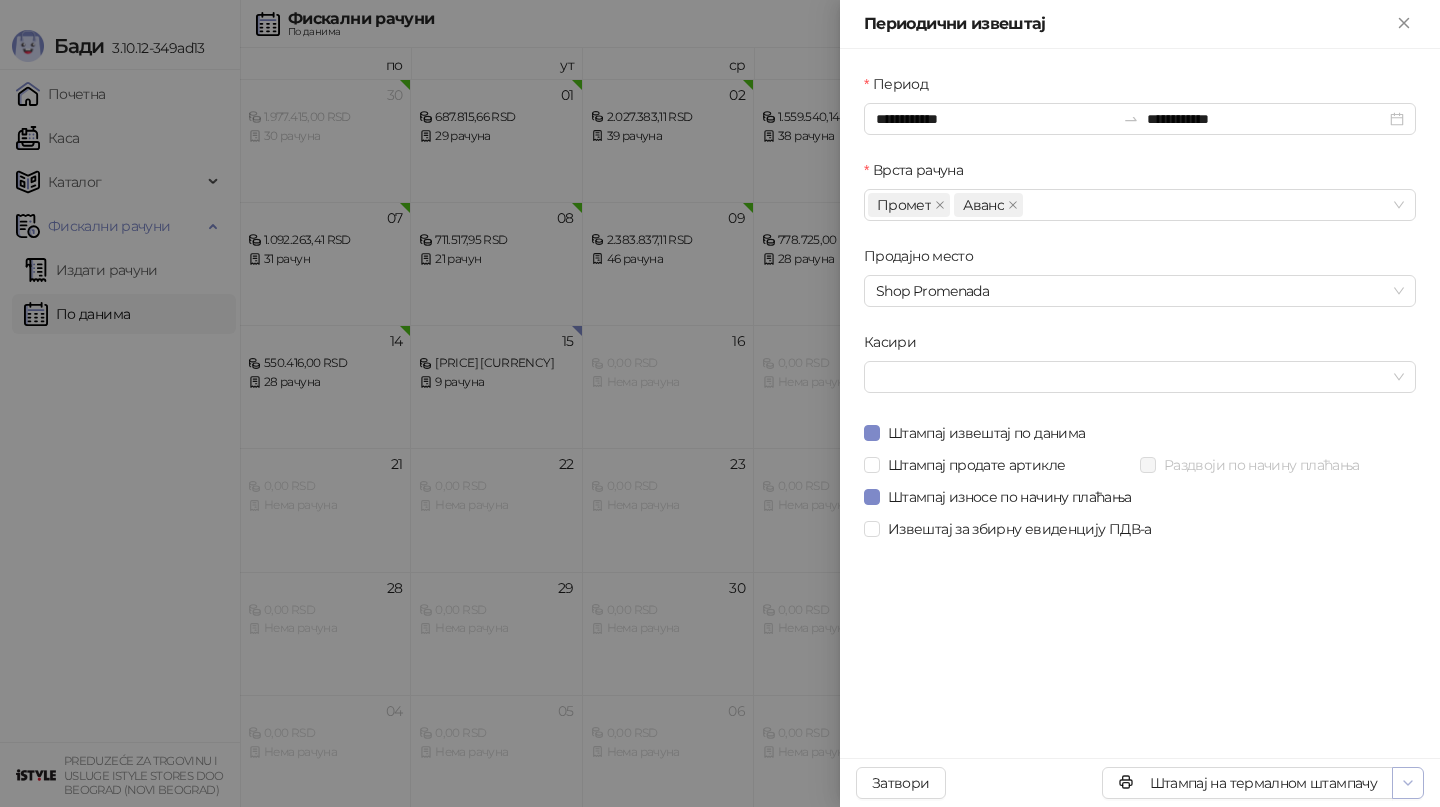 click 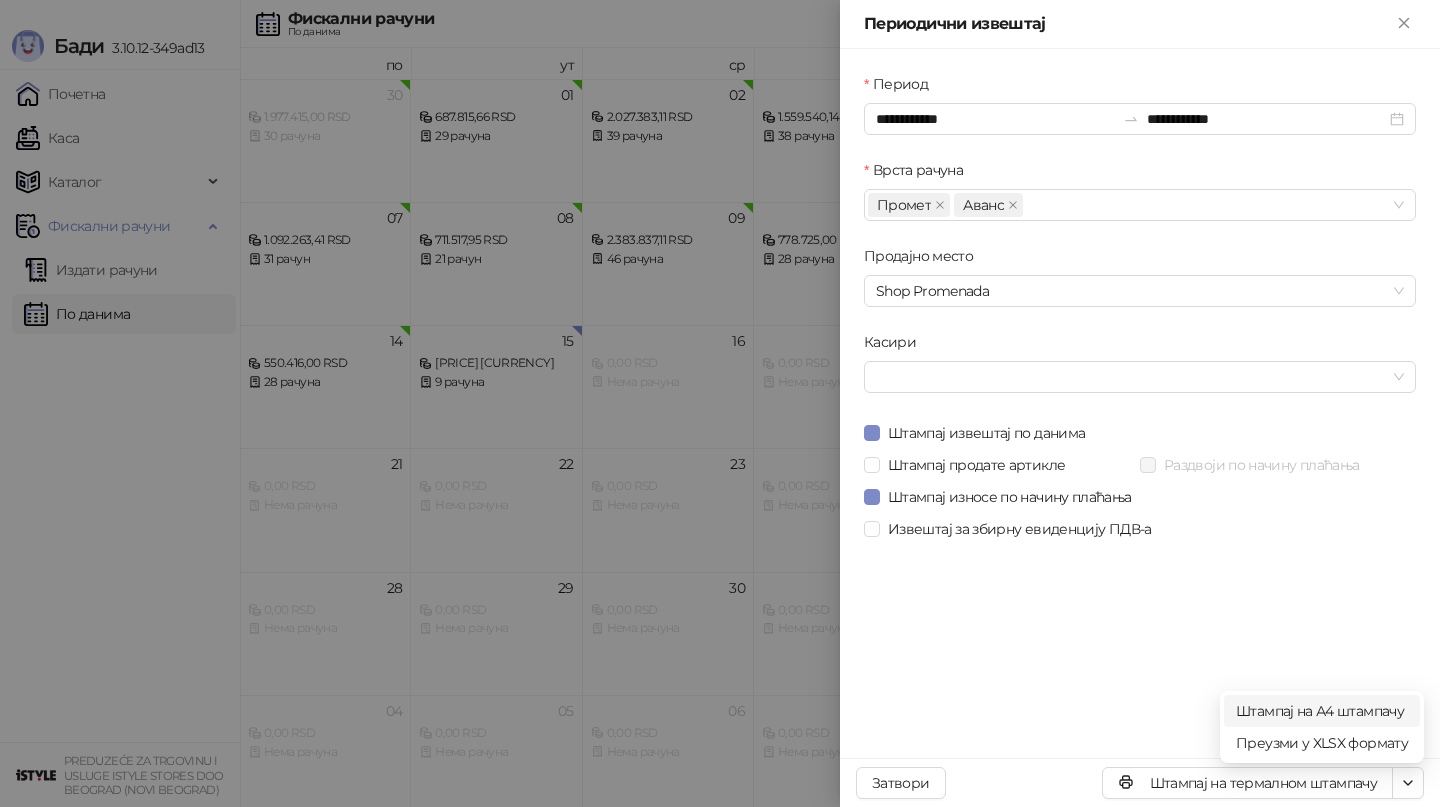 click on "Штампај на А4 штампачу" at bounding box center [1322, 711] 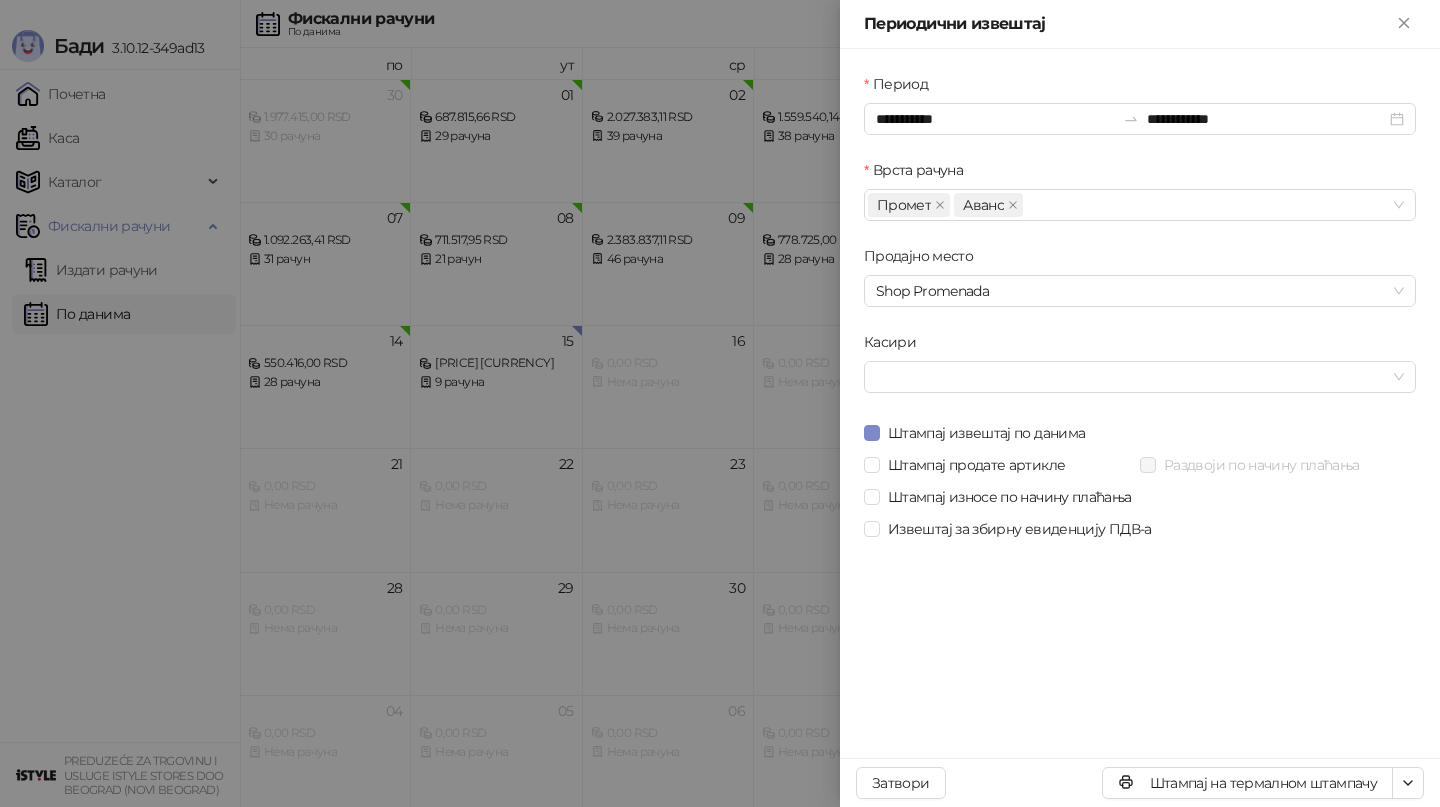 click at bounding box center (720, 403) 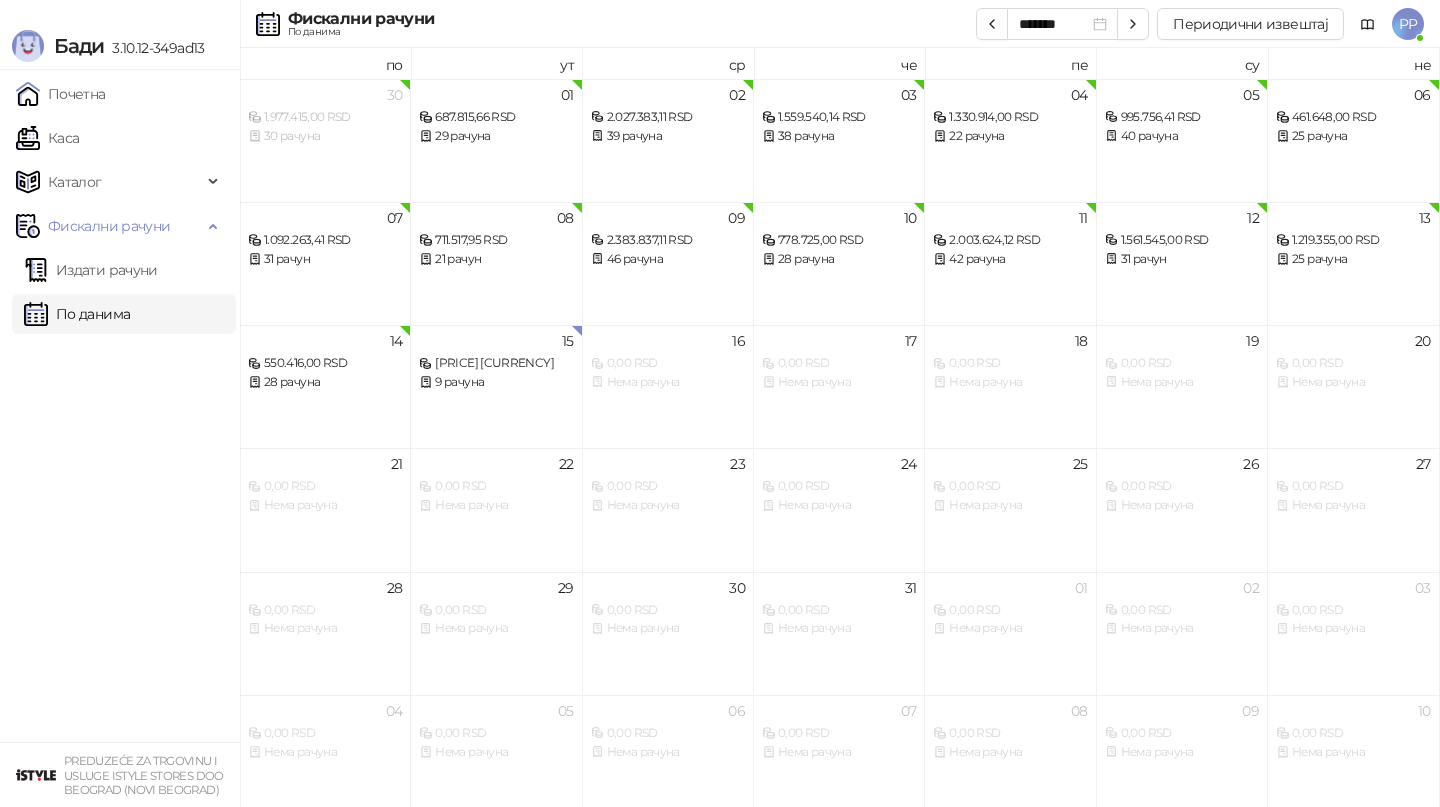 click on "Каса" at bounding box center (47, 138) 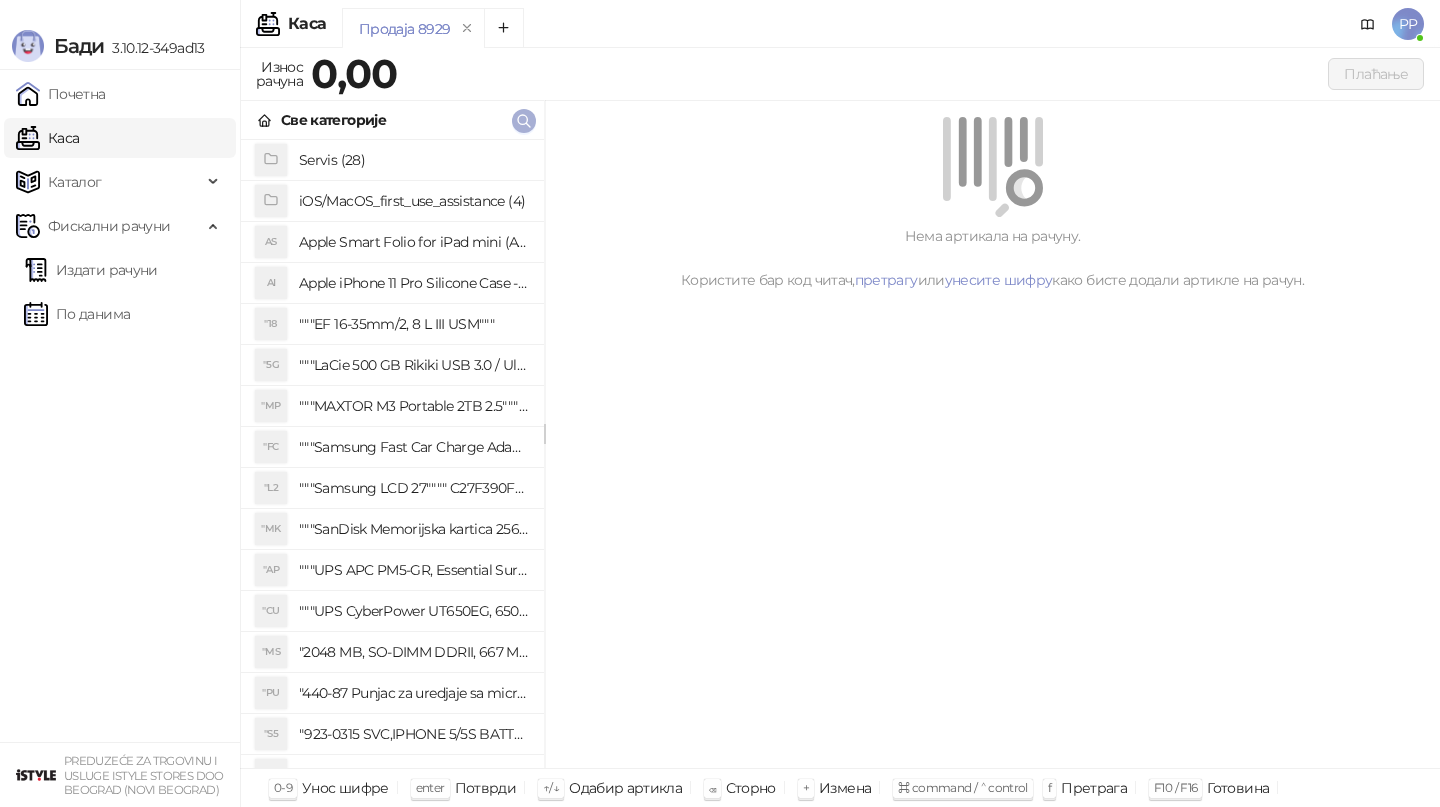 click 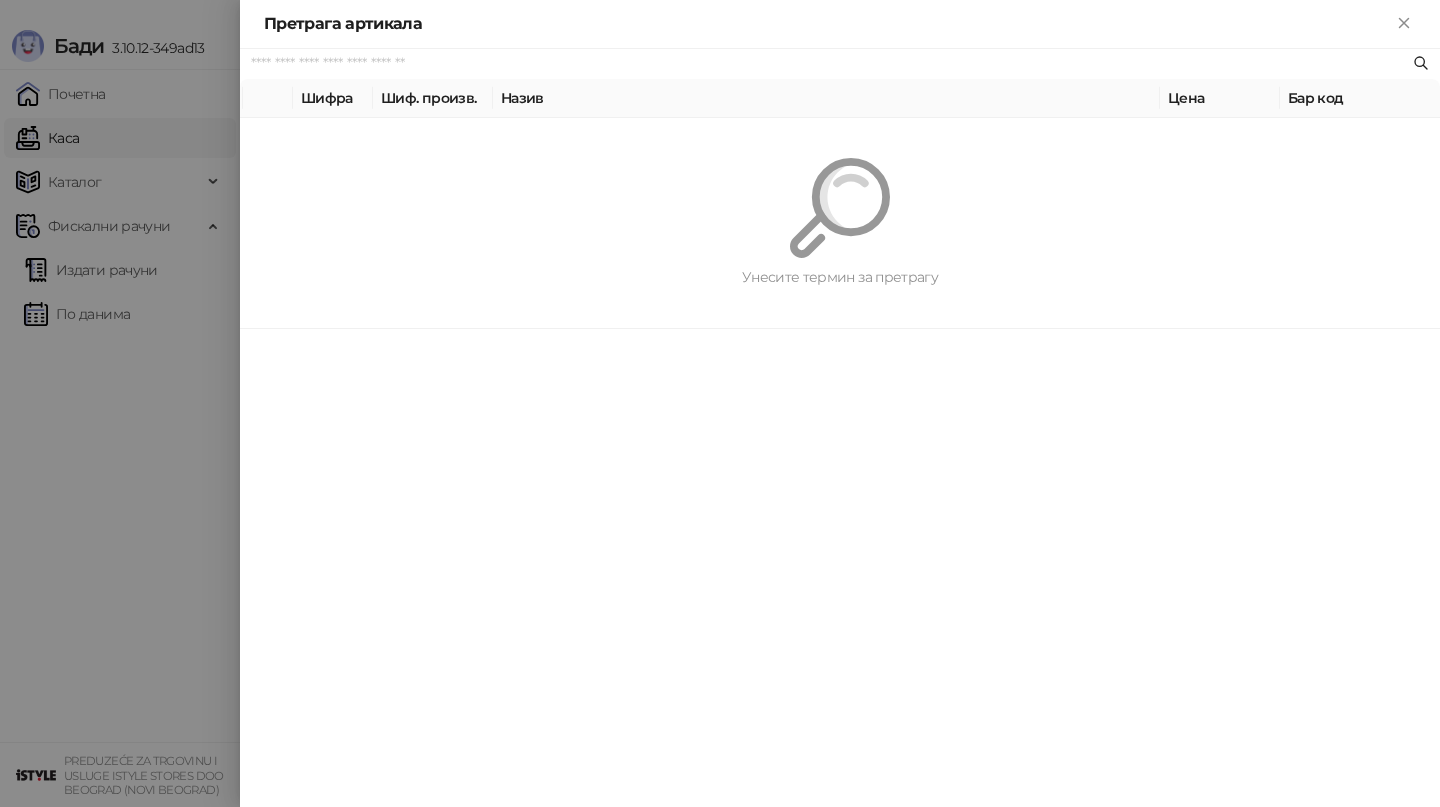 paste on "*********" 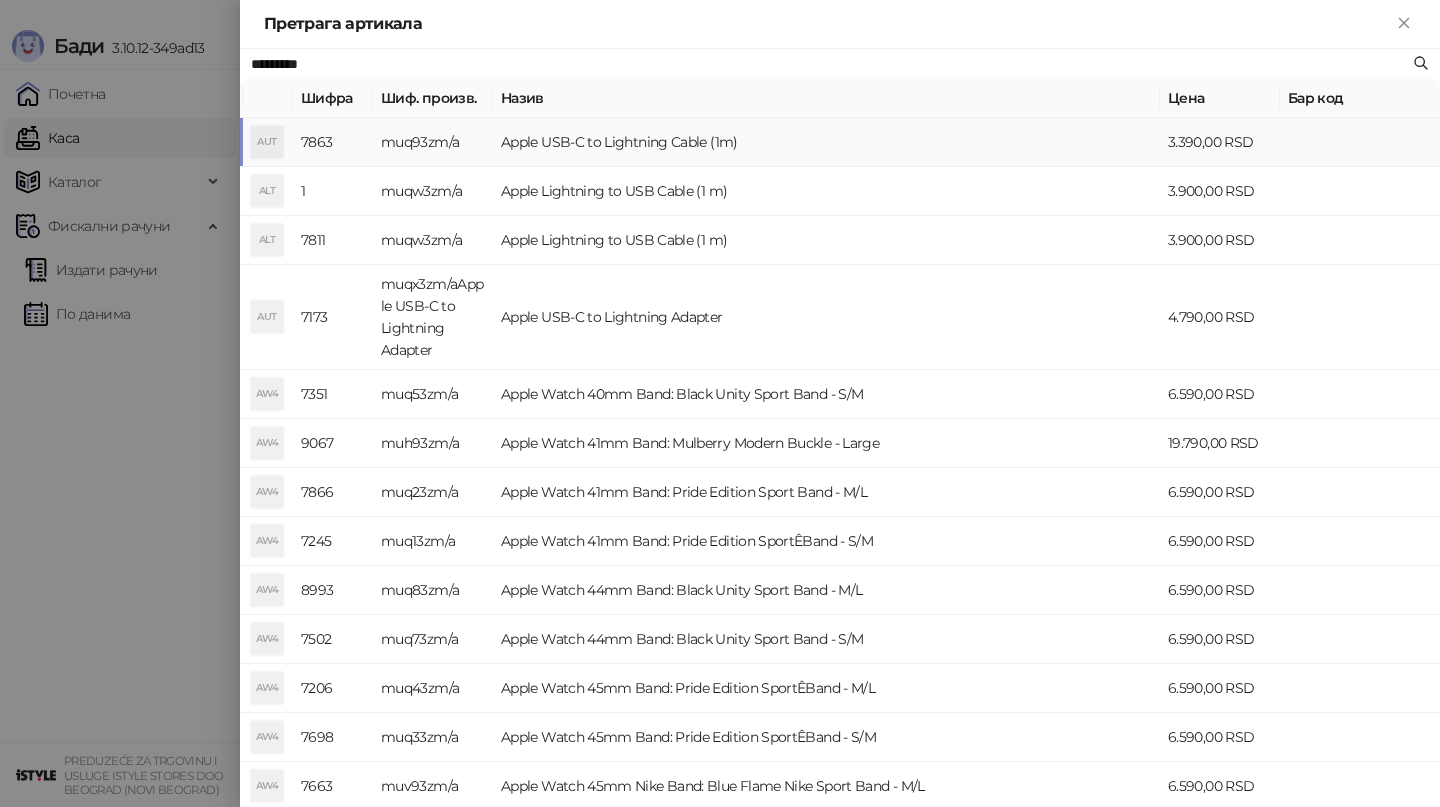 type on "*********" 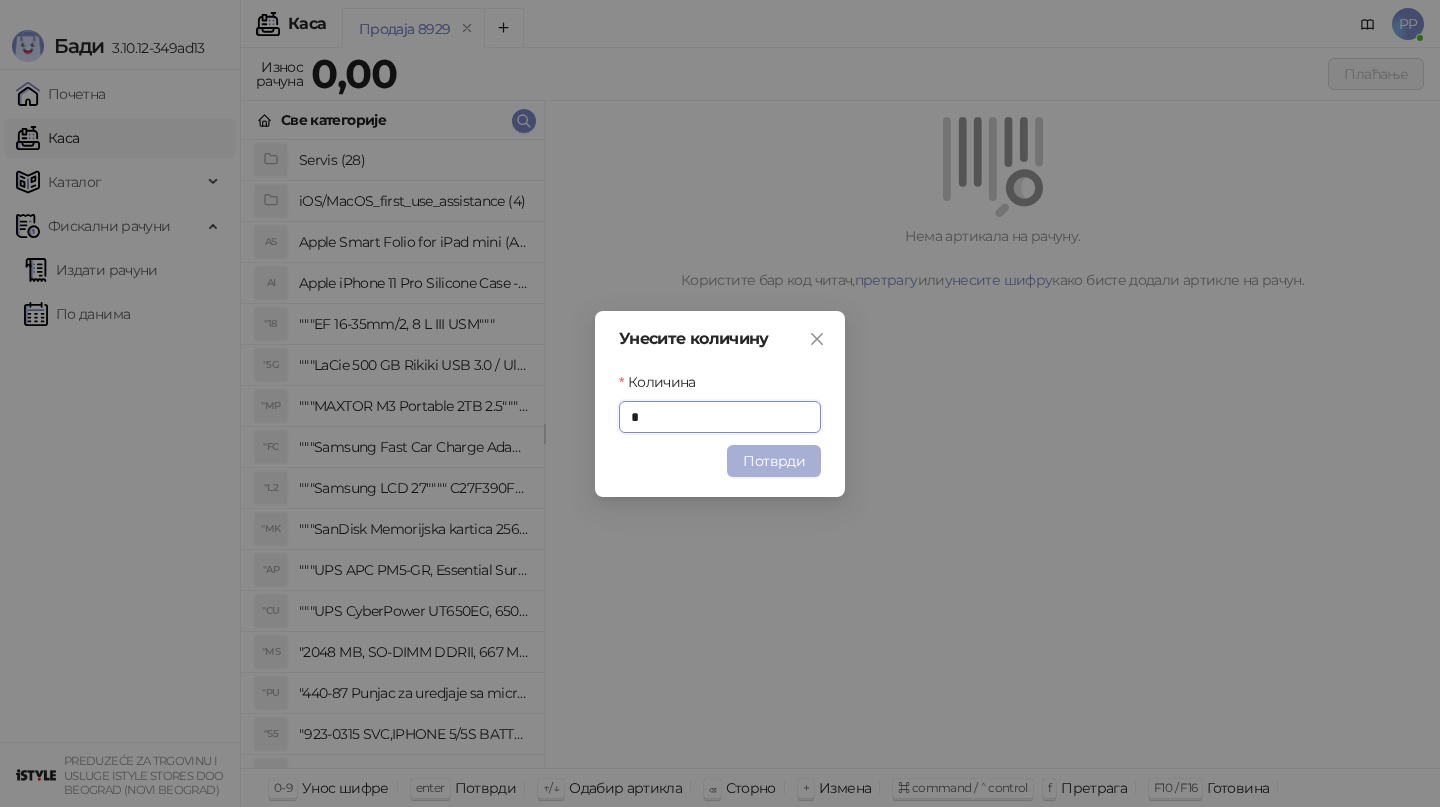 click on "Потврди" at bounding box center [774, 461] 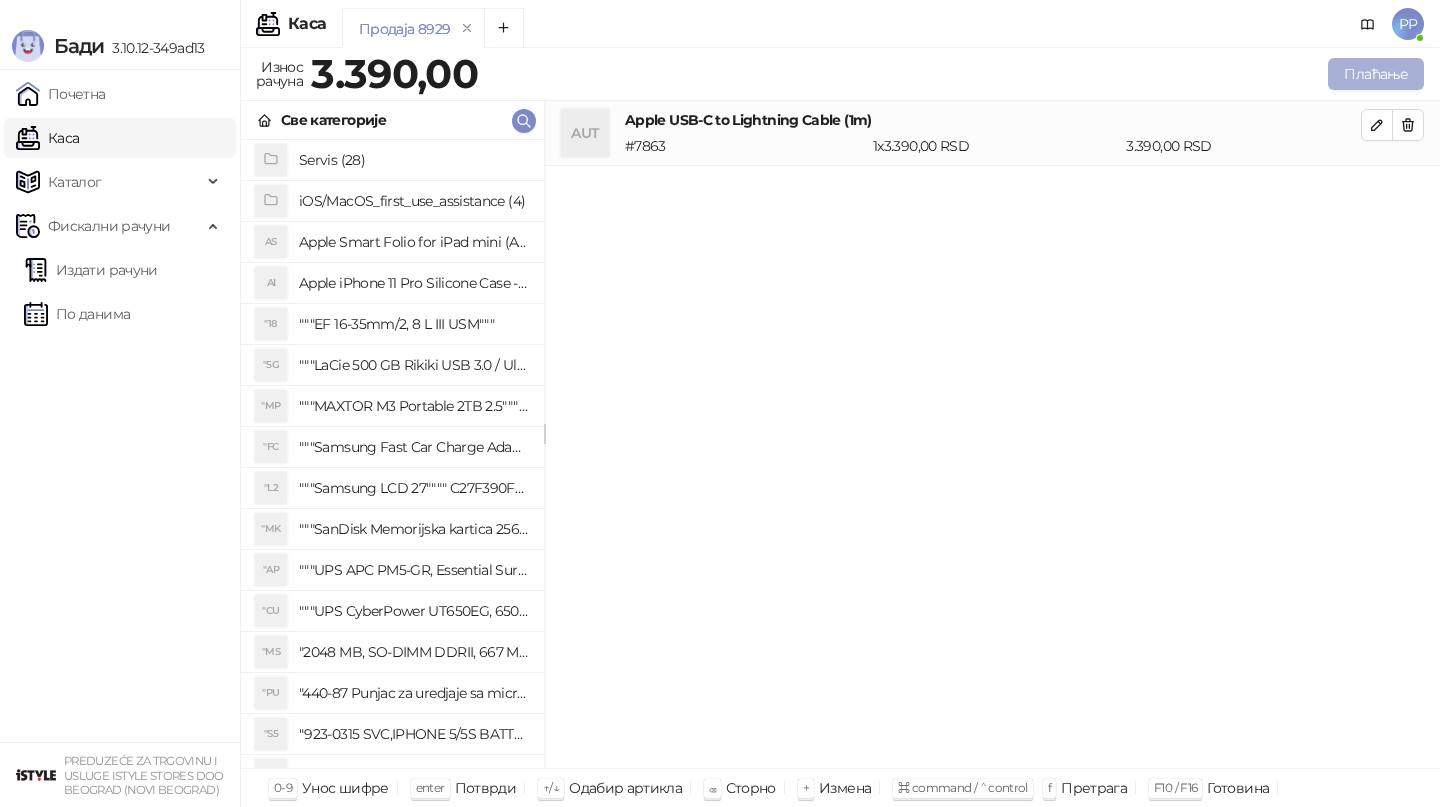 click on "Плаћање" at bounding box center (1376, 74) 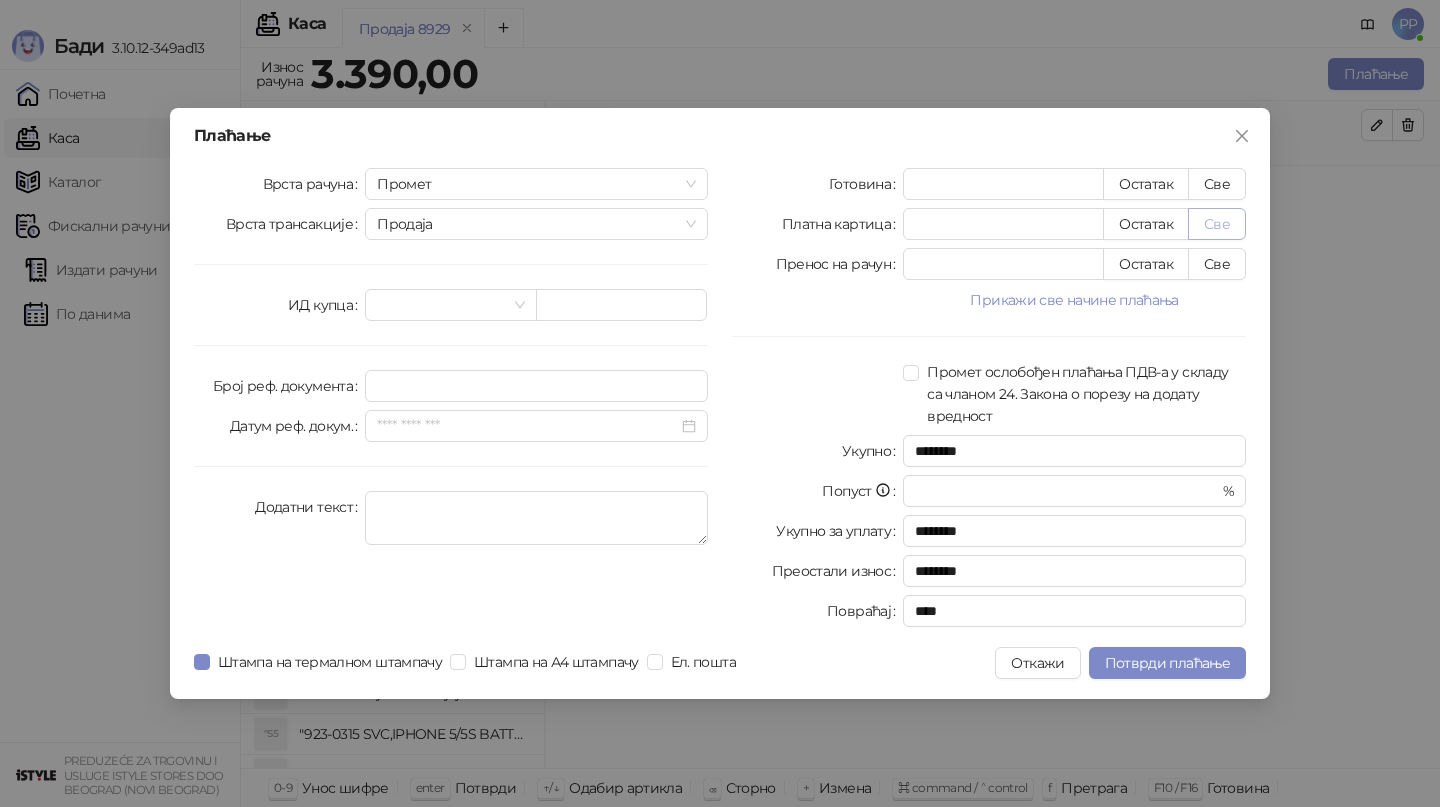 click on "Све" at bounding box center (1217, 224) 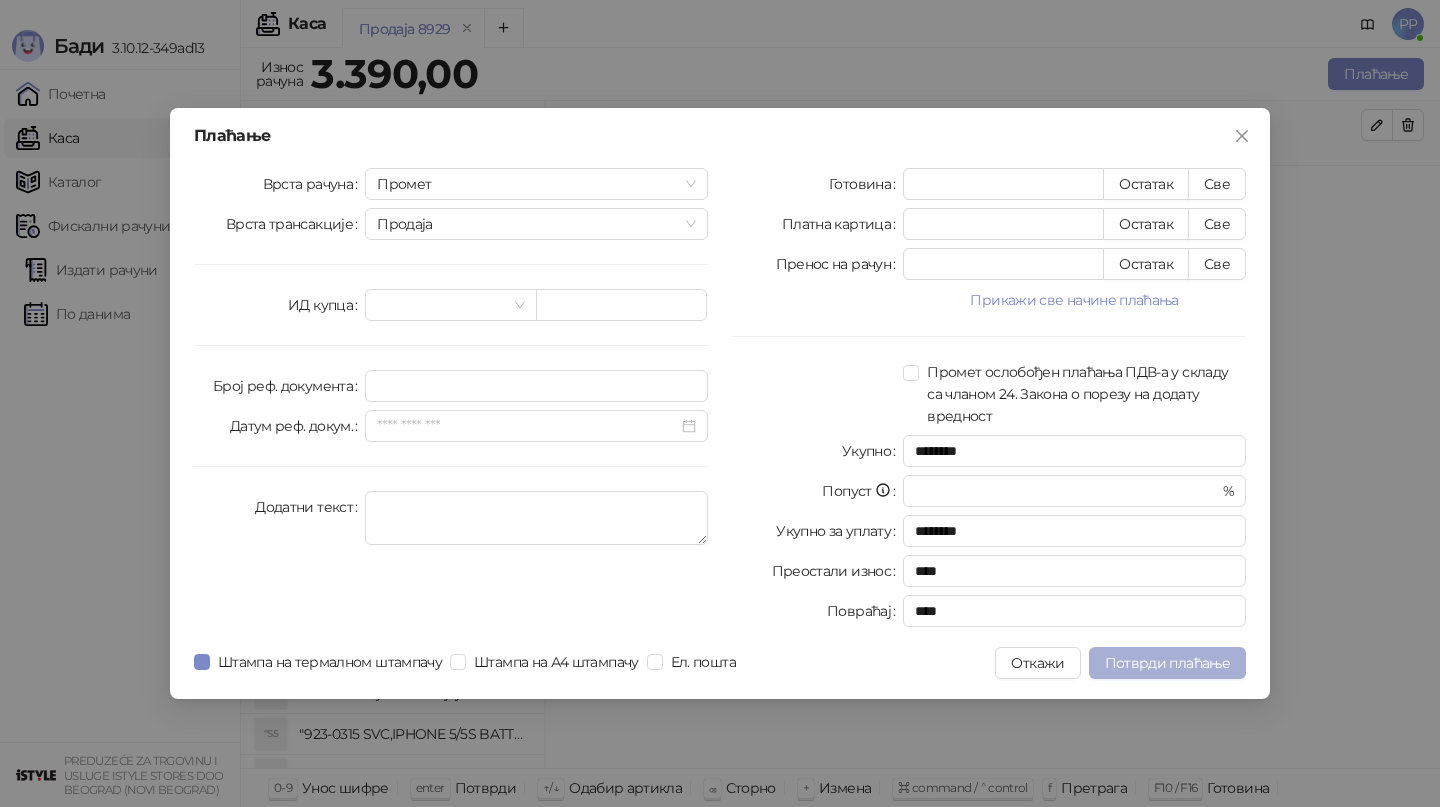 click on "Потврди плаћање" at bounding box center [1167, 663] 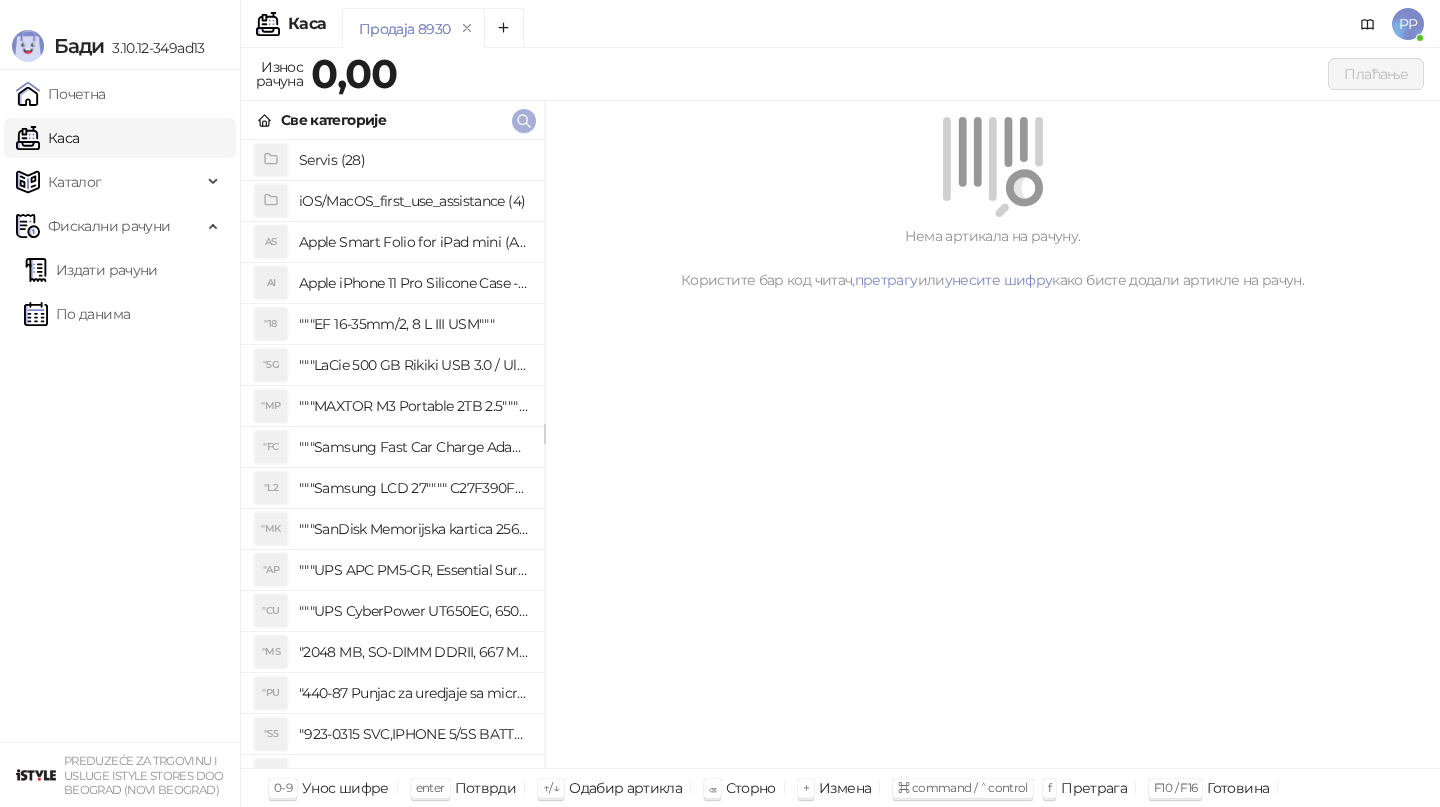 click 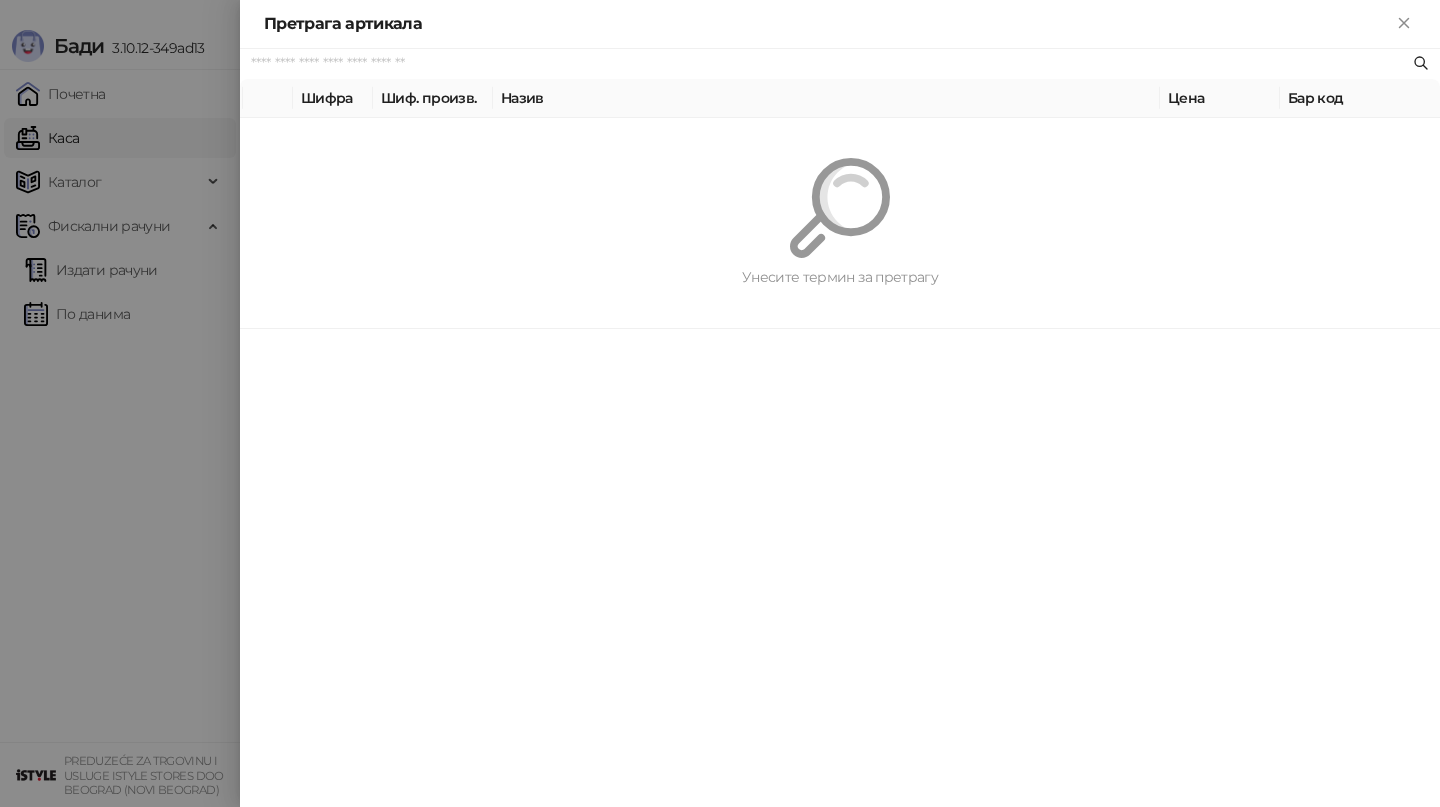 paste on "*********" 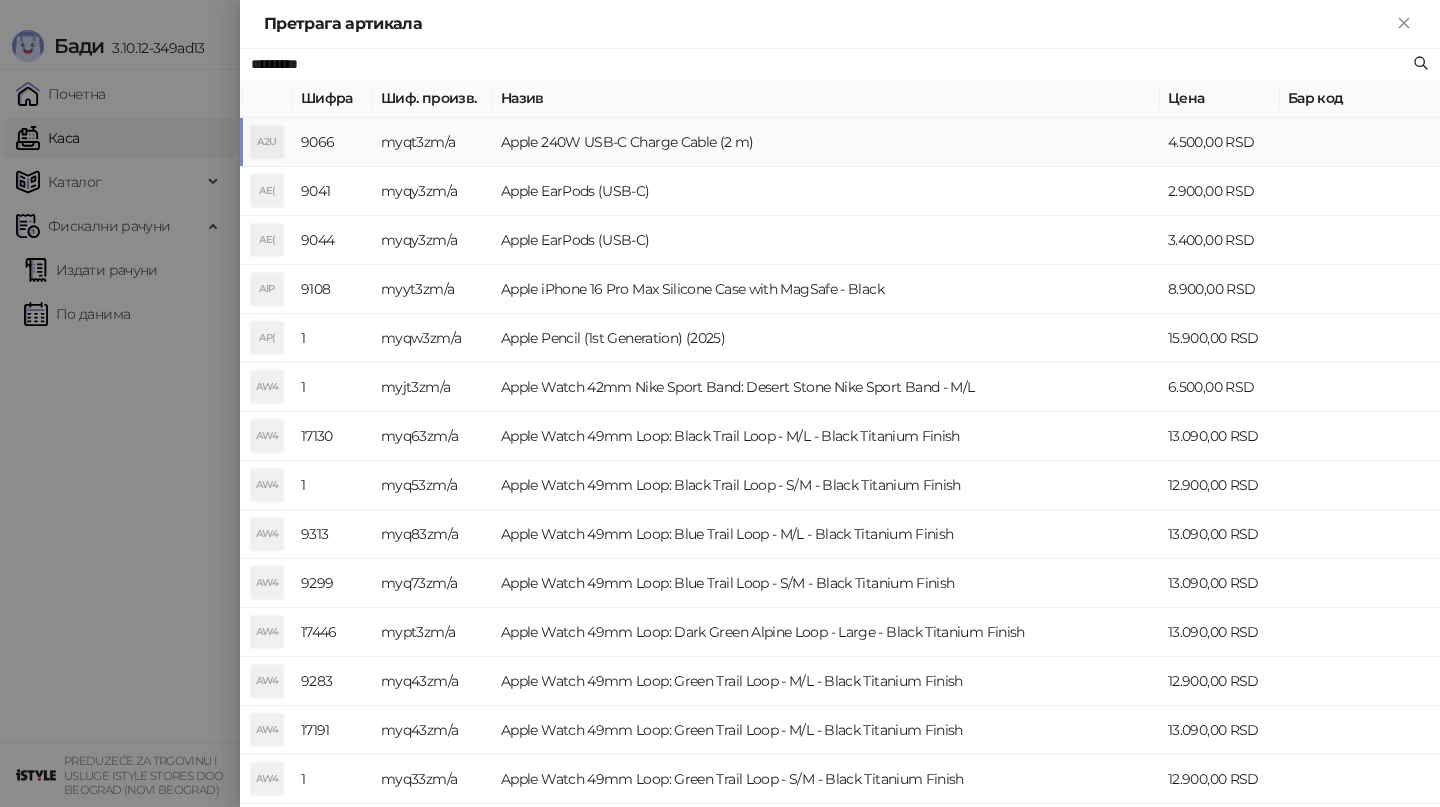 click on "Apple 240W USB-C Charge Cable (2 m)" at bounding box center (826, 142) 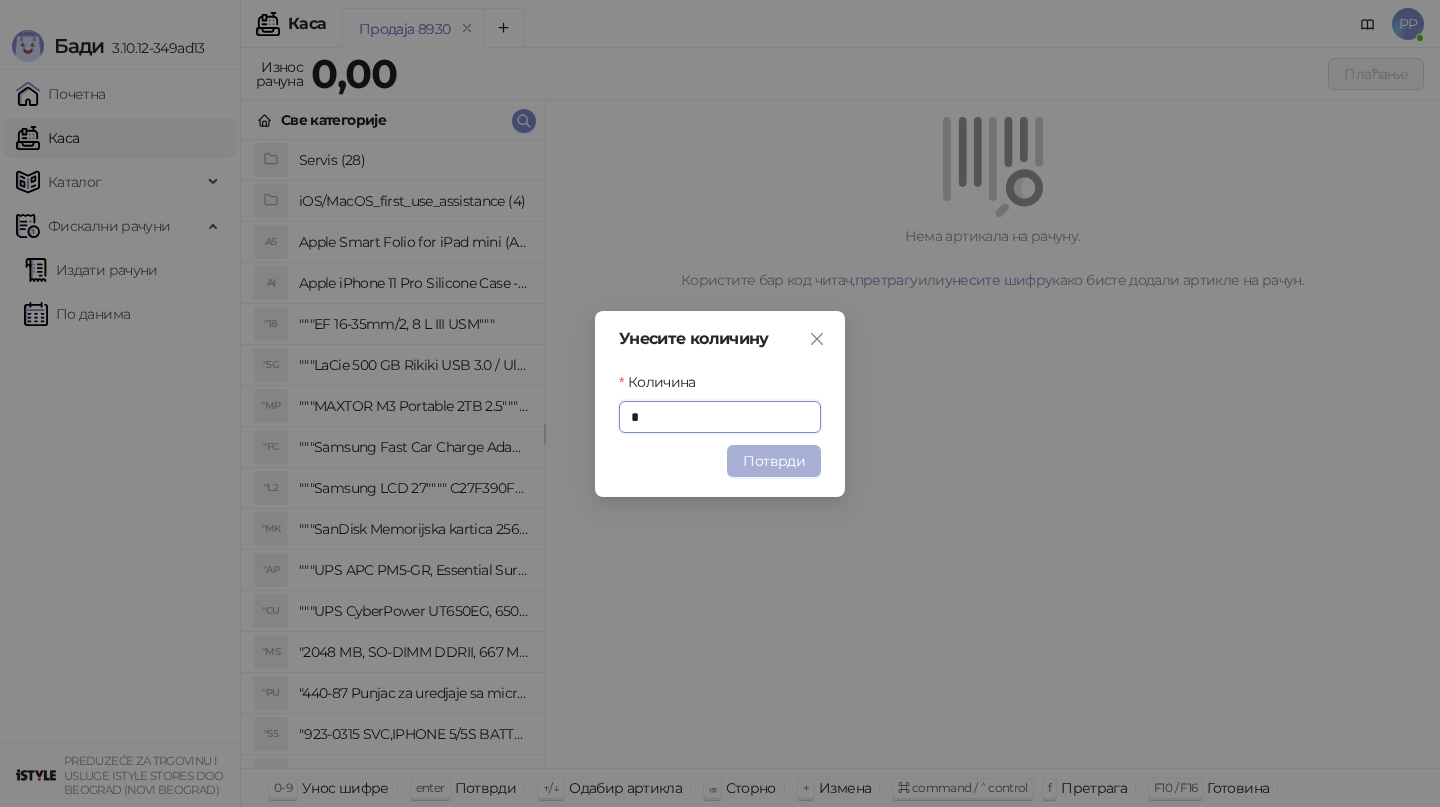 click on "Потврди" at bounding box center [774, 461] 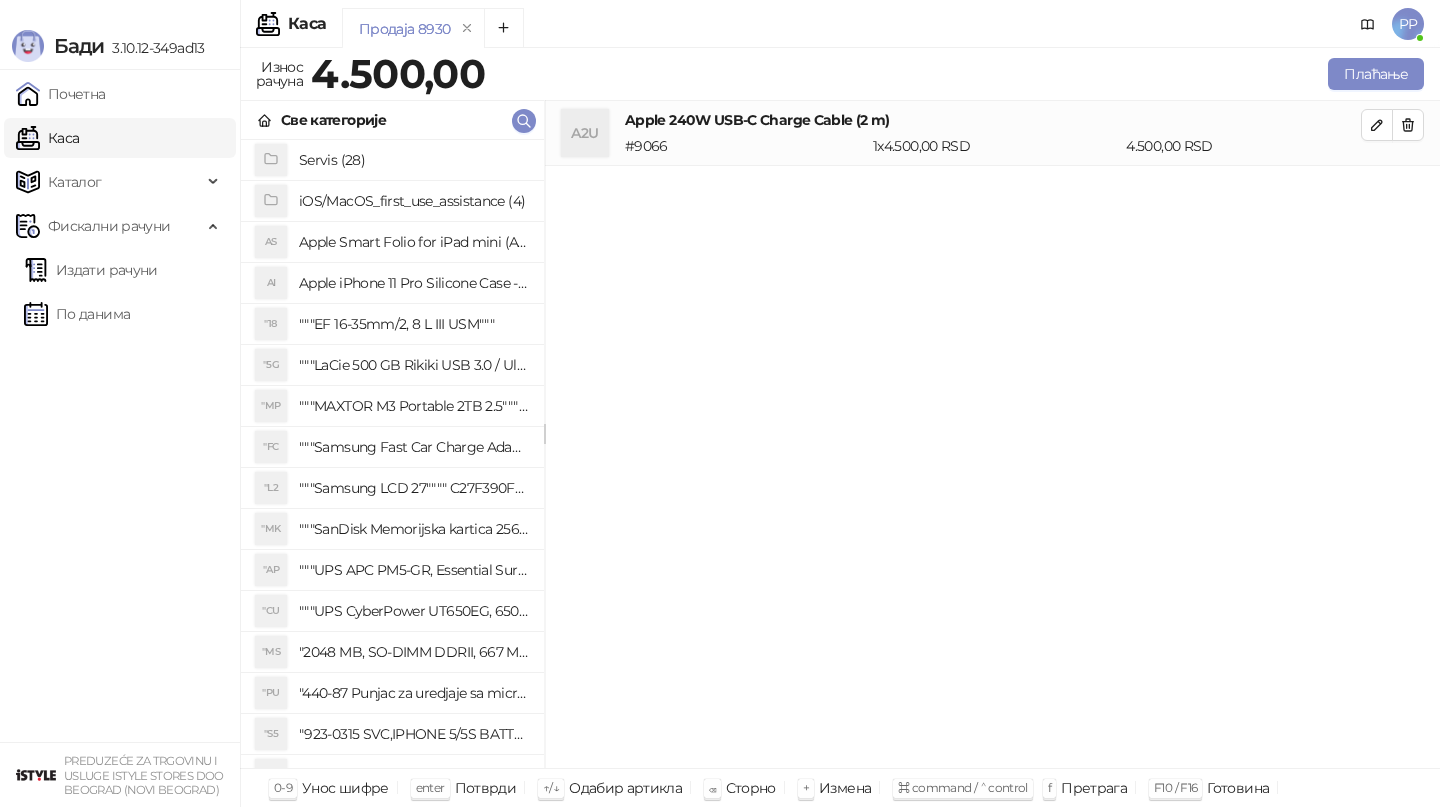 click on "Све категорије" at bounding box center (392, 120) 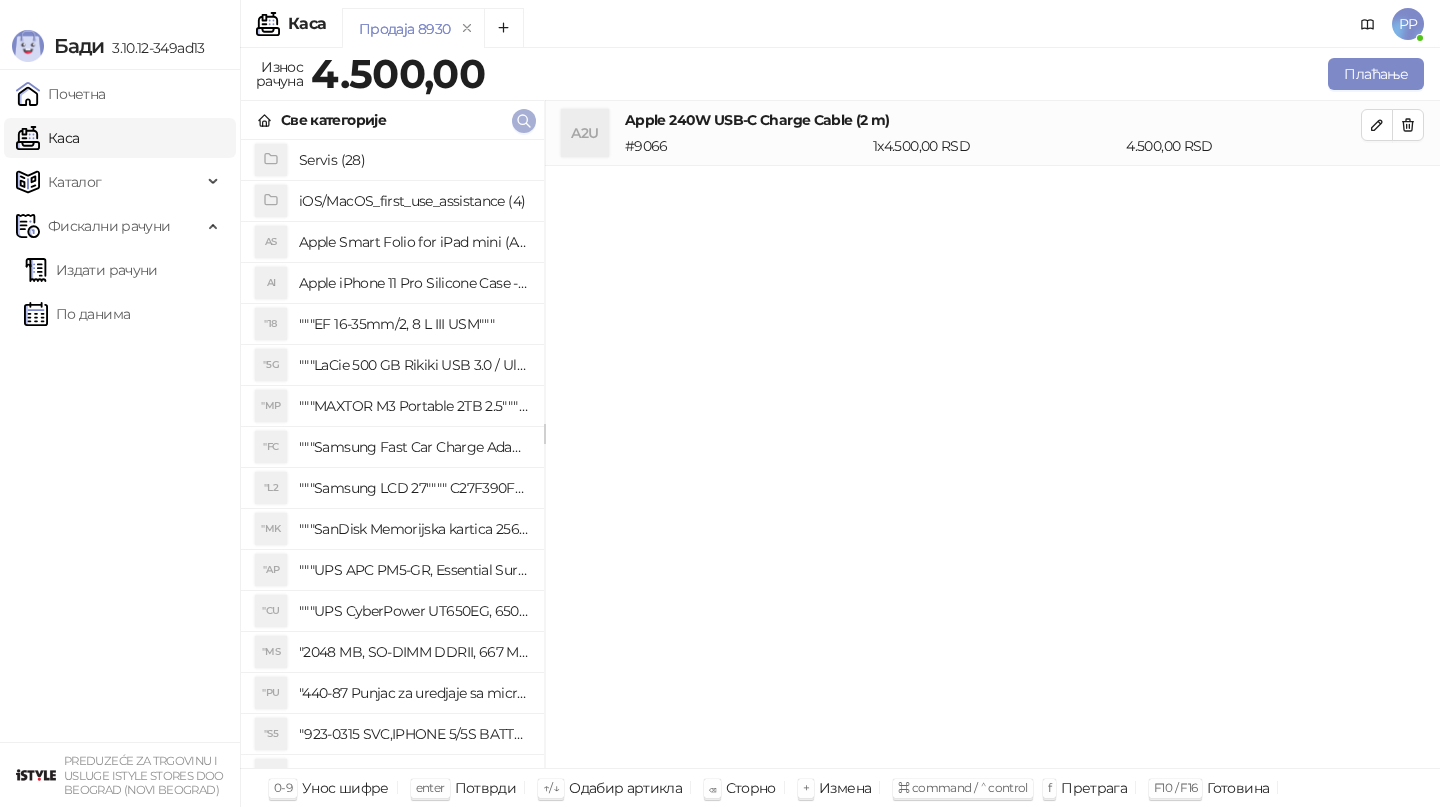 click 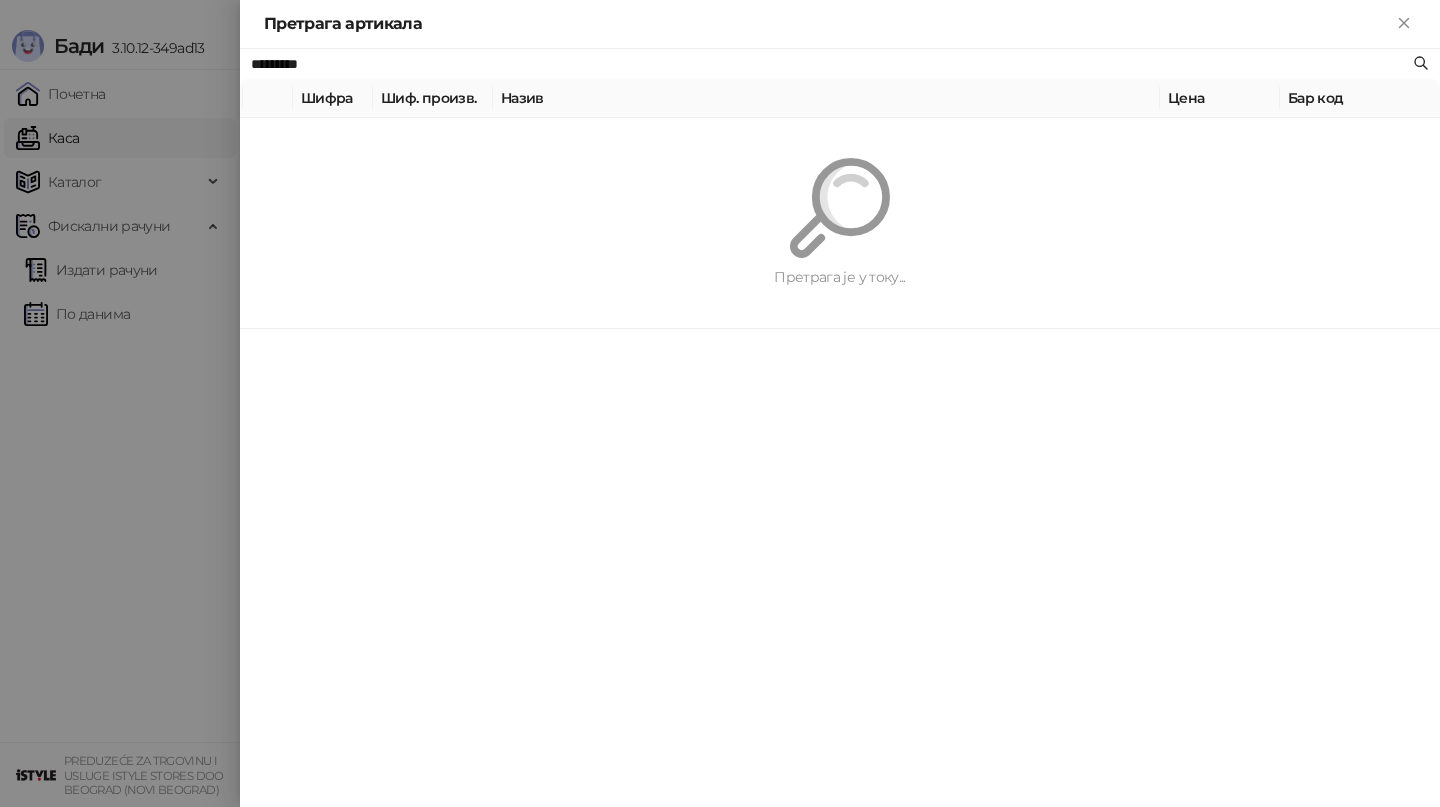 paste 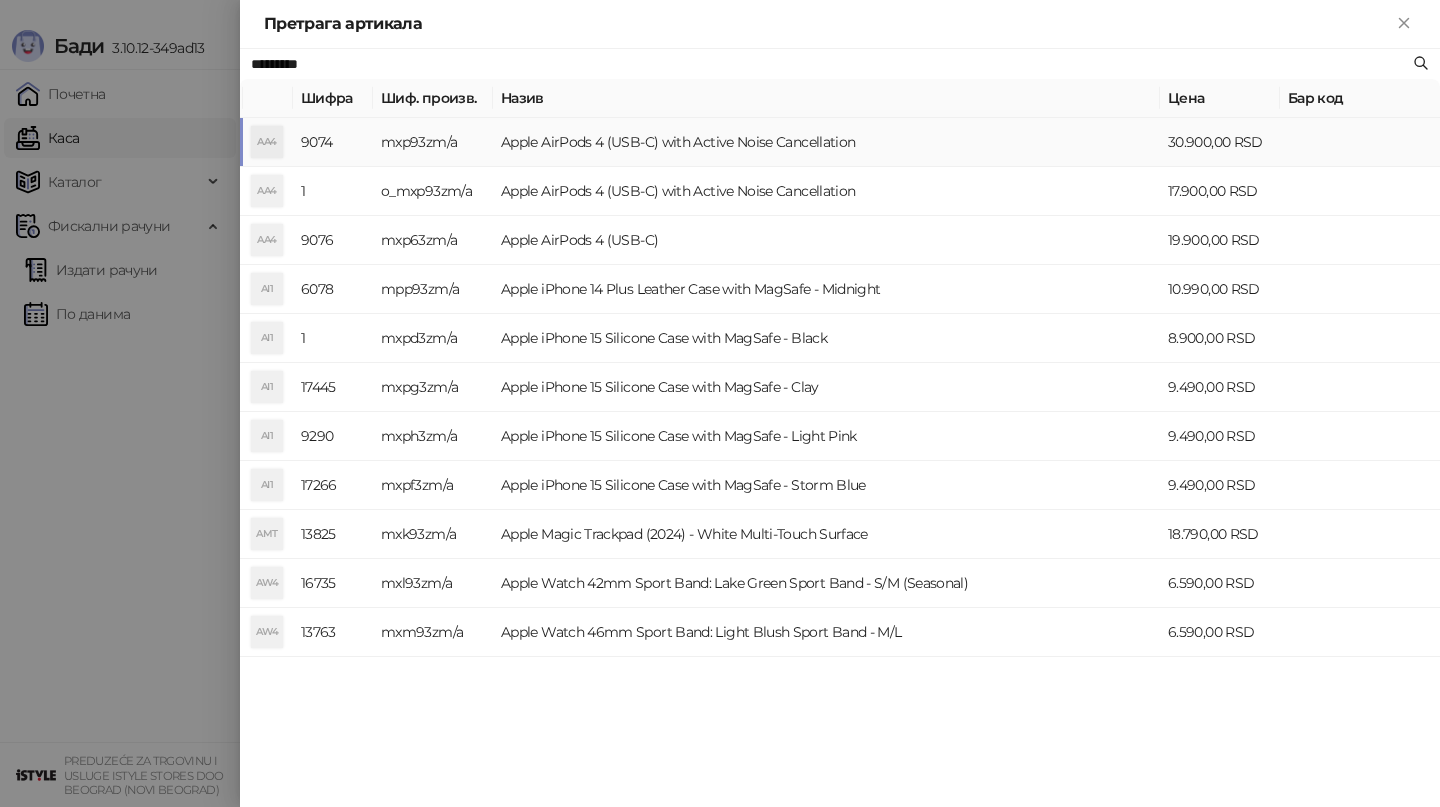 type on "*********" 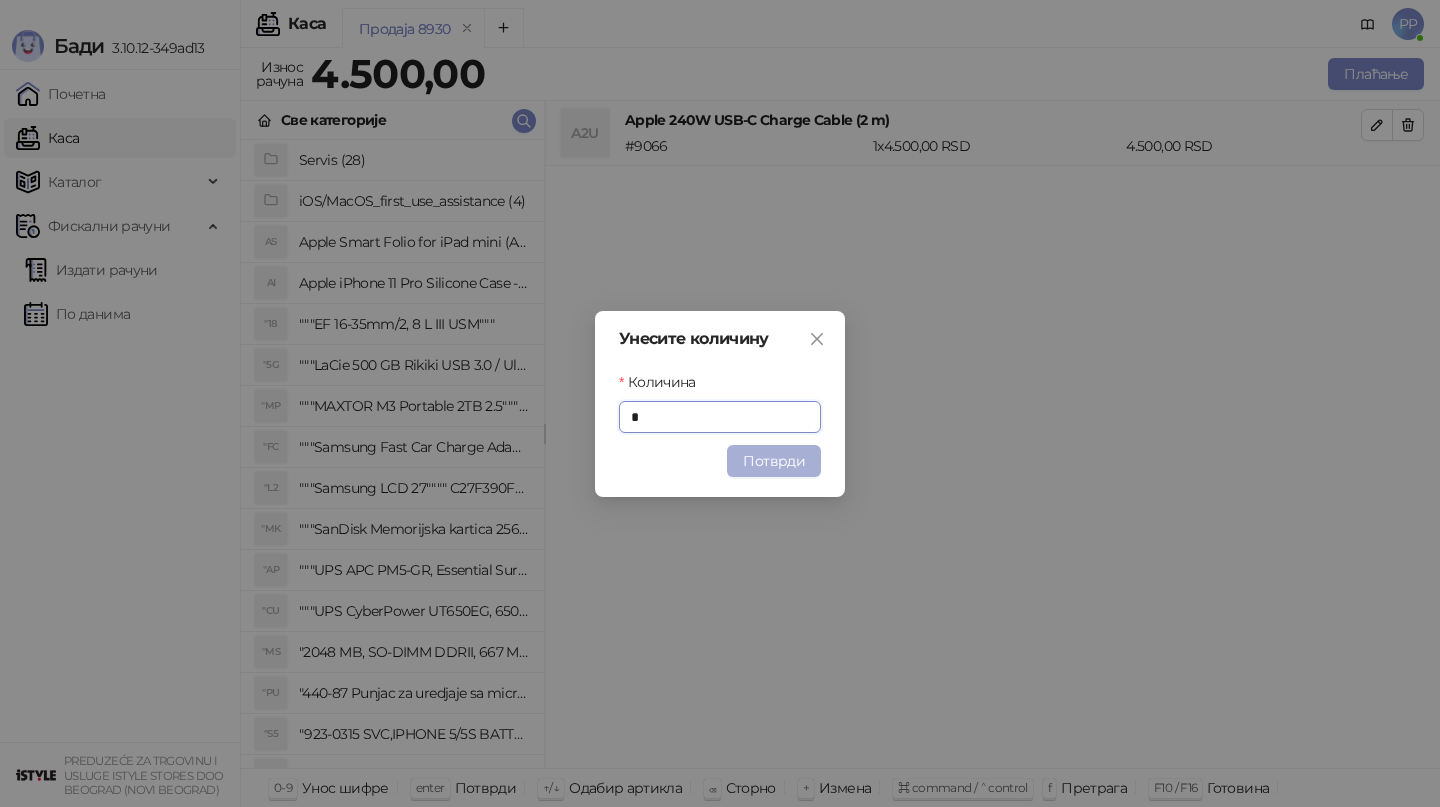 click on "Потврди" at bounding box center (774, 461) 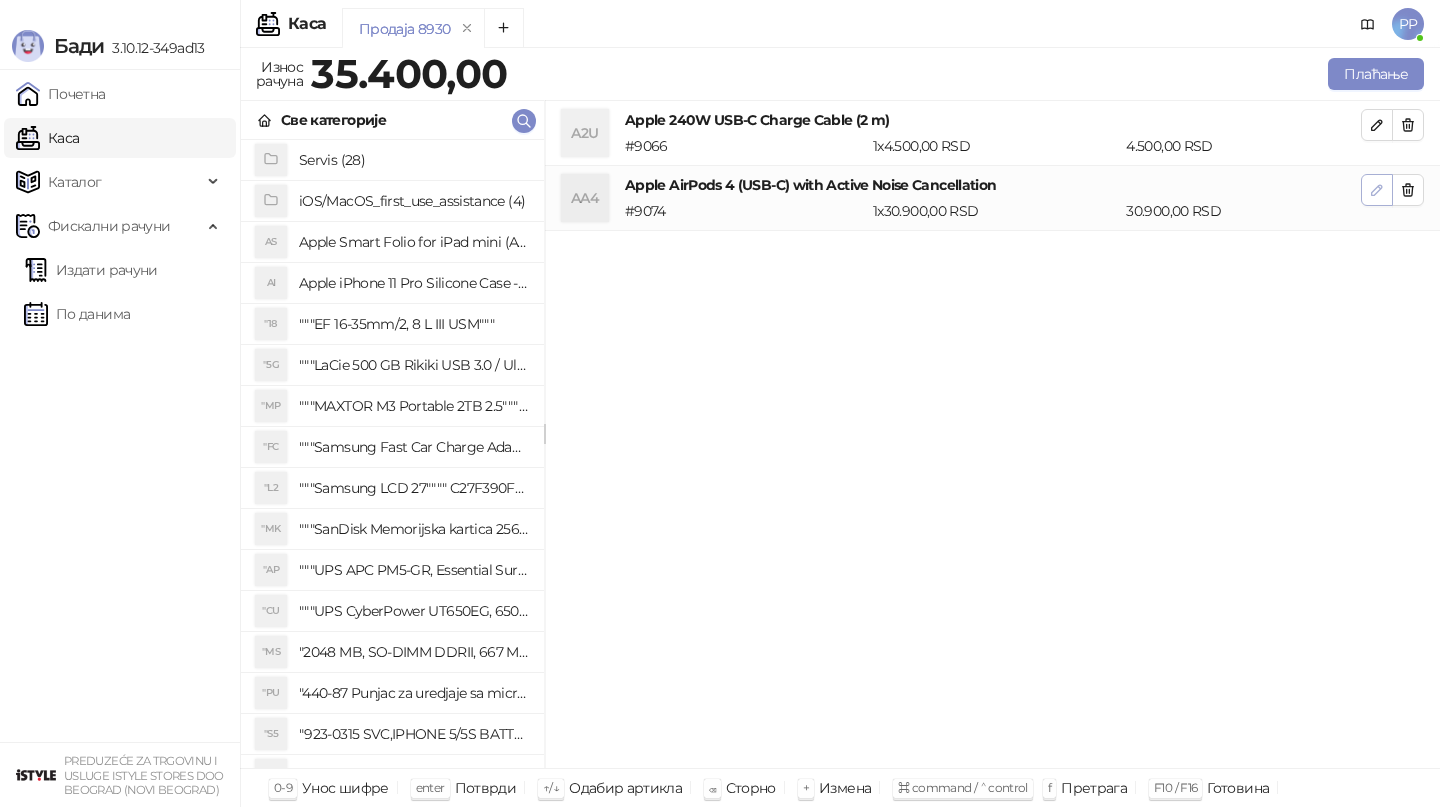 click 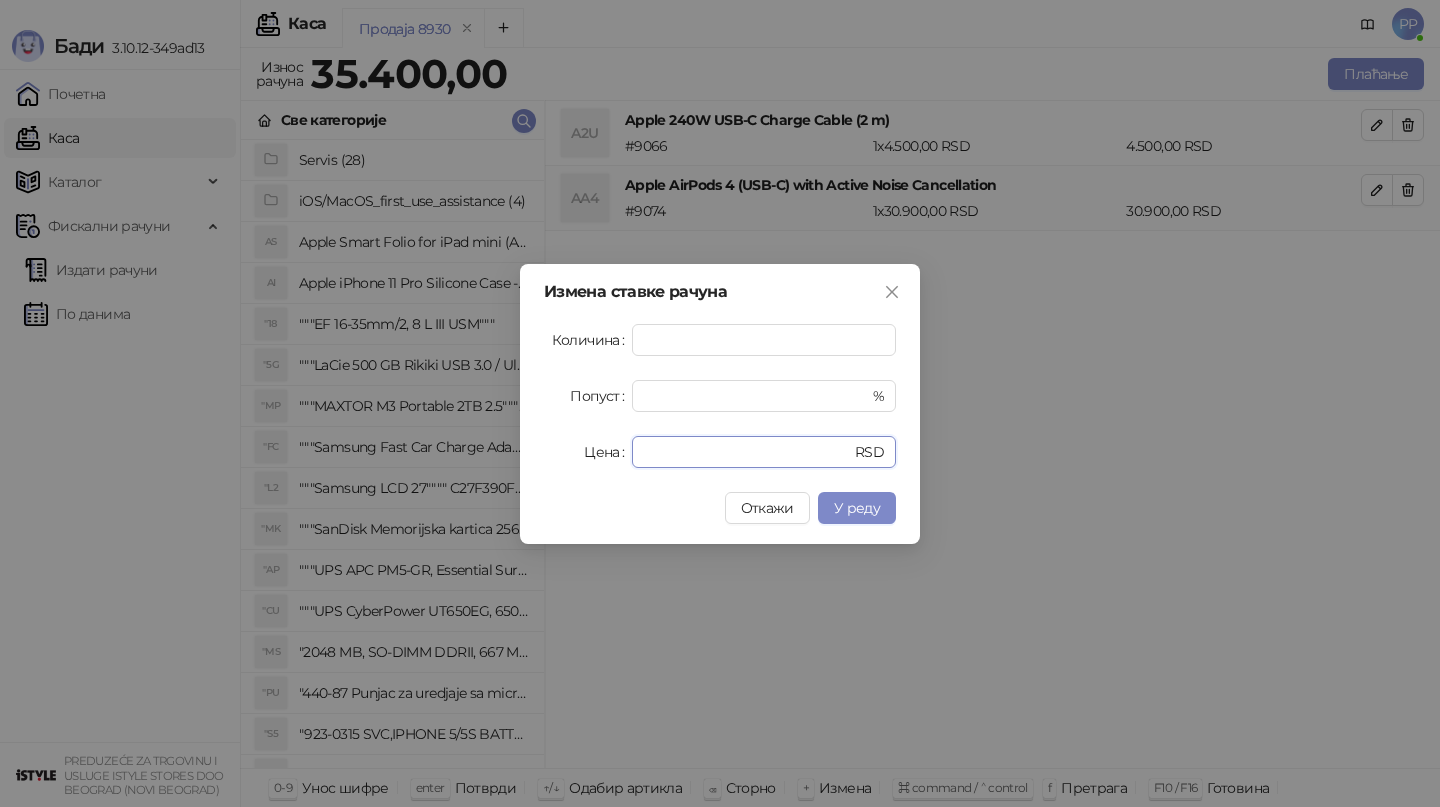 drag, startPoint x: 740, startPoint y: 452, endPoint x: 516, endPoint y: 429, distance: 225.1777 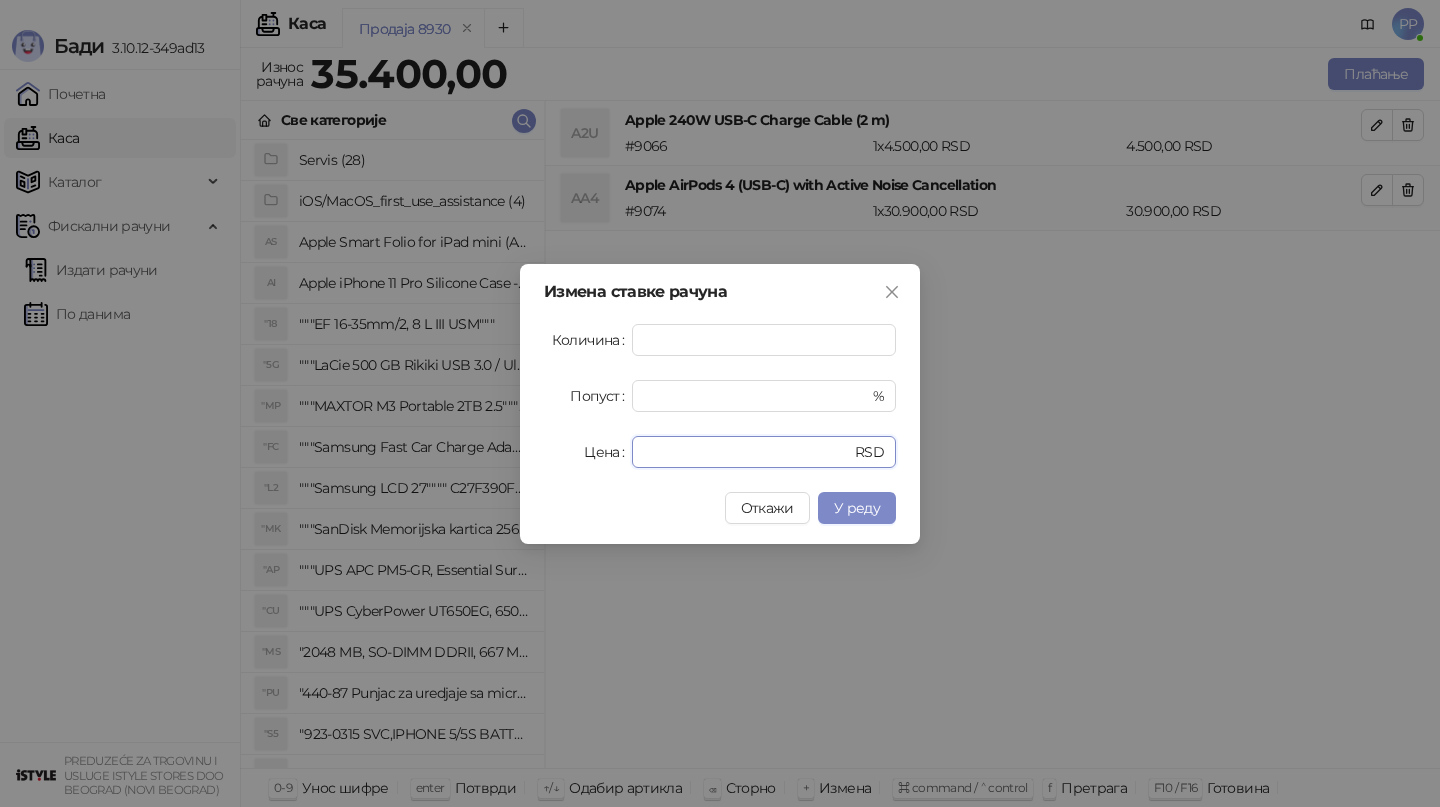 type on "*****" 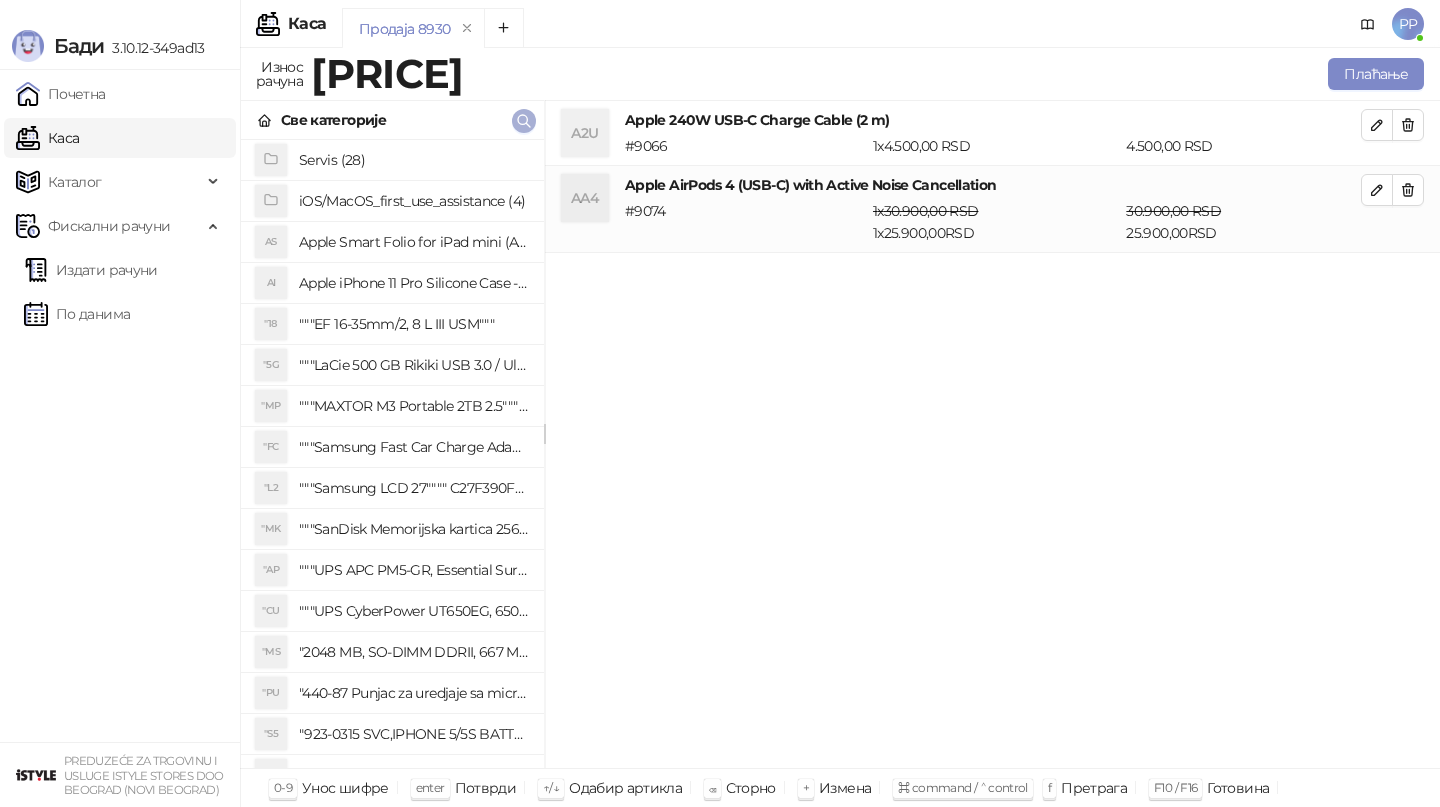 click 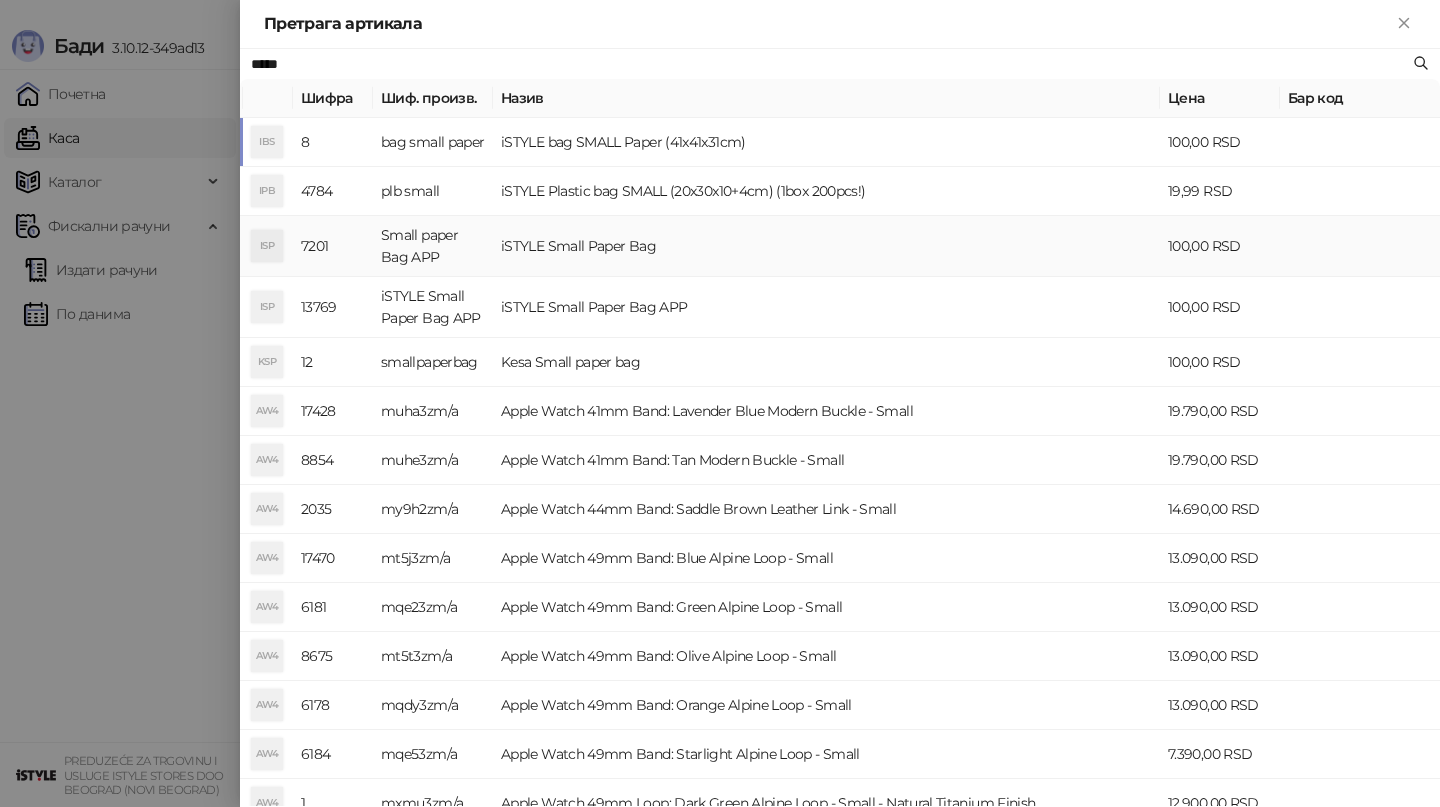 type on "*****" 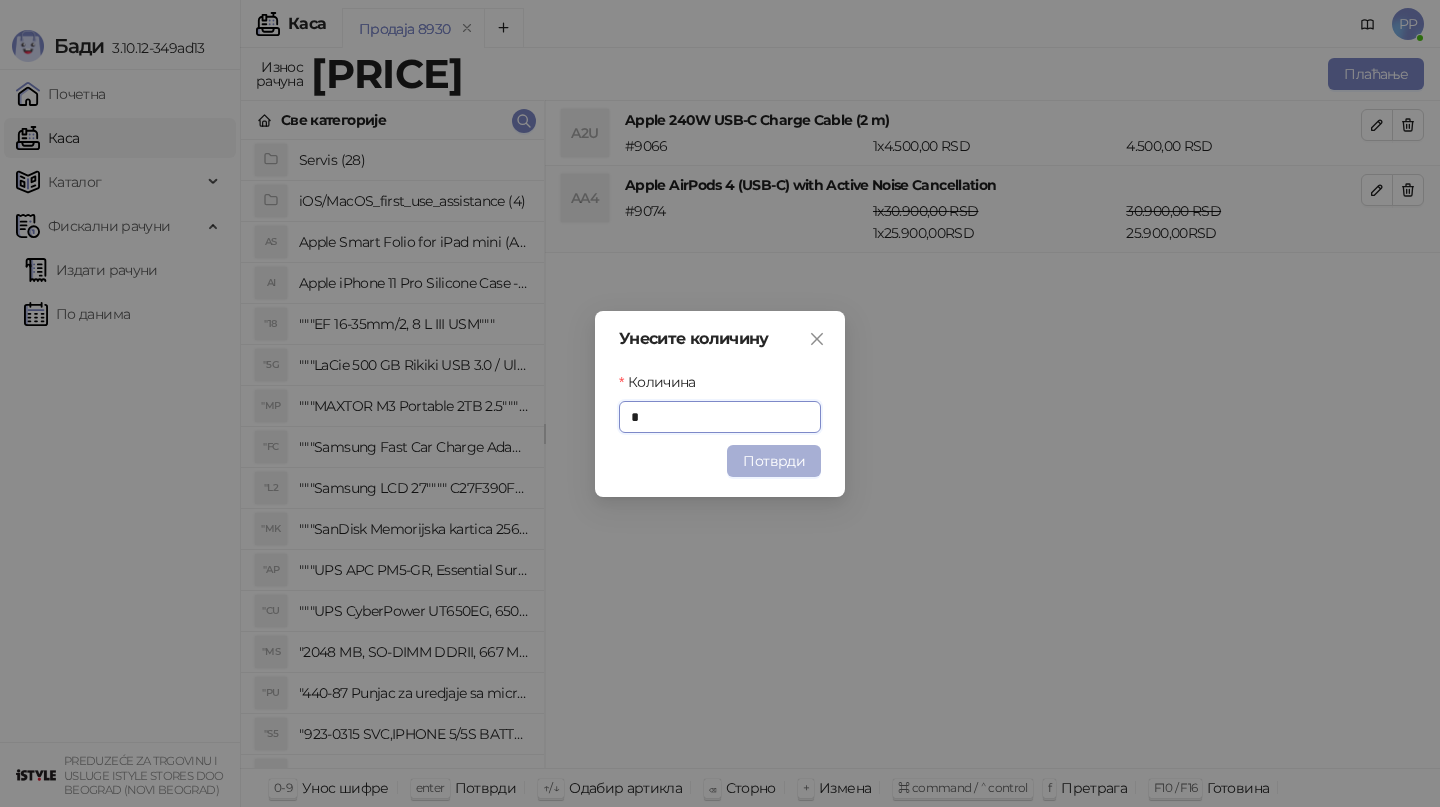 click on "Потврди" at bounding box center (774, 461) 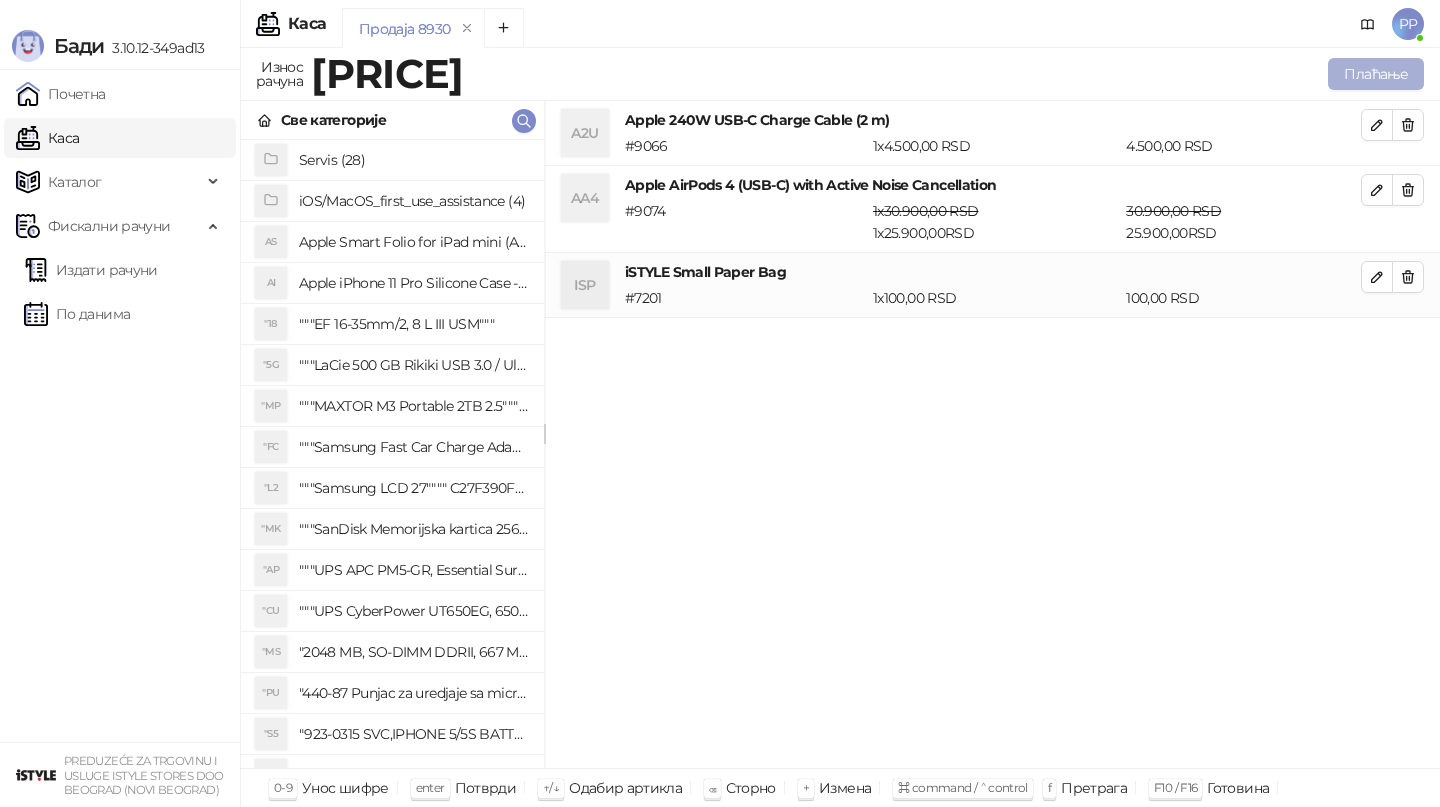 click on "Плаћање" at bounding box center [1376, 74] 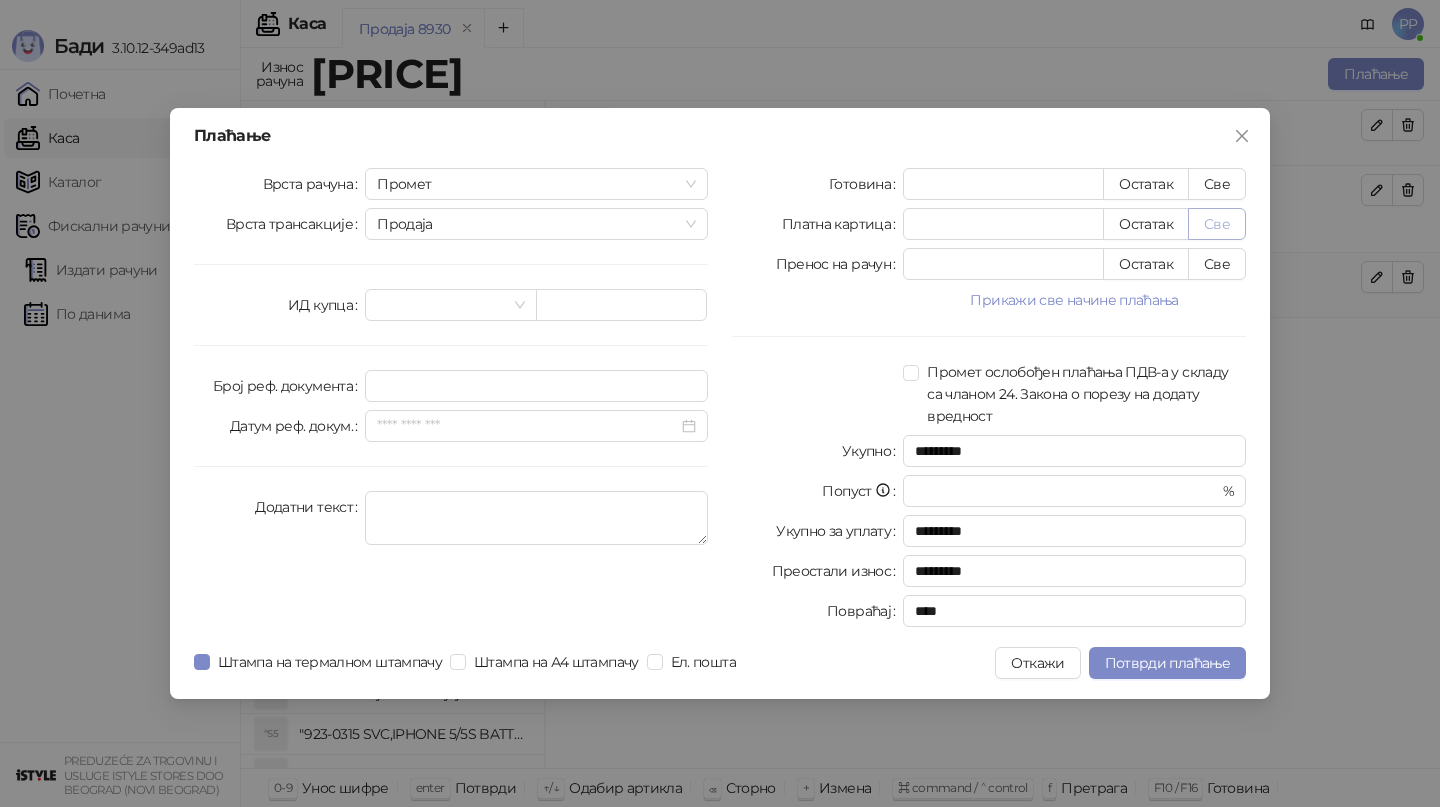 click on "Све" at bounding box center [1217, 224] 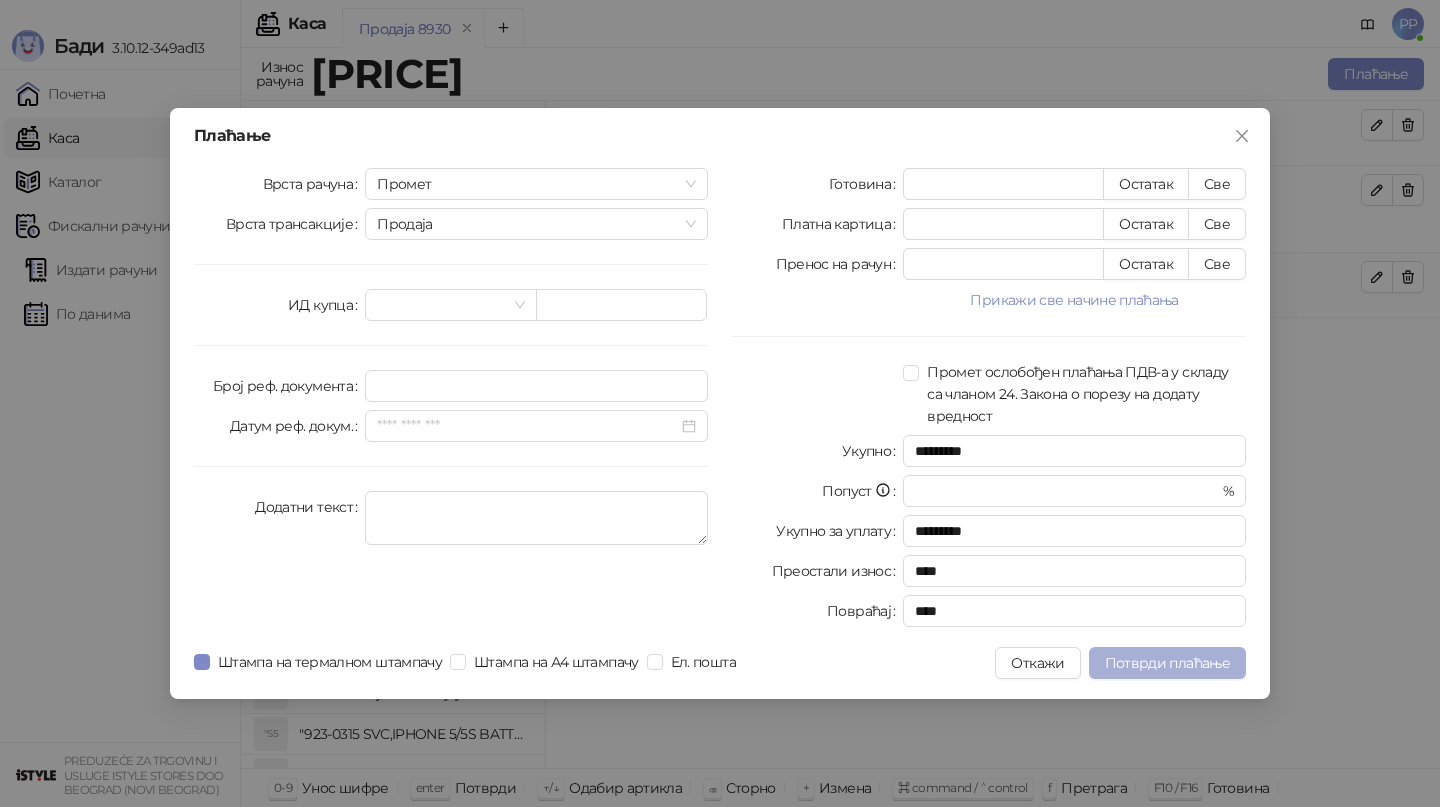 click on "Потврди плаћање" at bounding box center (1167, 663) 